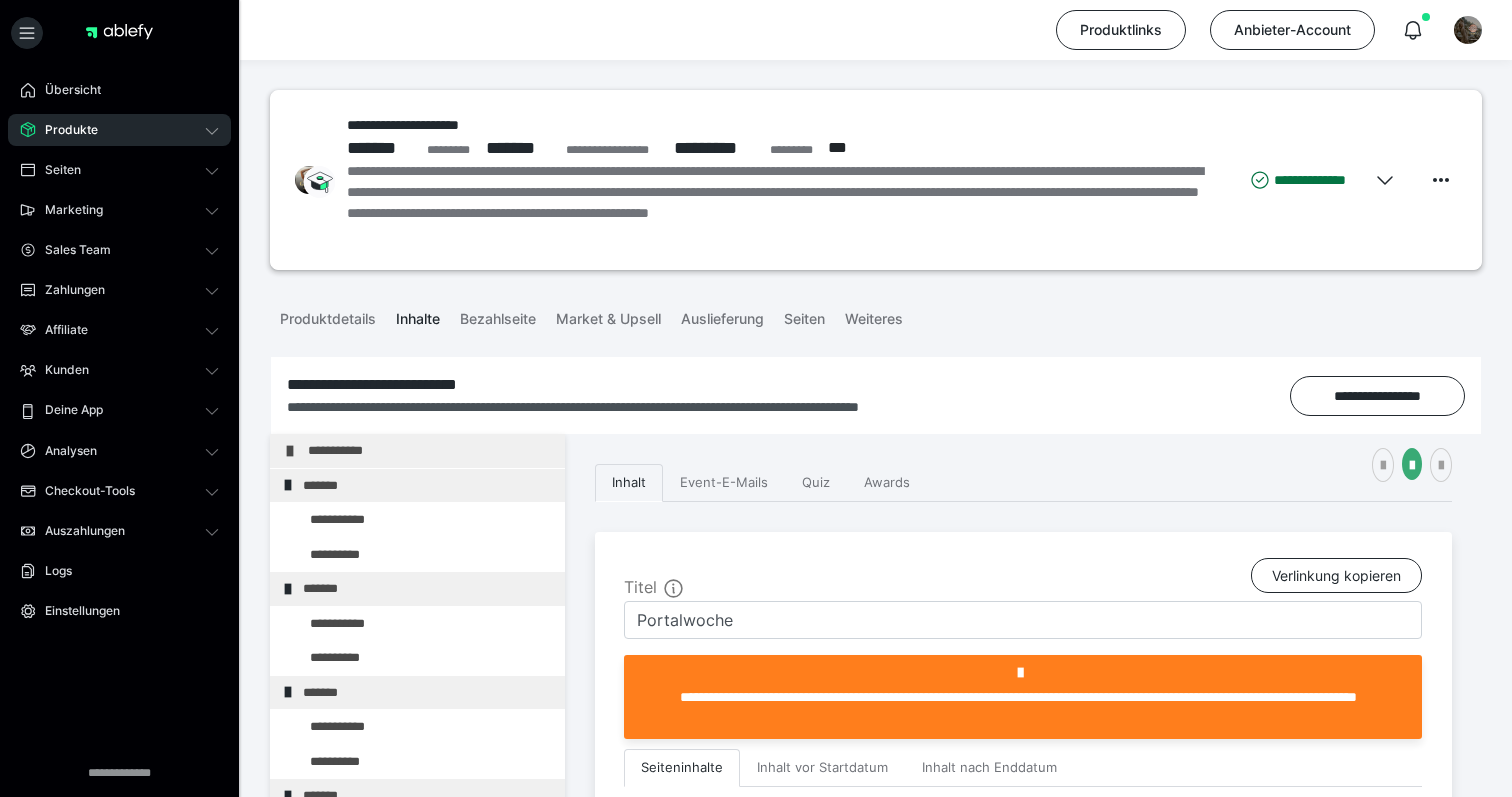 scroll, scrollTop: 601, scrollLeft: 0, axis: vertical 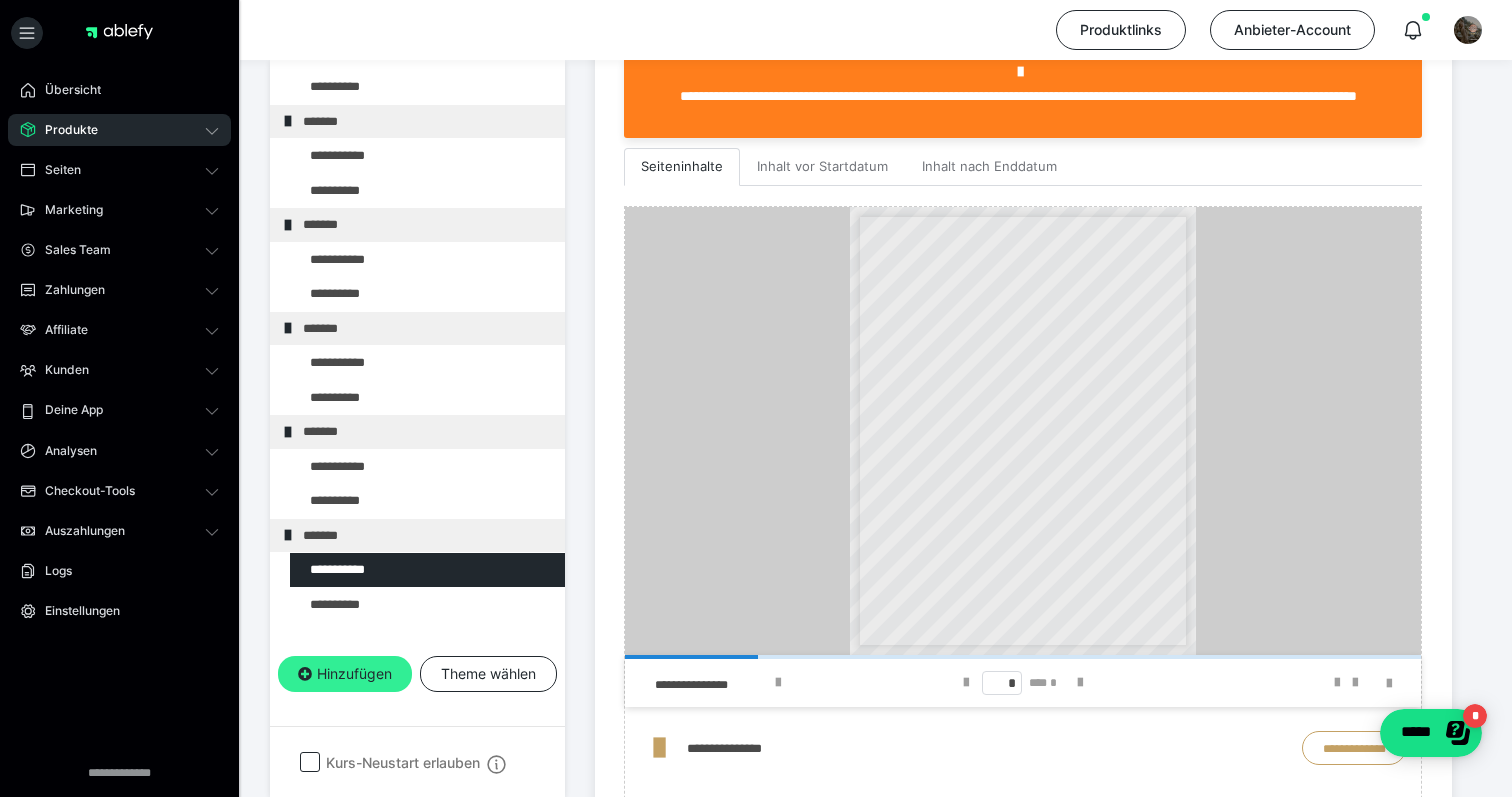 click on "Hinzufügen" at bounding box center (345, 674) 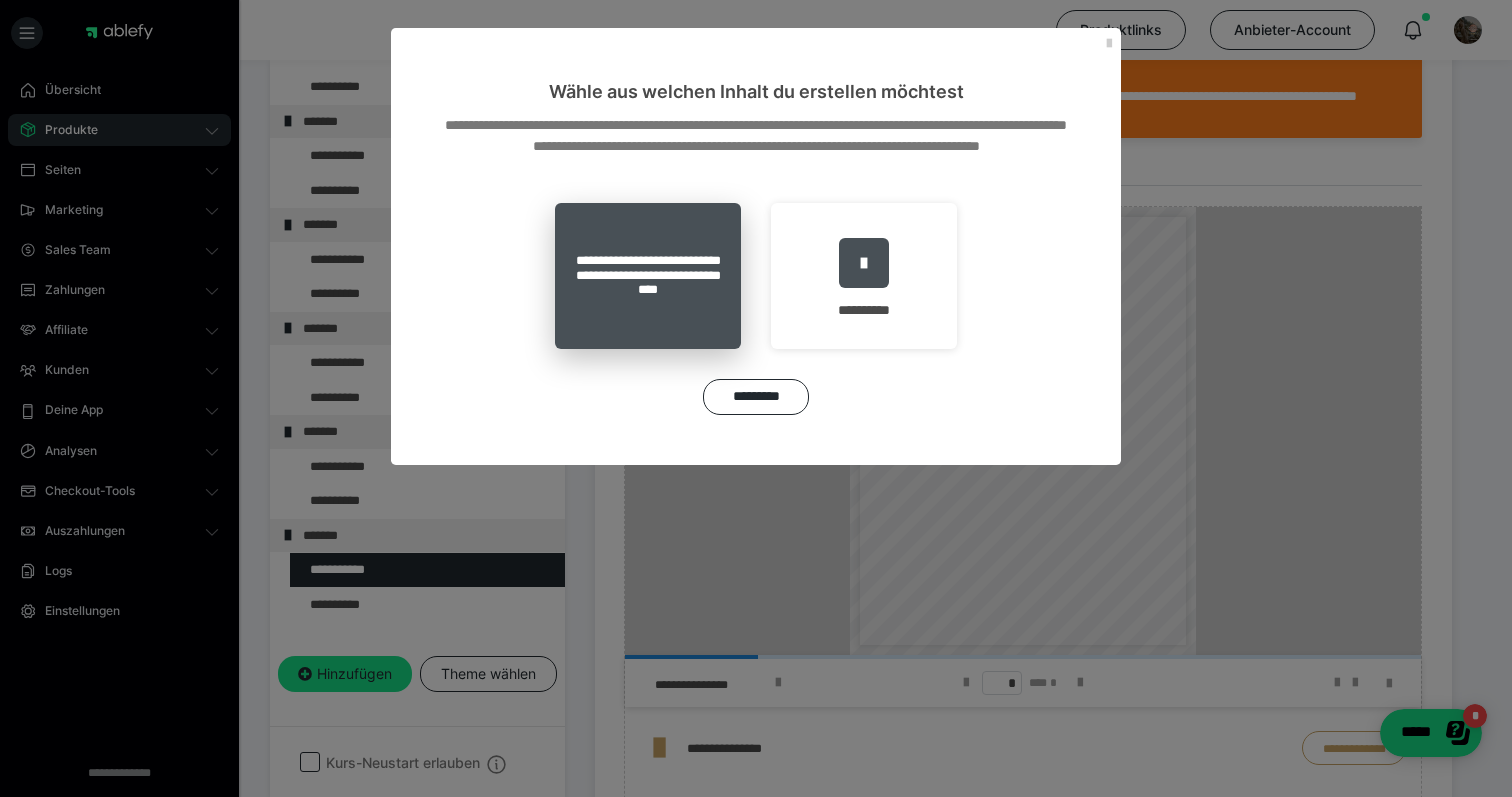 click on "**********" at bounding box center [648, 276] 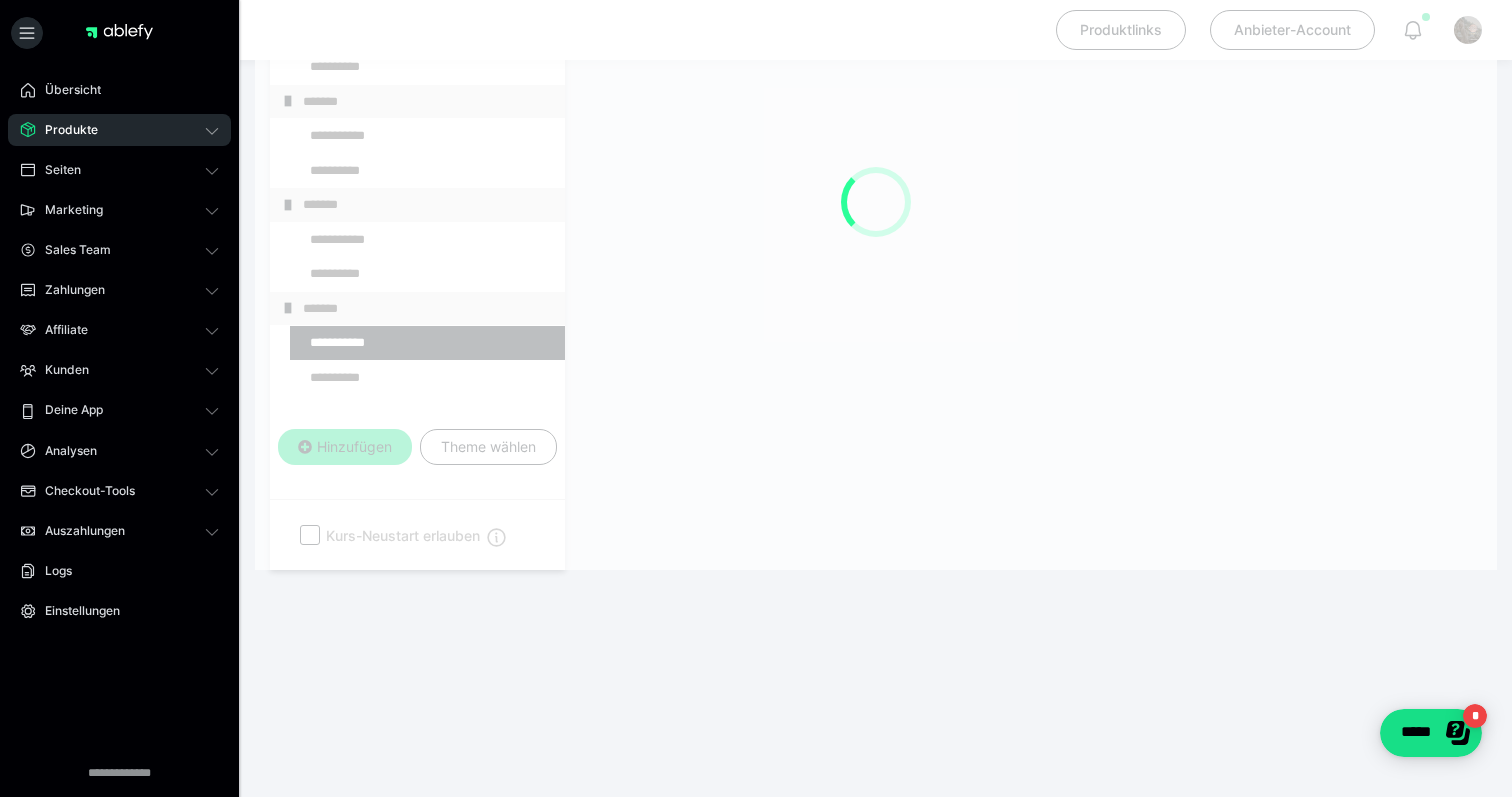 scroll, scrollTop: 374, scrollLeft: 0, axis: vertical 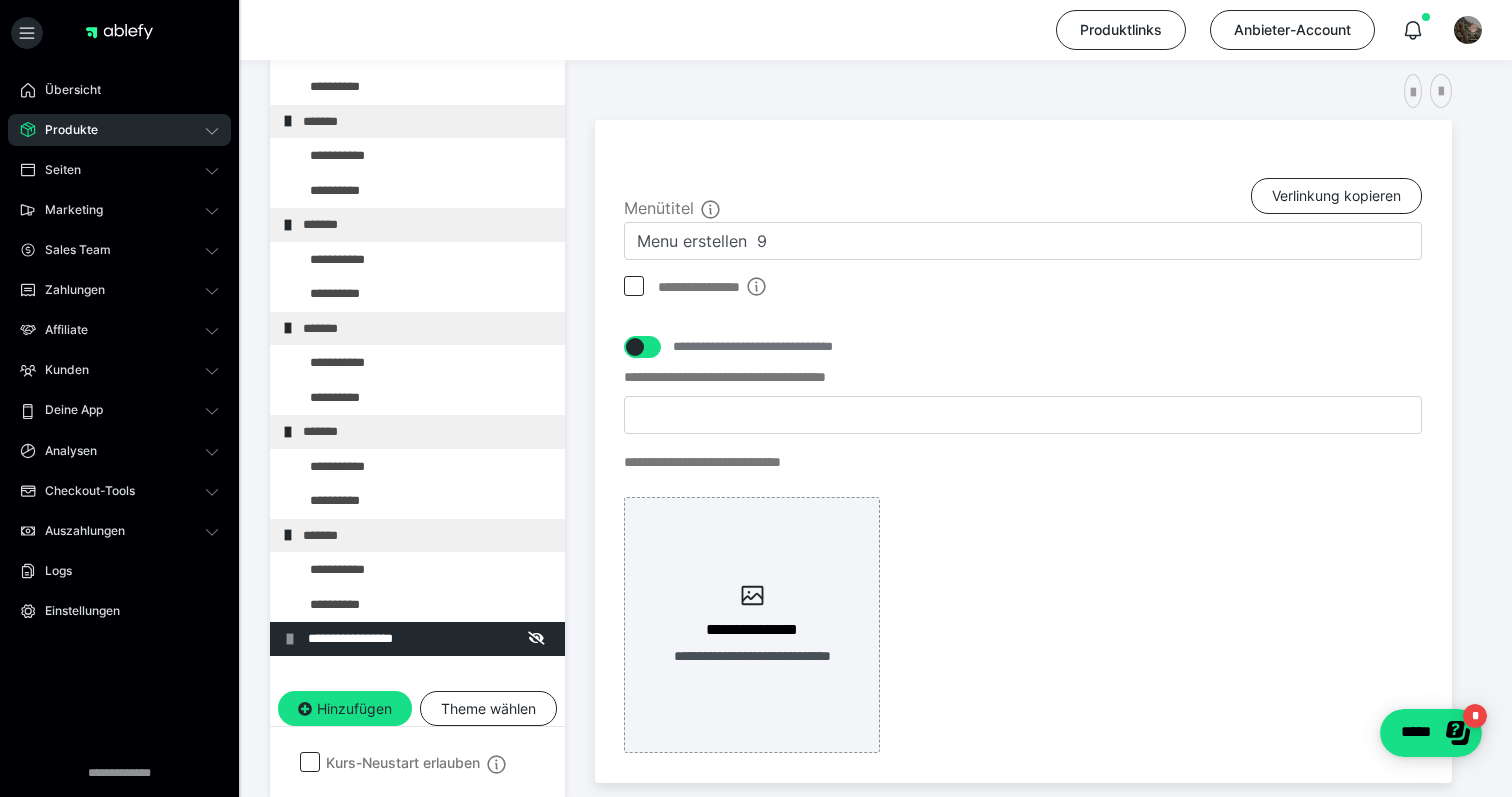 drag, startPoint x: 848, startPoint y: 262, endPoint x: 835, endPoint y: 262, distance: 13 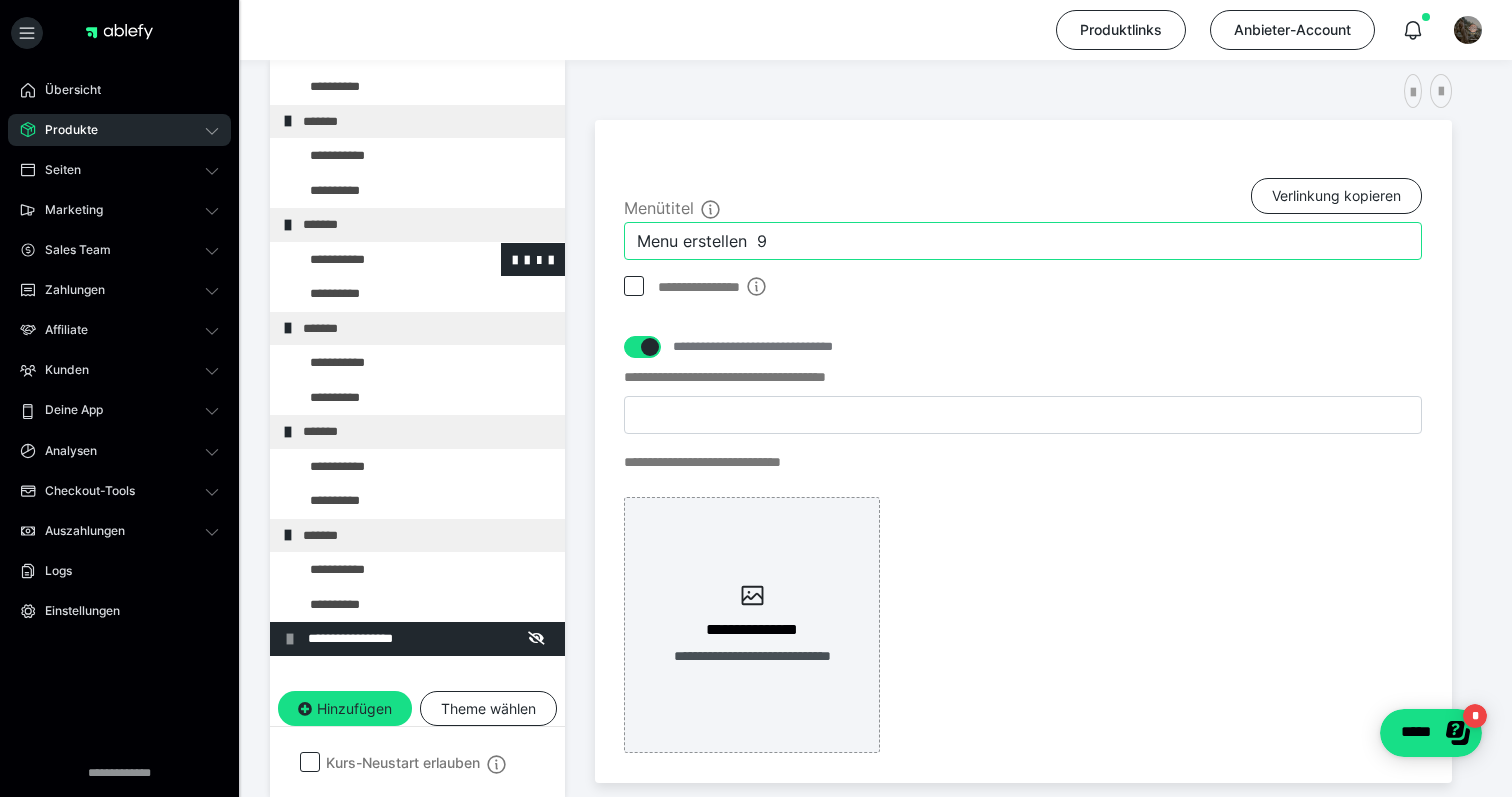 drag, startPoint x: 820, startPoint y: 247, endPoint x: 558, endPoint y: 247, distance: 262 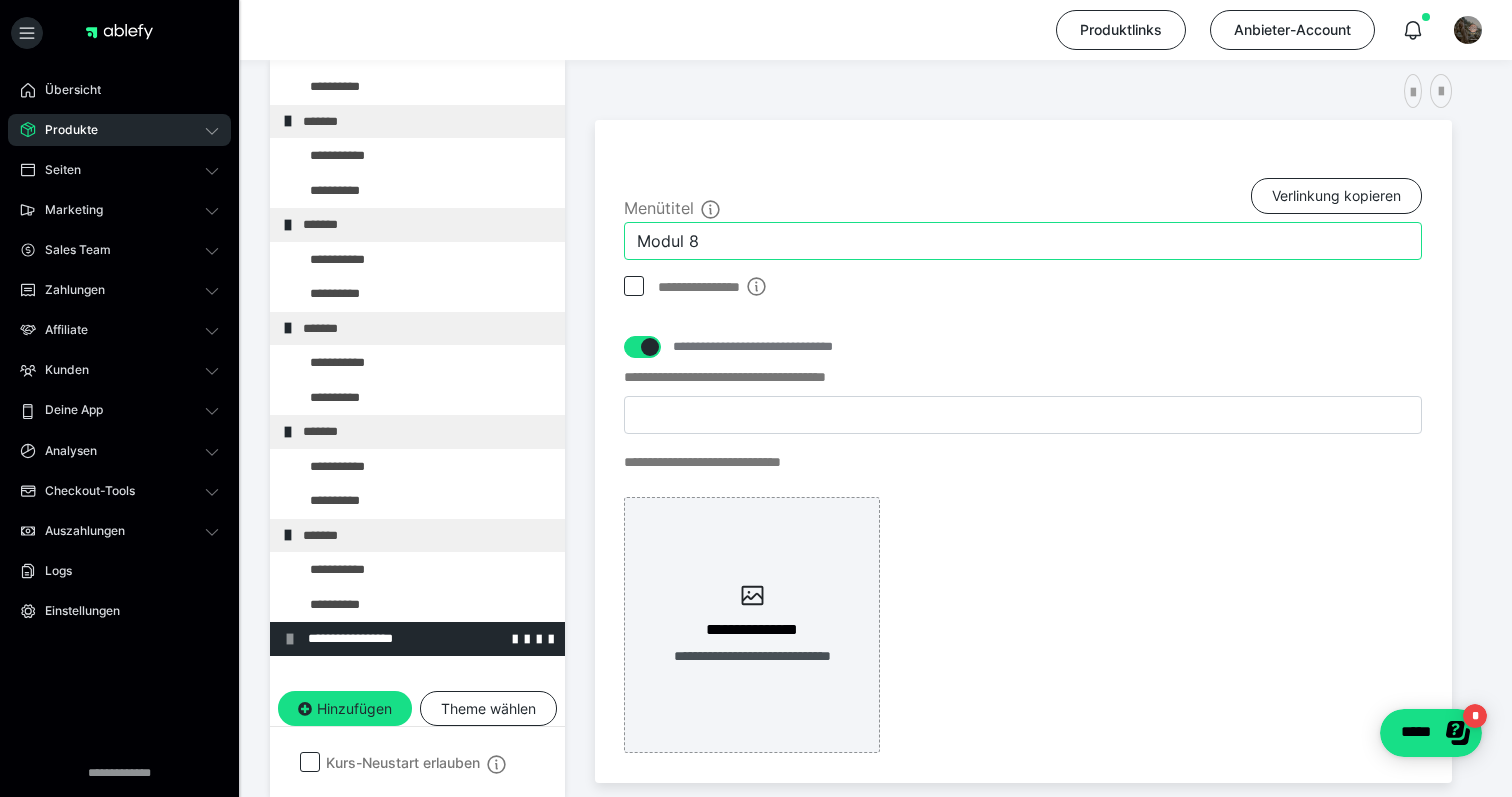 type on "Modul 8" 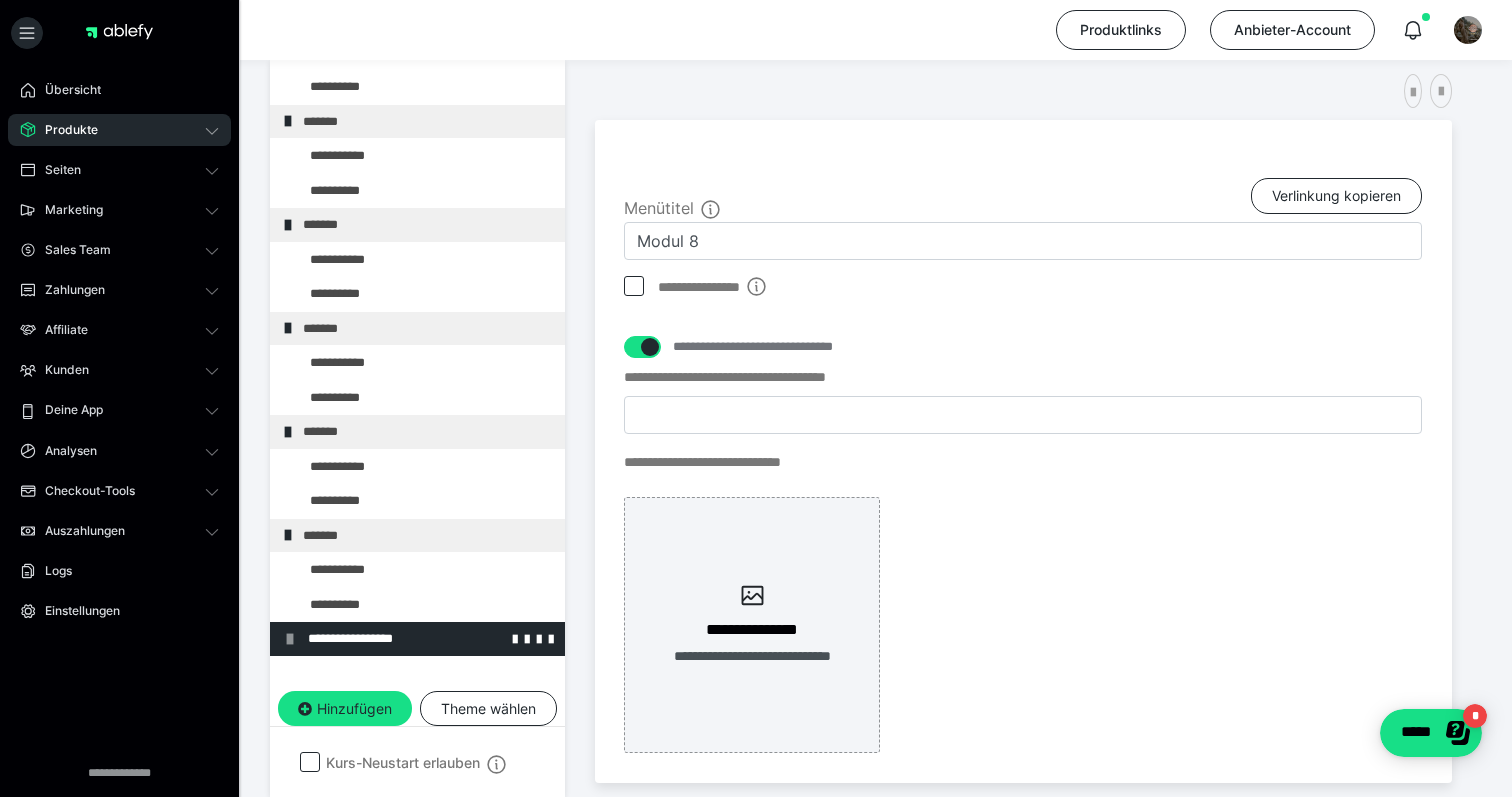 click on "**********" at bounding box center [431, 639] 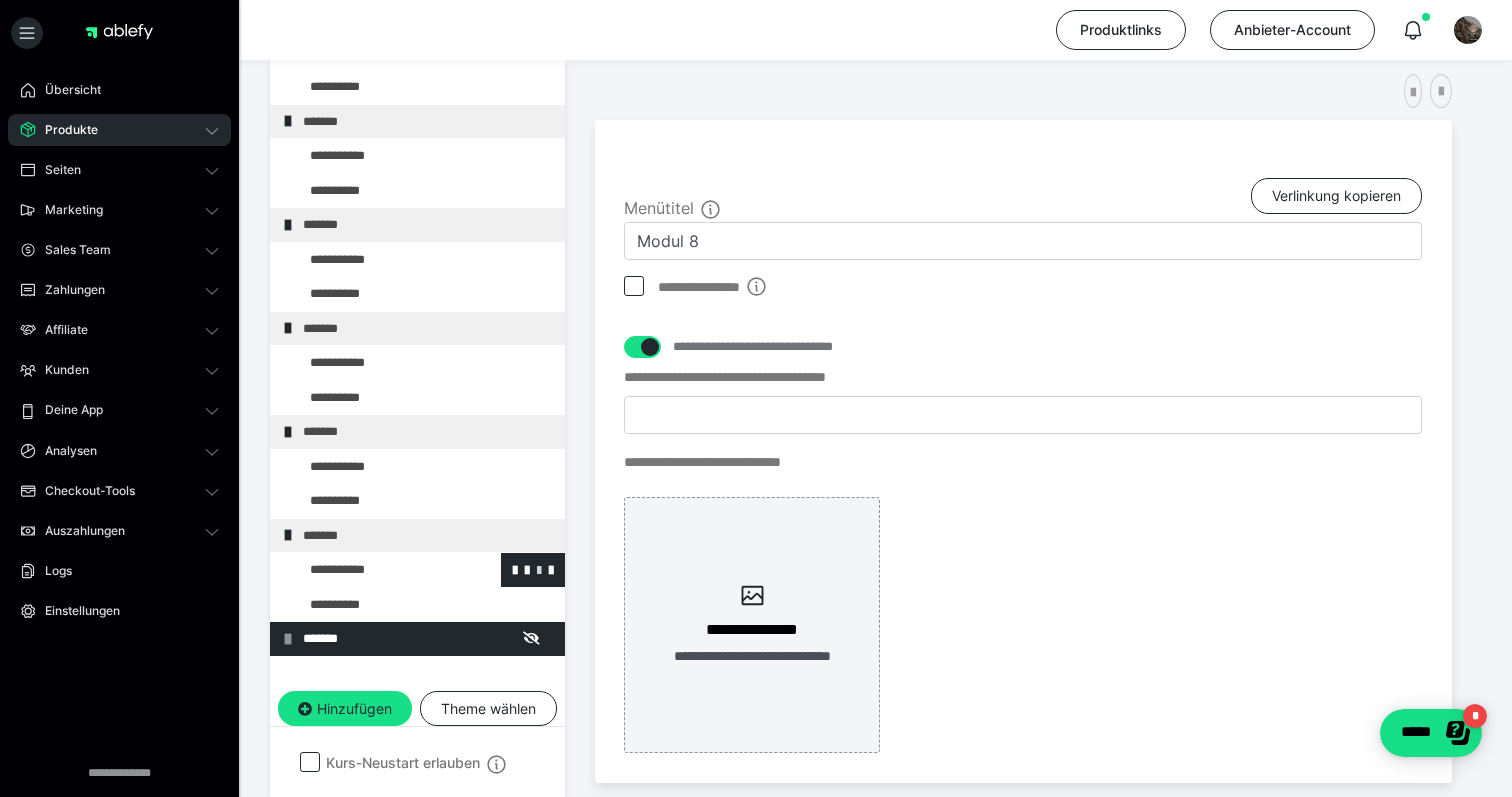 scroll, scrollTop: 232, scrollLeft: 0, axis: vertical 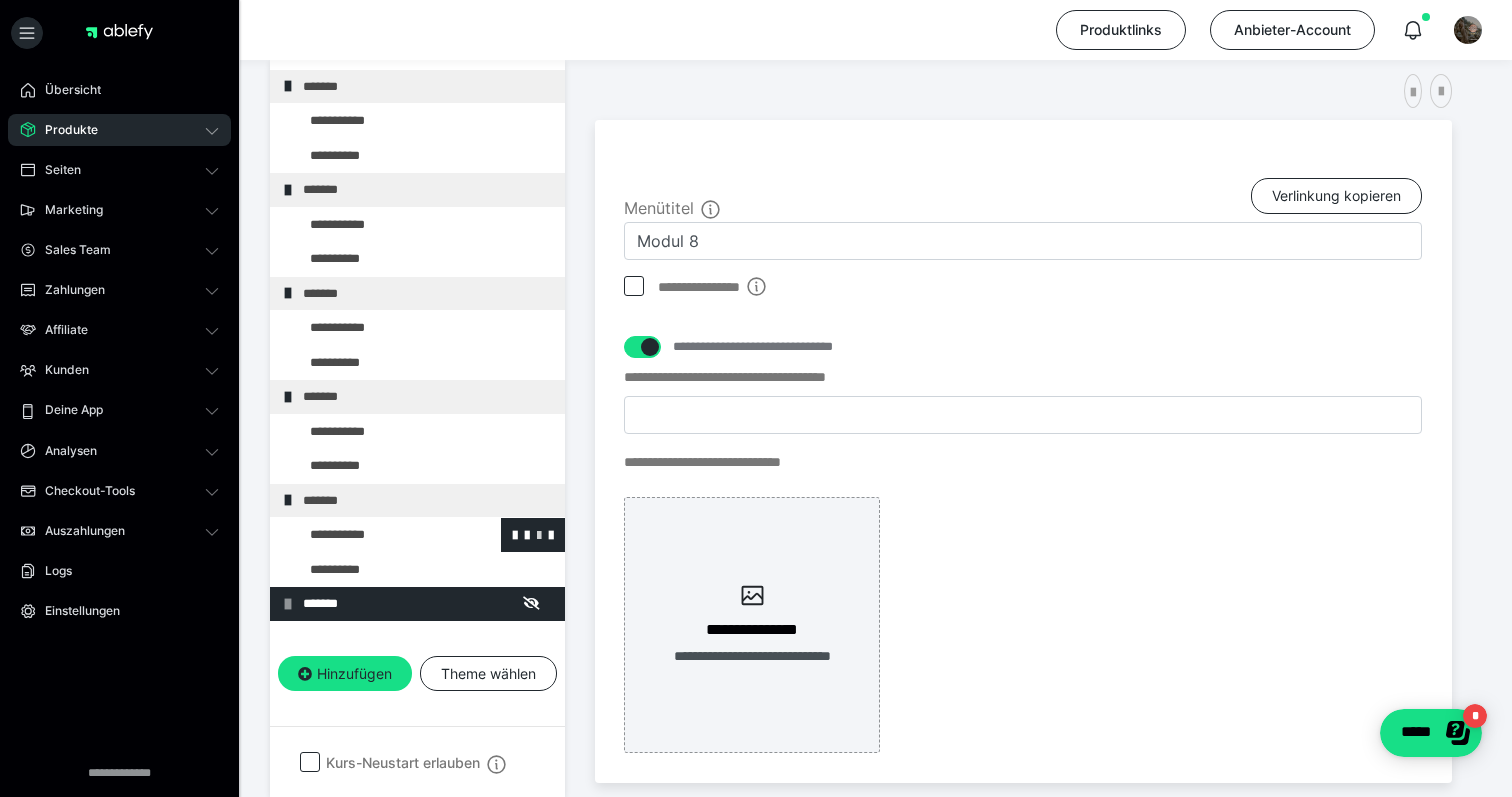 click at bounding box center [539, 534] 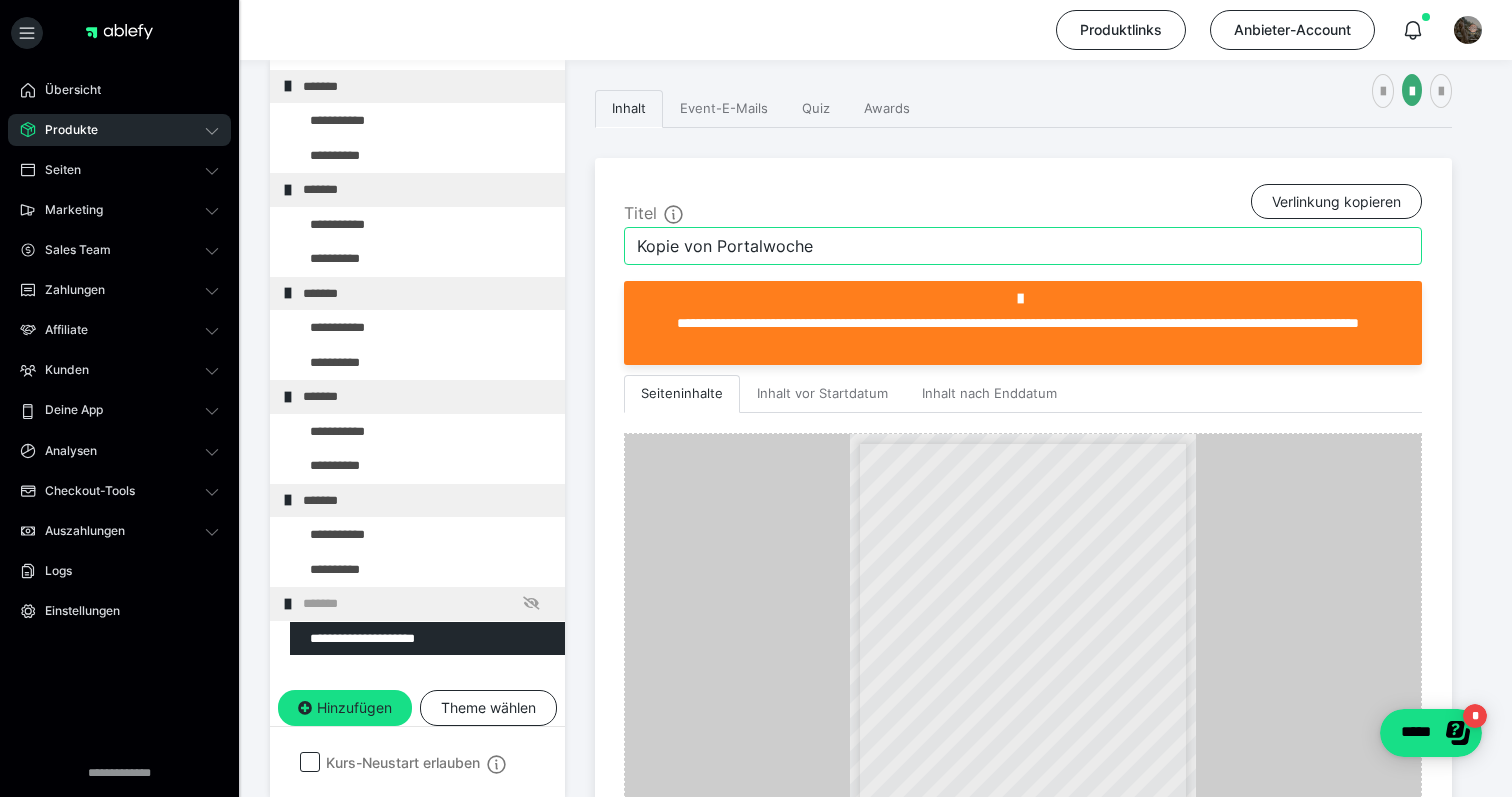 drag, startPoint x: 715, startPoint y: 253, endPoint x: 688, endPoint y: 253, distance: 27 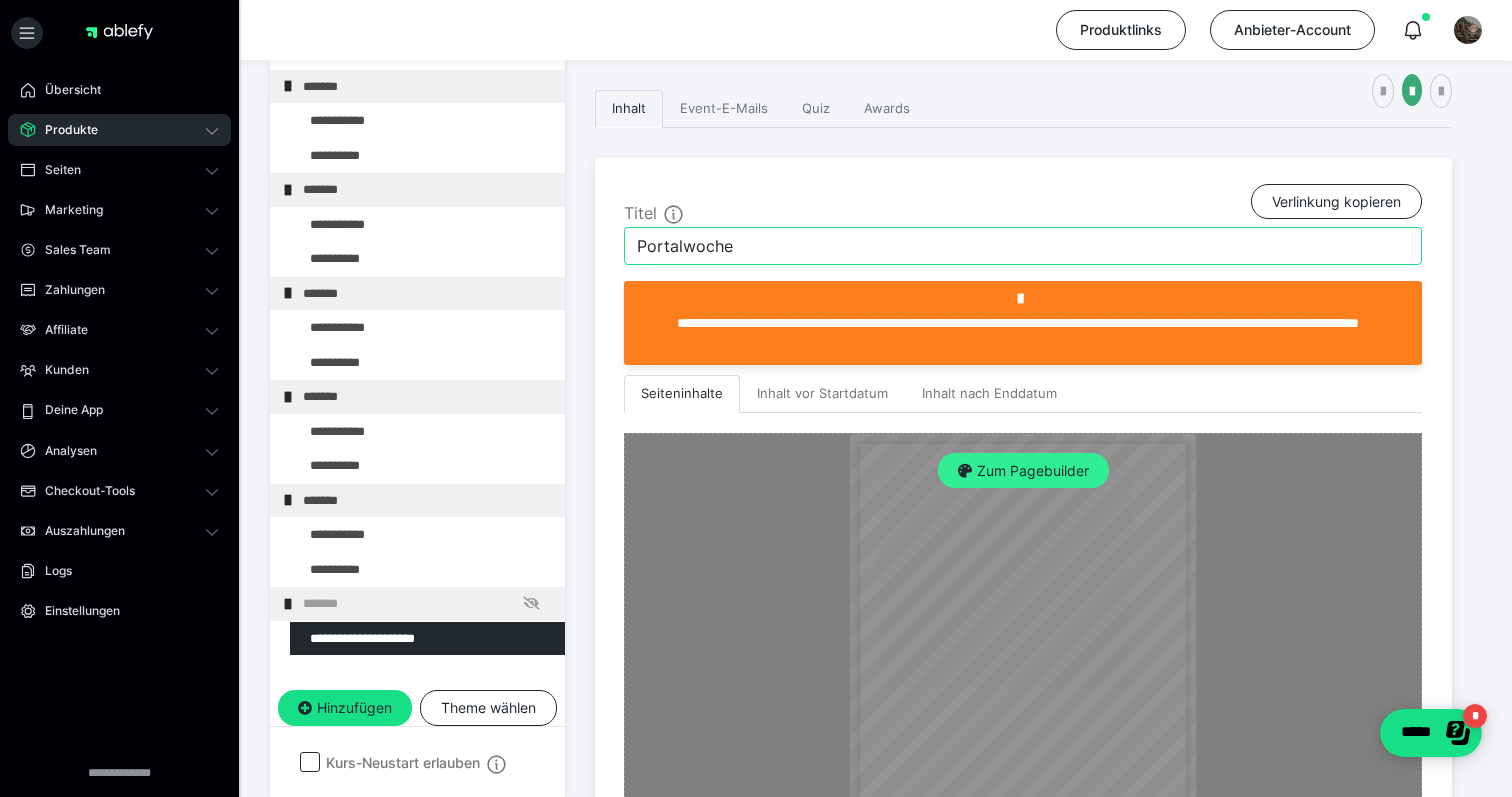 type on "Portalwoche" 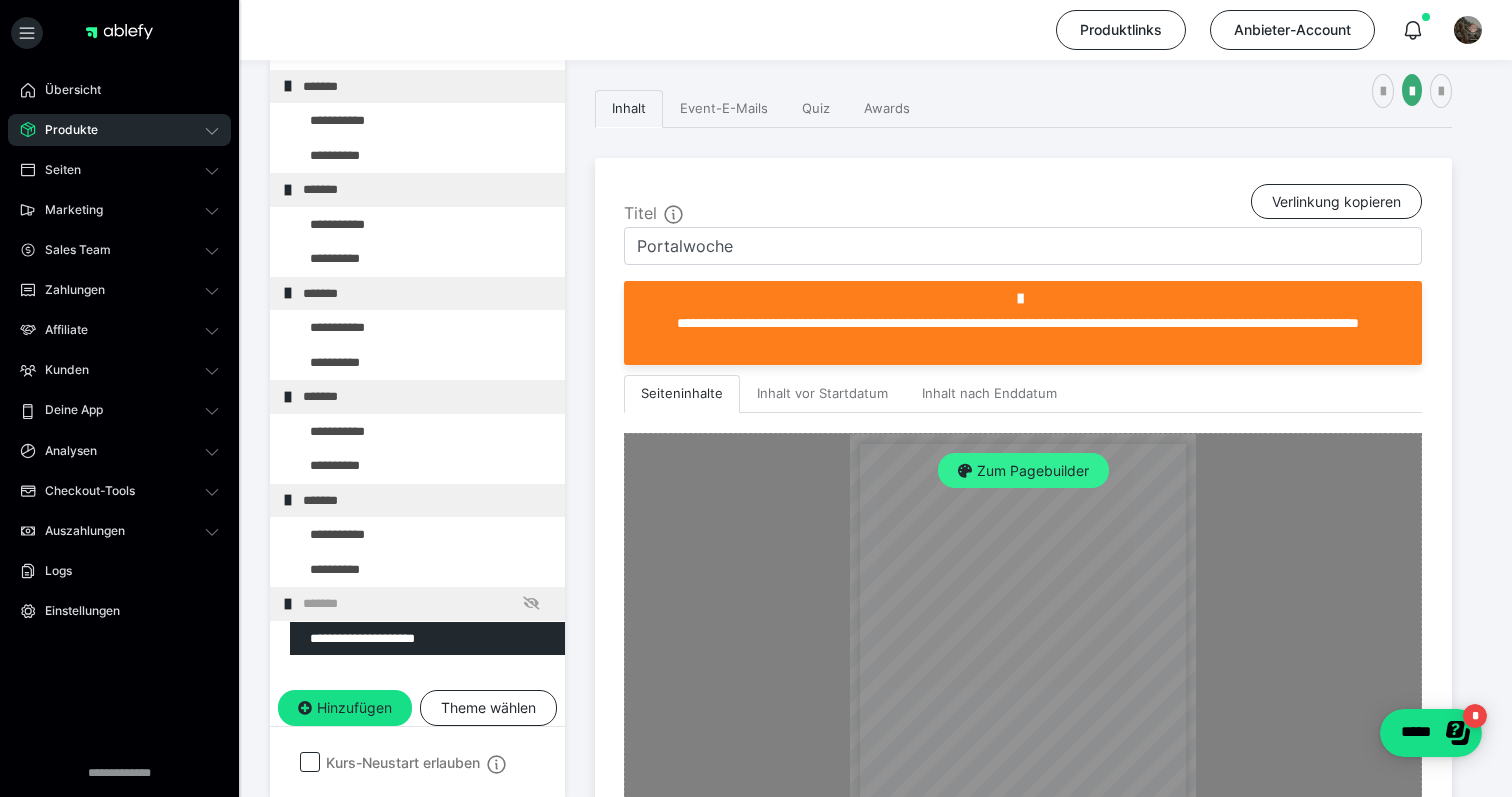 click on "Zum Pagebuilder" at bounding box center (1023, 471) 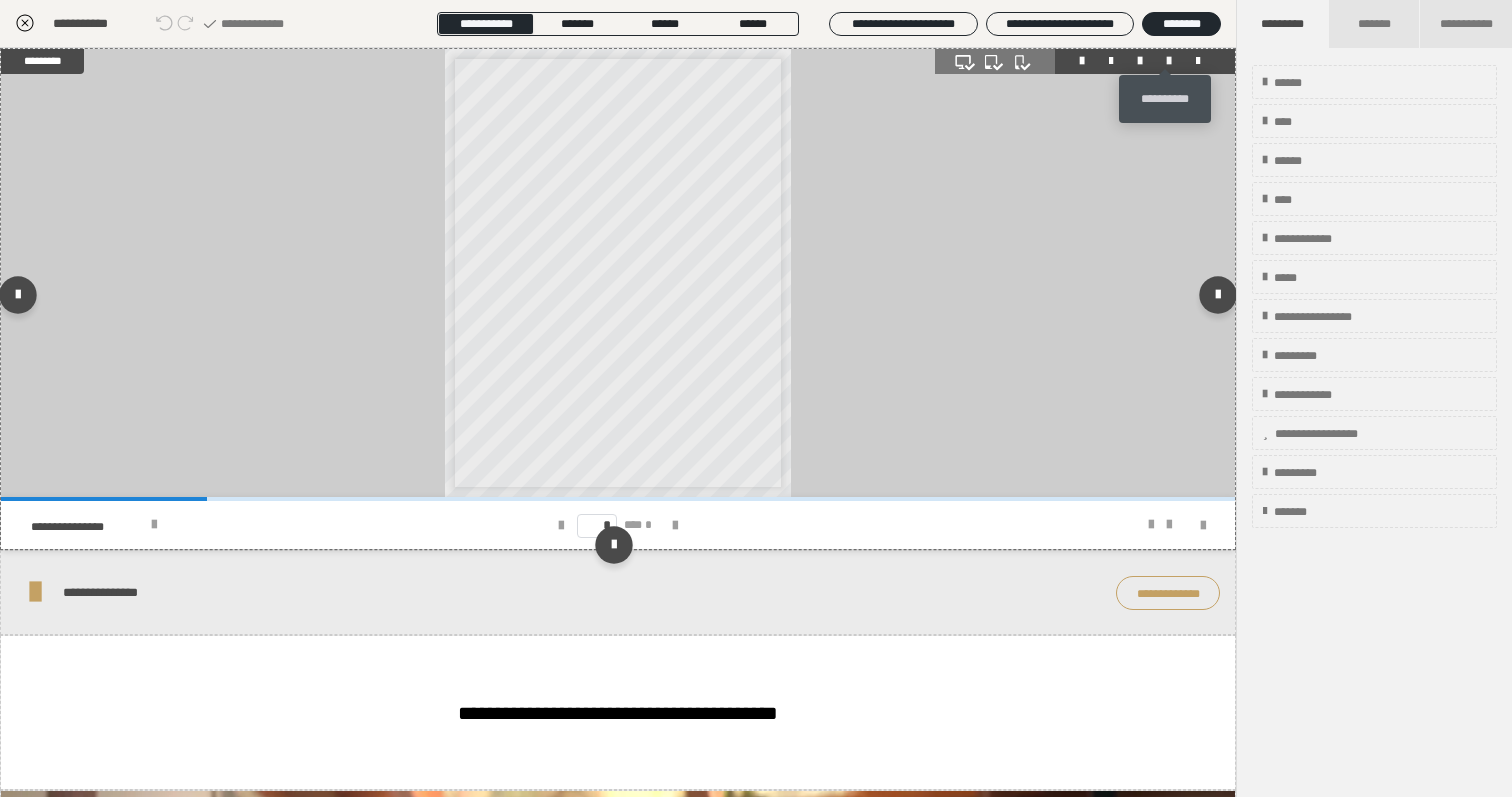 click at bounding box center (1169, 61) 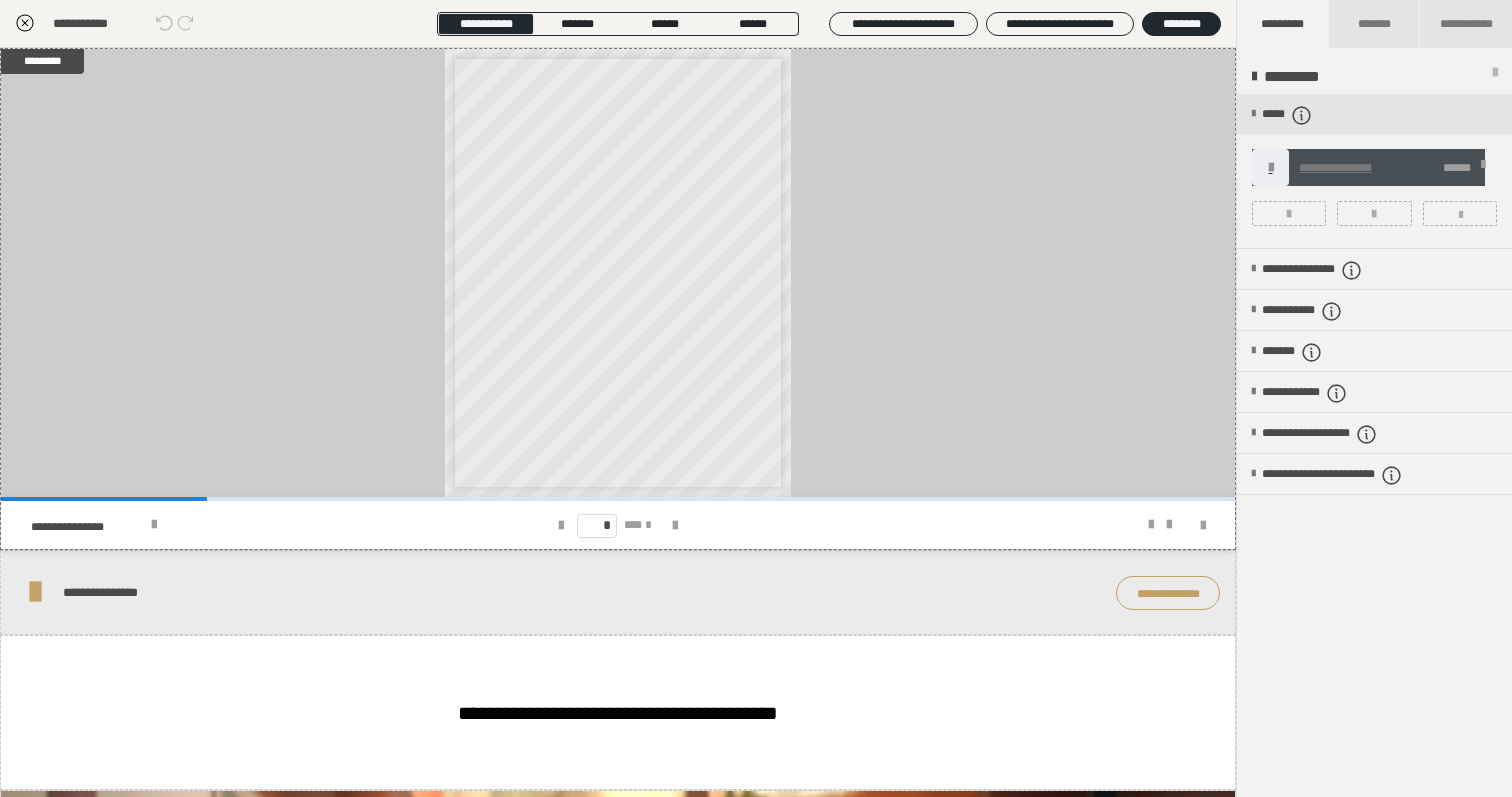click at bounding box center (1374, 171) 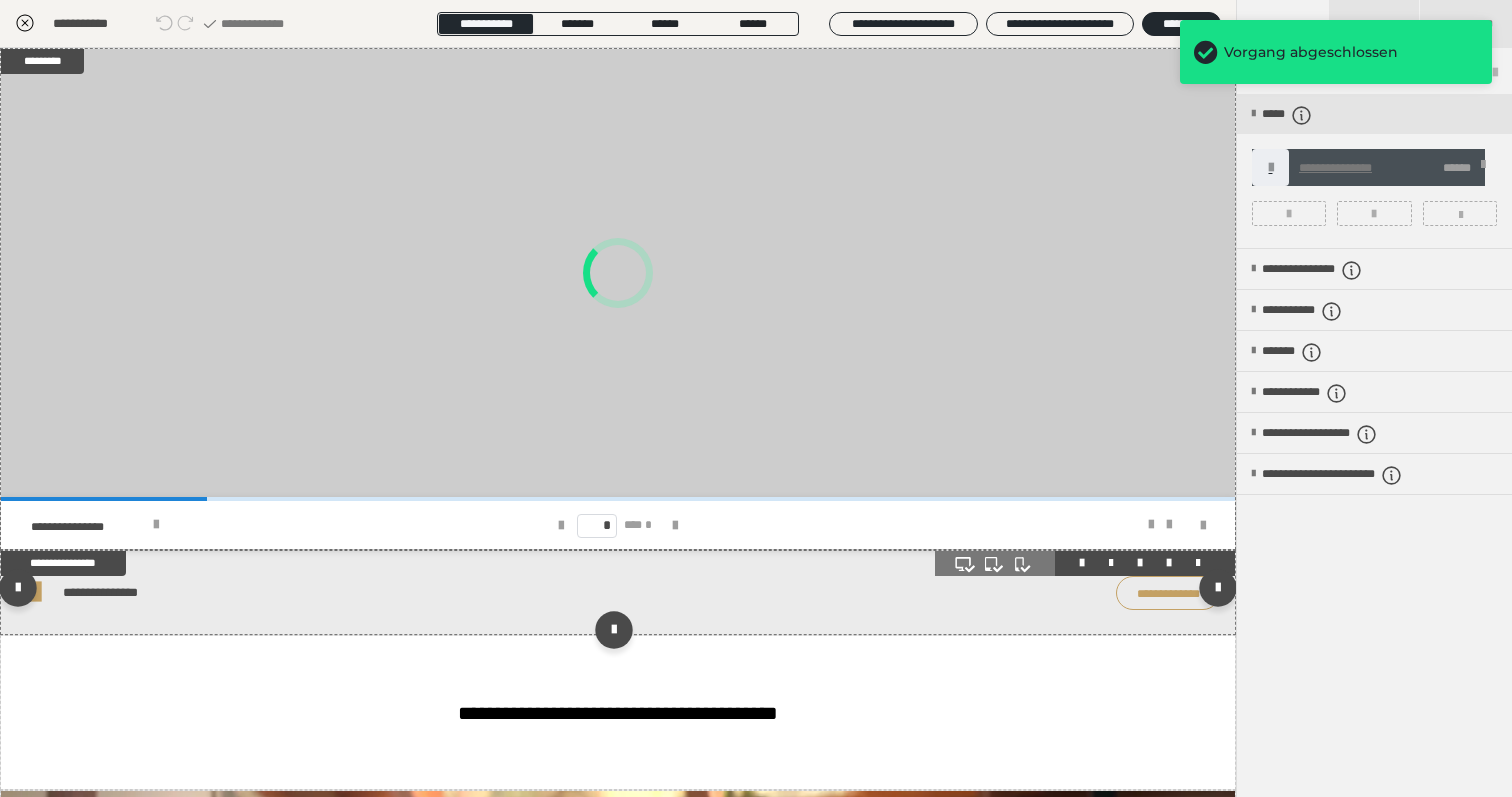 click at bounding box center (1169, 563) 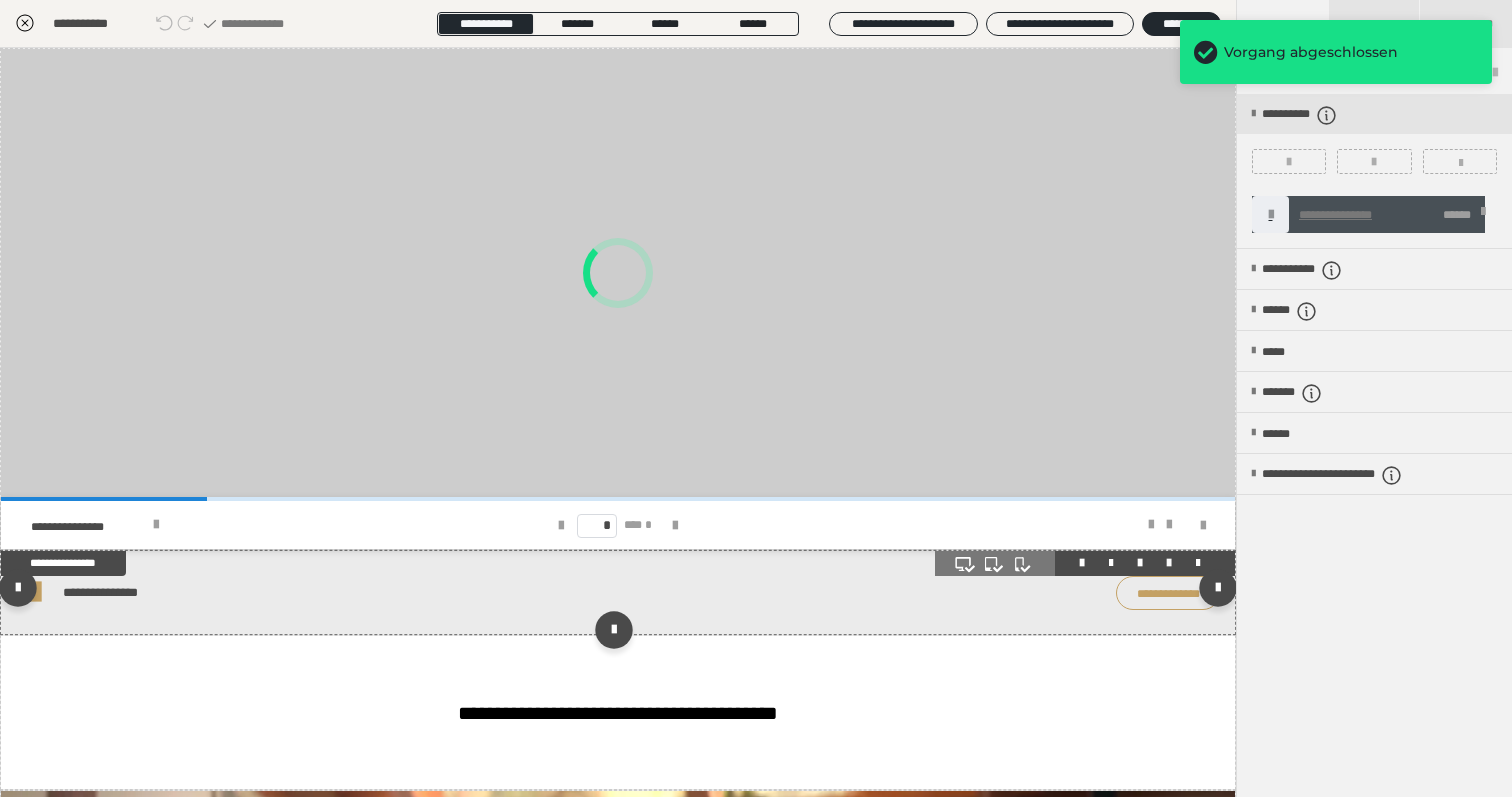 click at bounding box center [1169, 563] 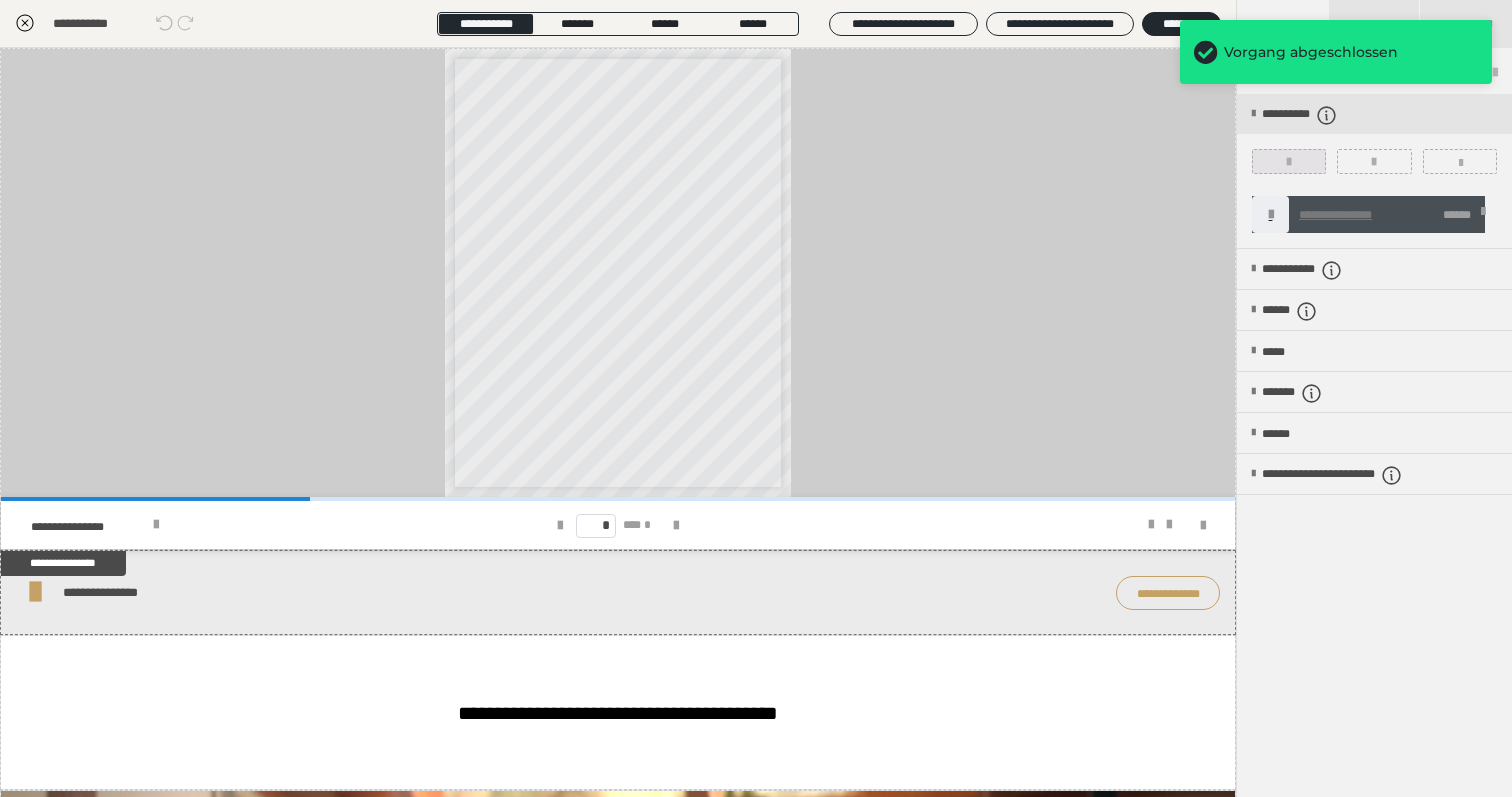 click at bounding box center (1289, 162) 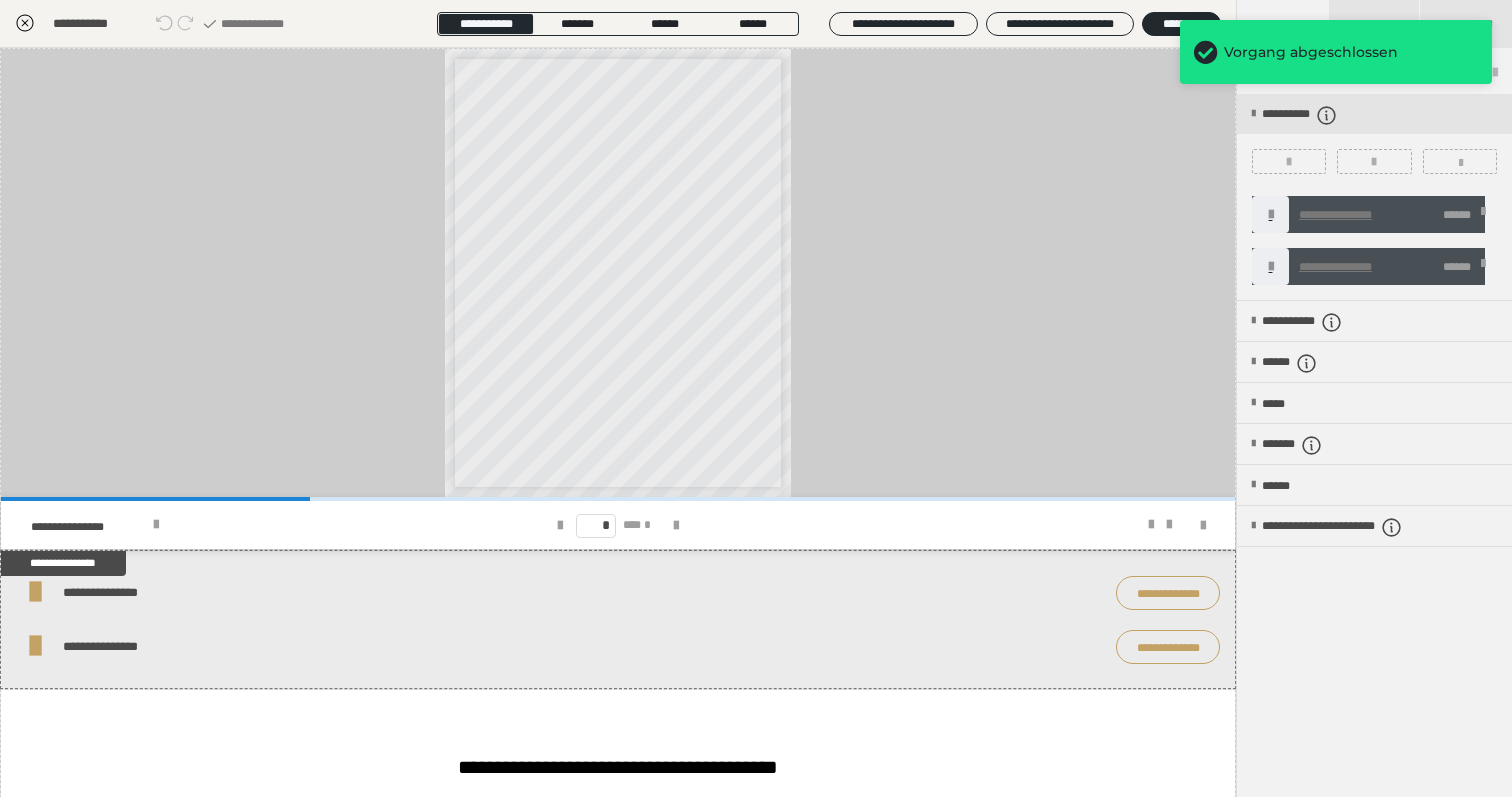 click at bounding box center [1483, 215] 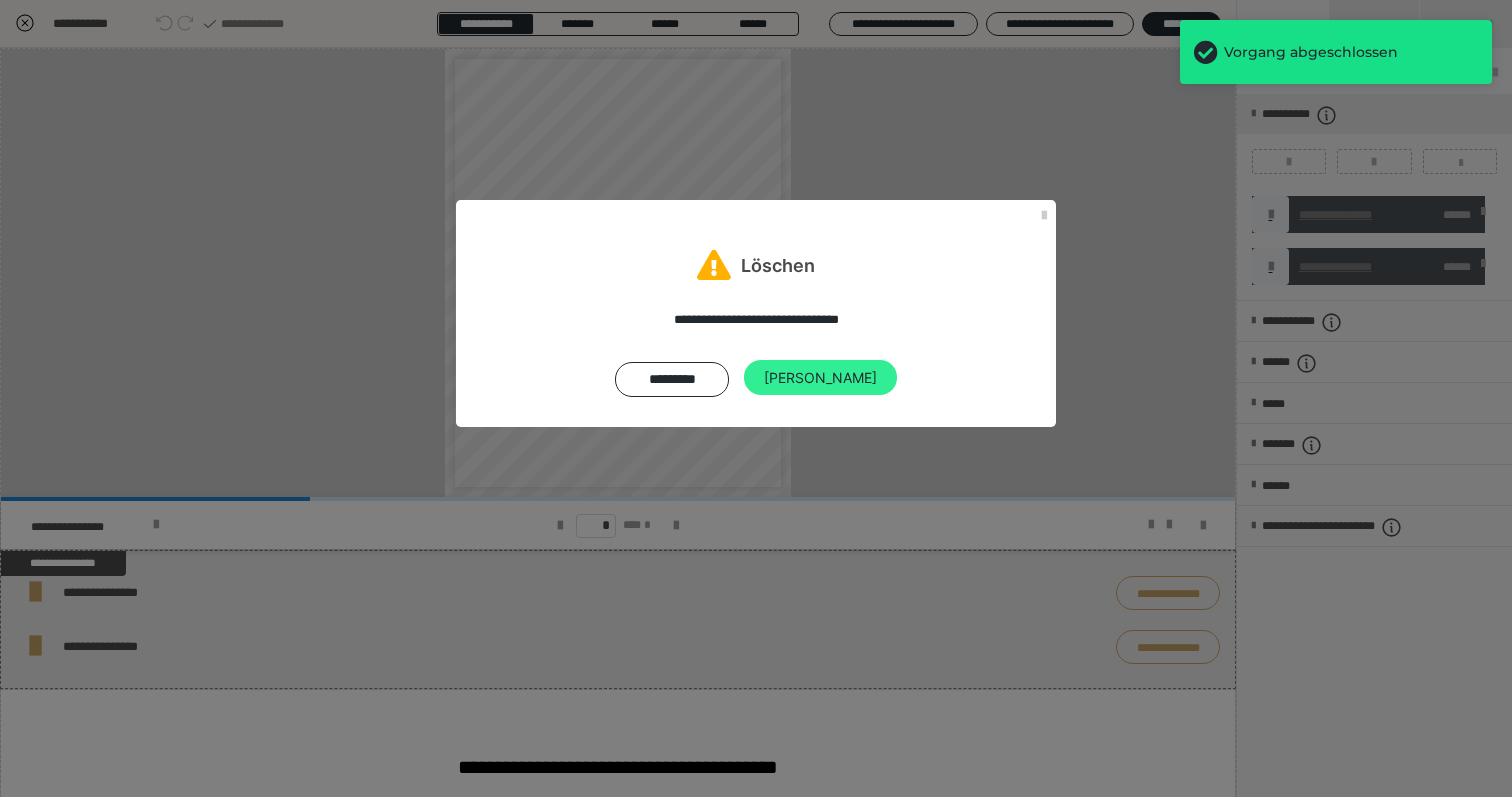 click on "[PERSON_NAME]" at bounding box center (820, 378) 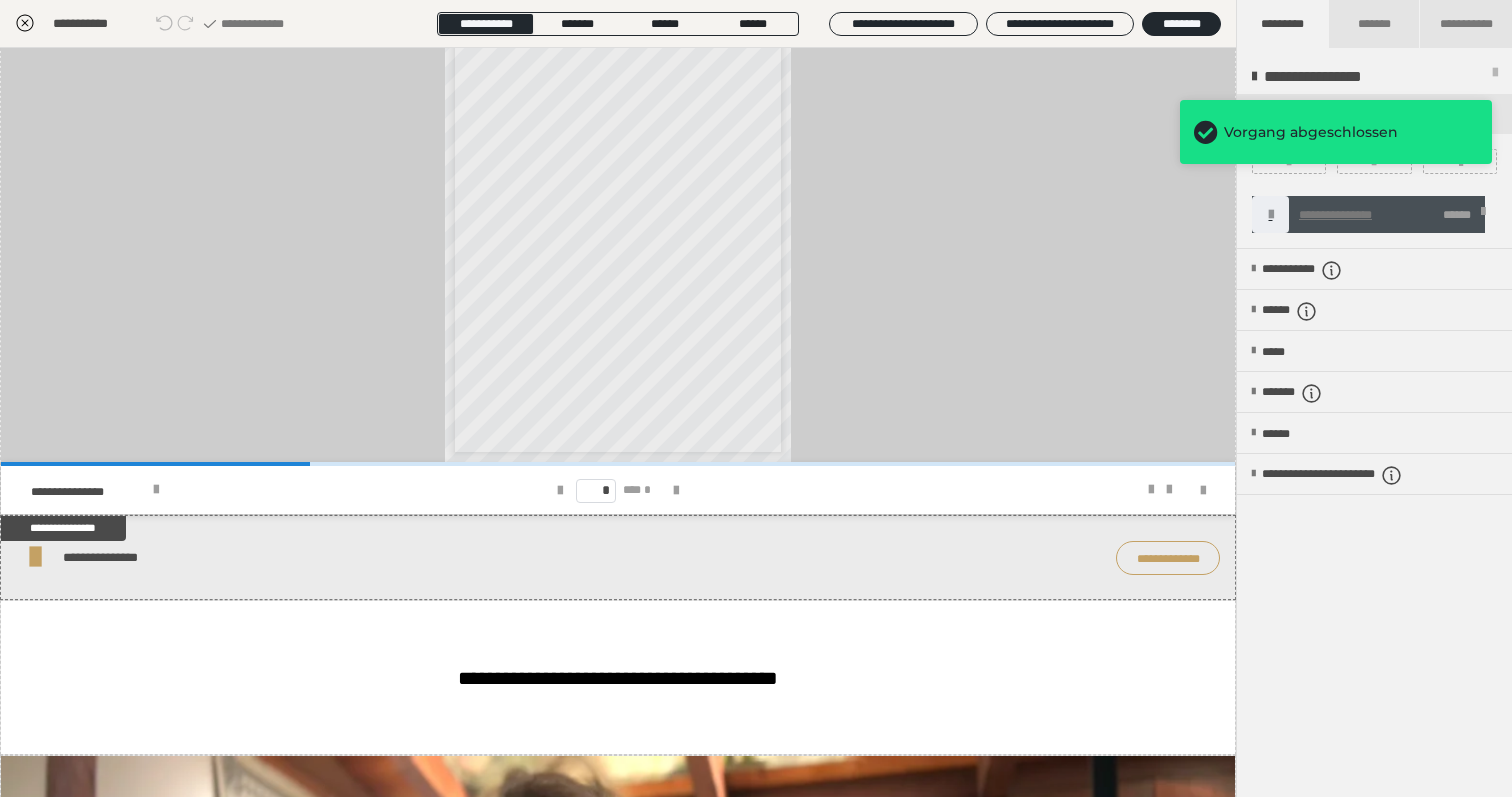 scroll, scrollTop: 71, scrollLeft: 0, axis: vertical 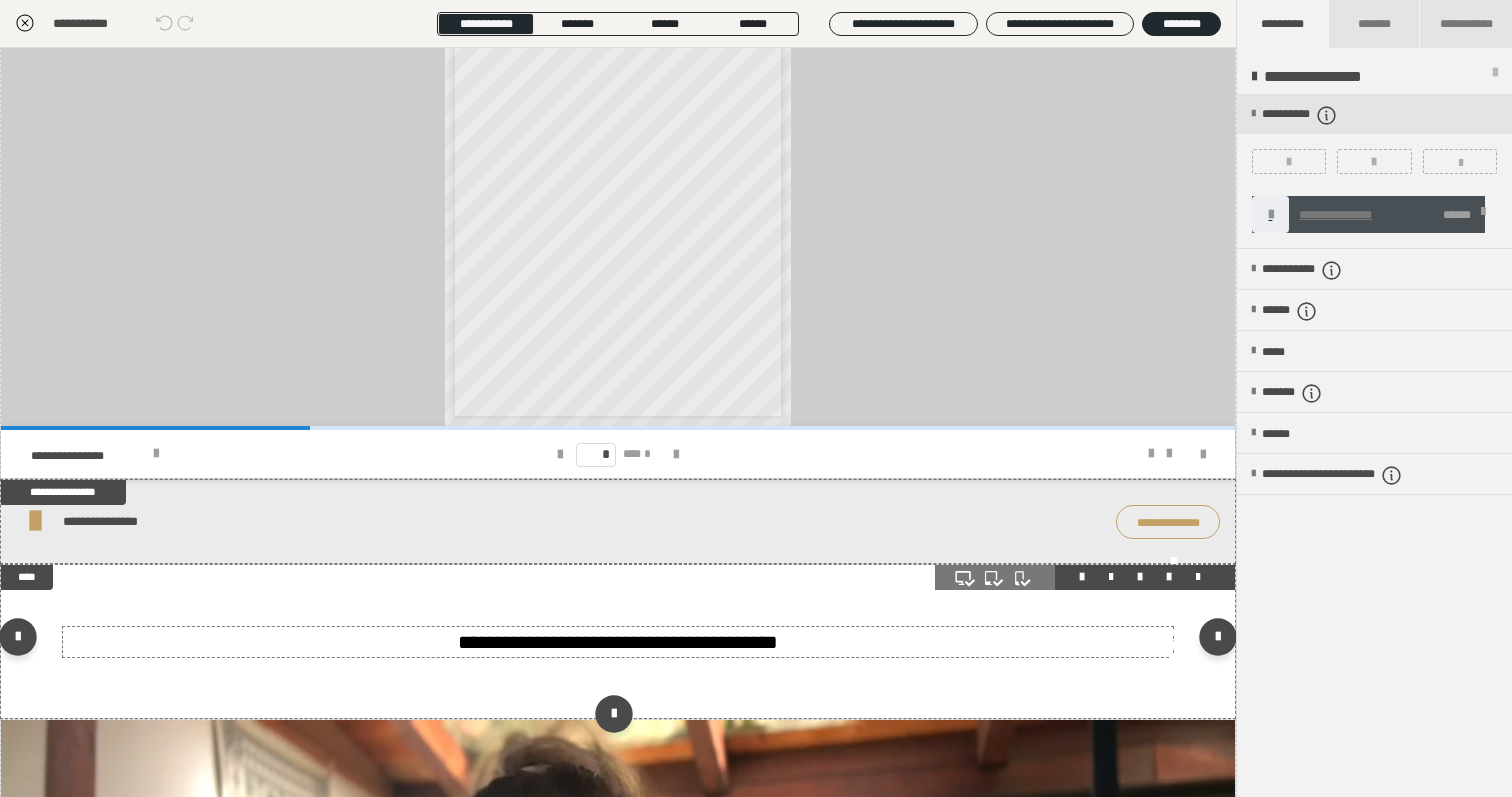 click on "**********" at bounding box center (618, 642) 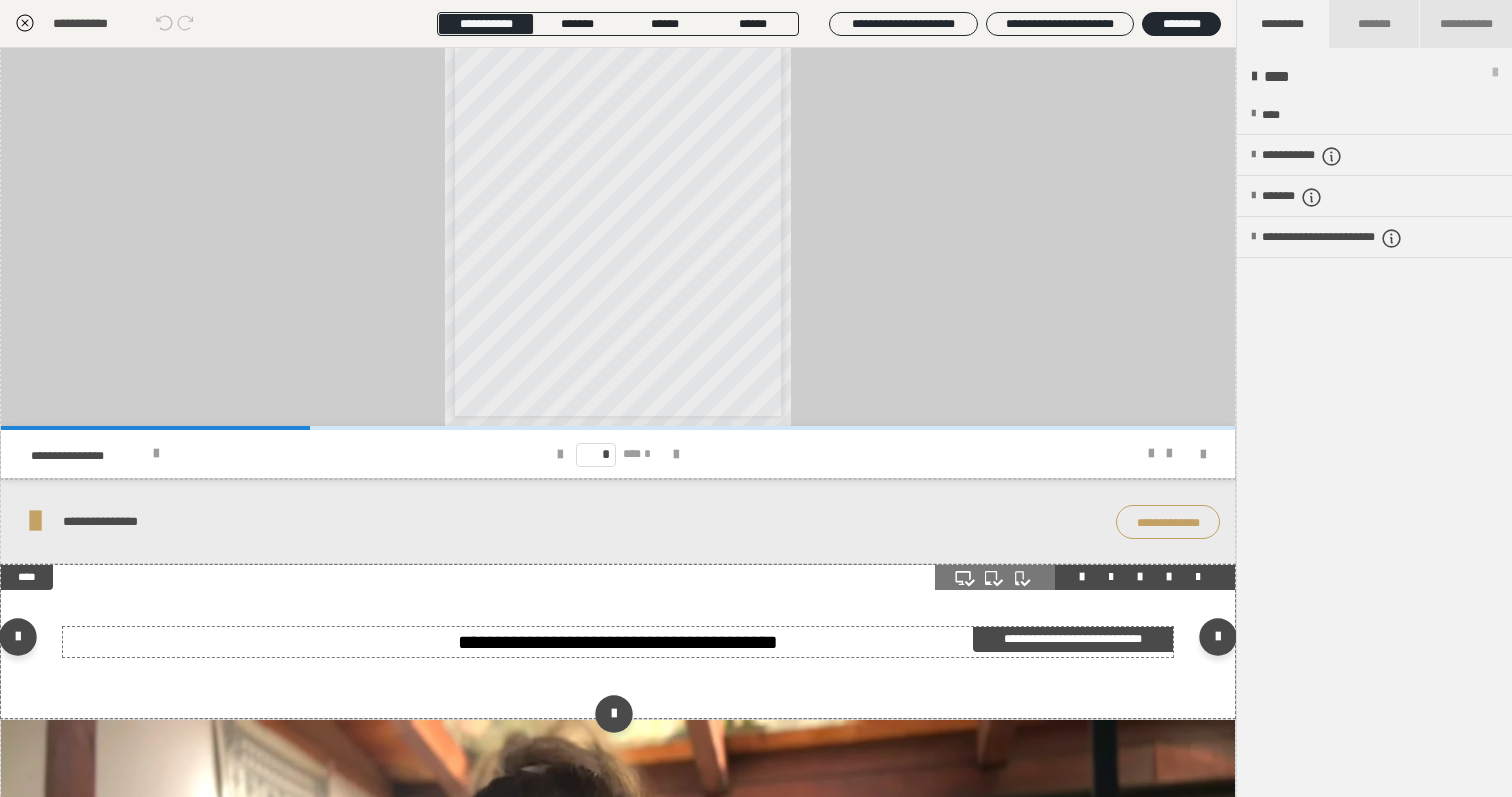 click on "**********" at bounding box center (618, 642) 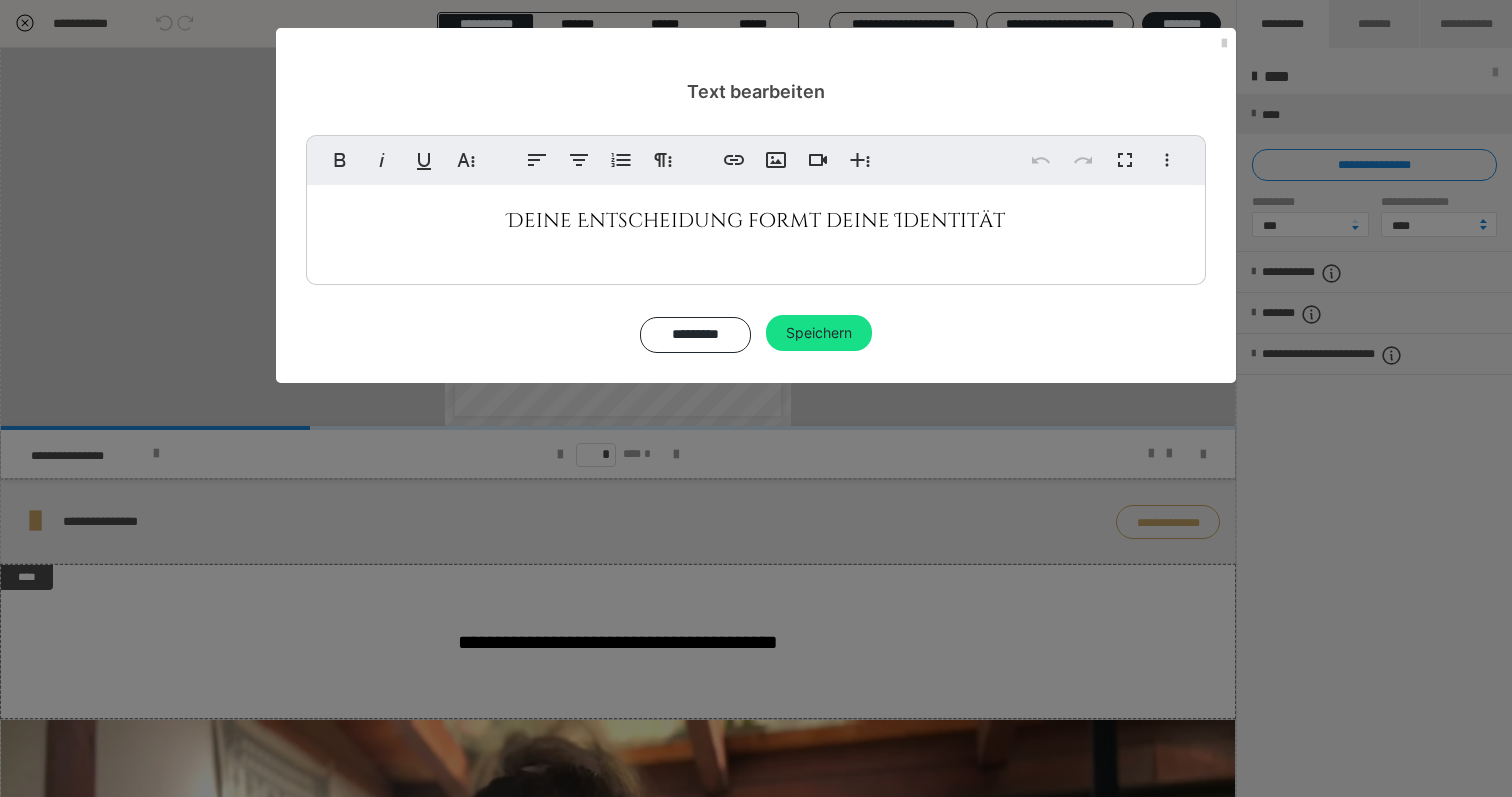 click on "Deine Entscheidung formt deine Identität" at bounding box center (756, 230) 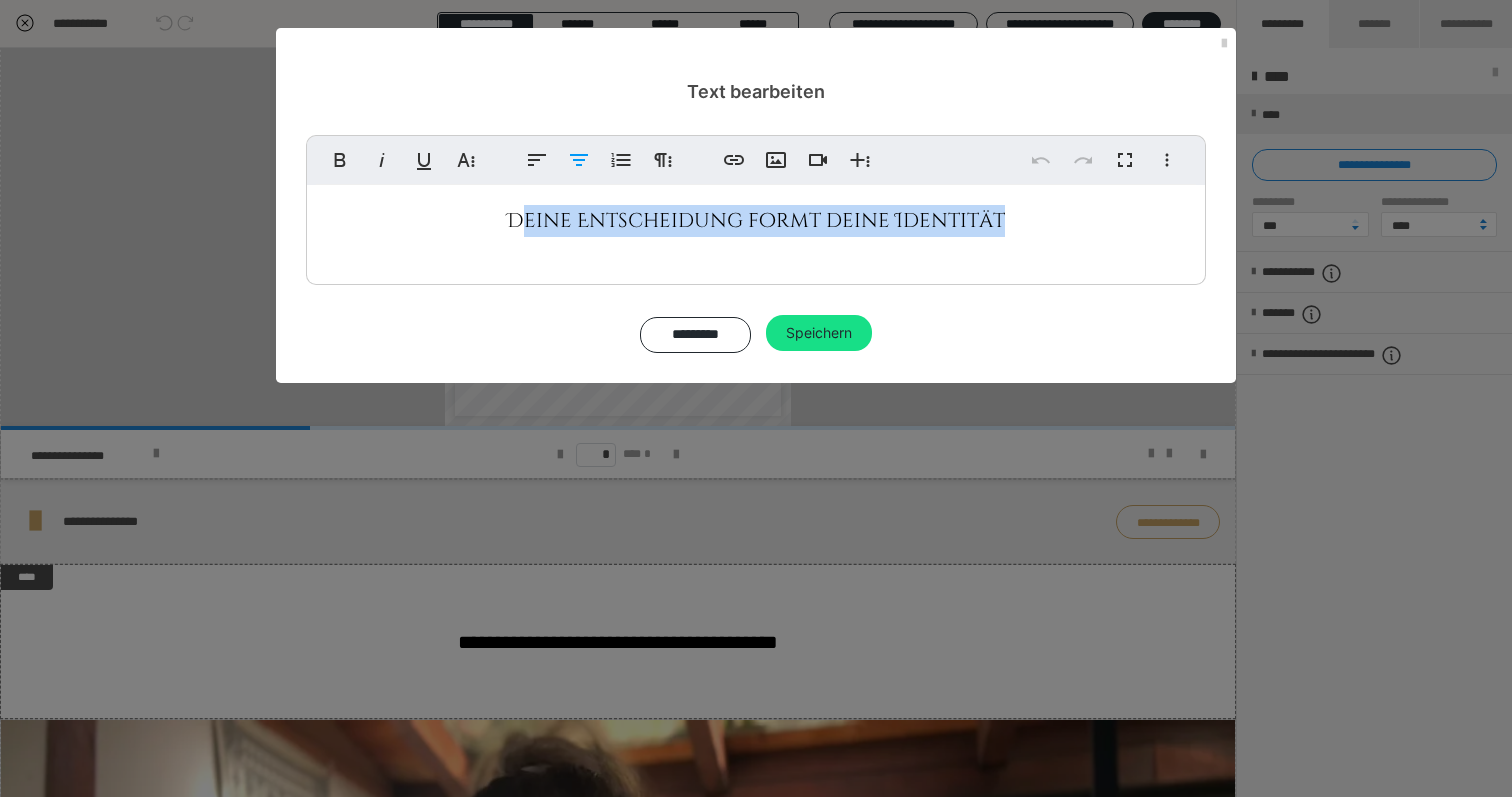 drag, startPoint x: 865, startPoint y: 201, endPoint x: 528, endPoint y: 223, distance: 337.71735 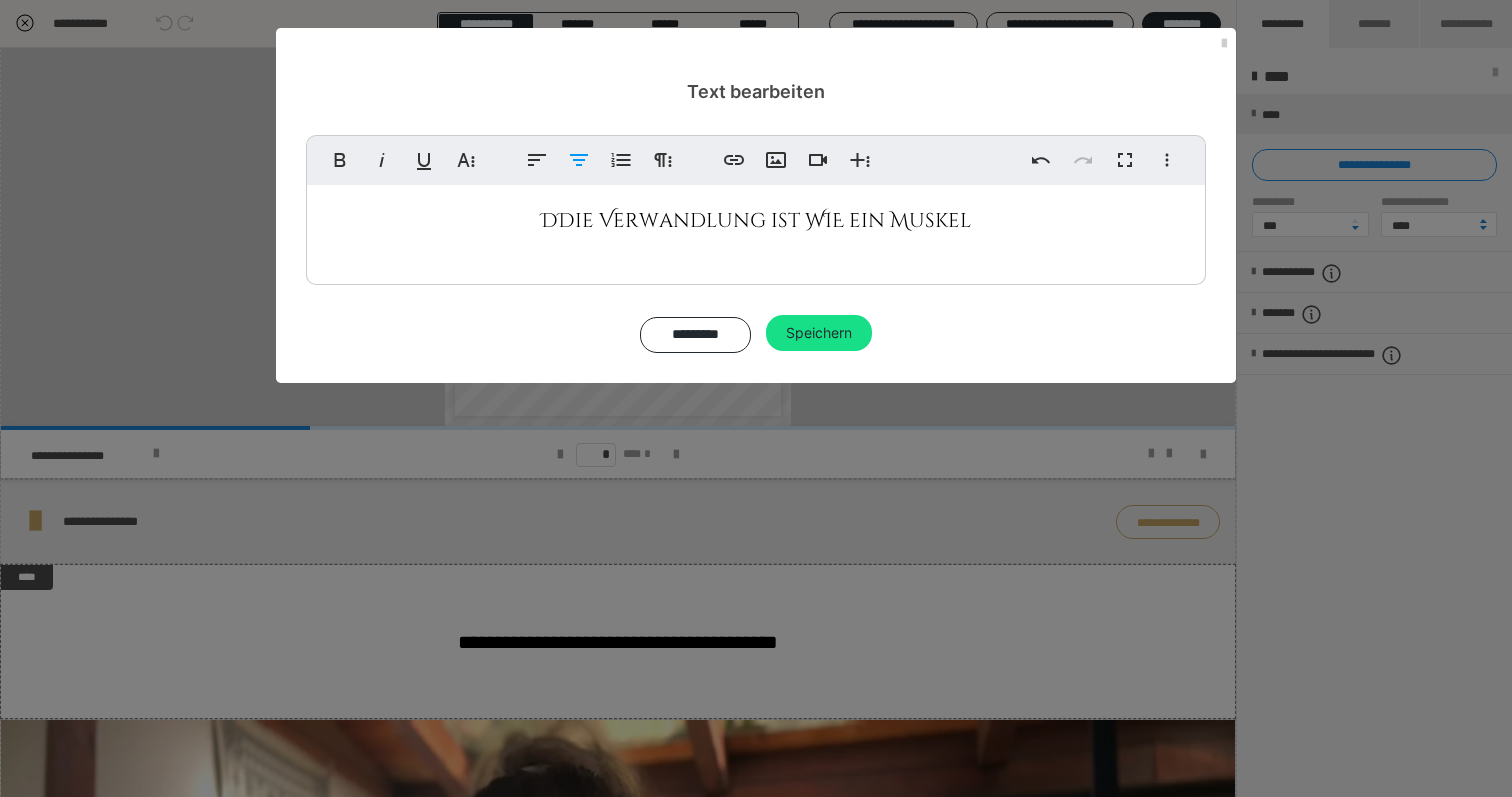 click on "D Die Verwandlung ist WIE ein Muskel" at bounding box center (756, 220) 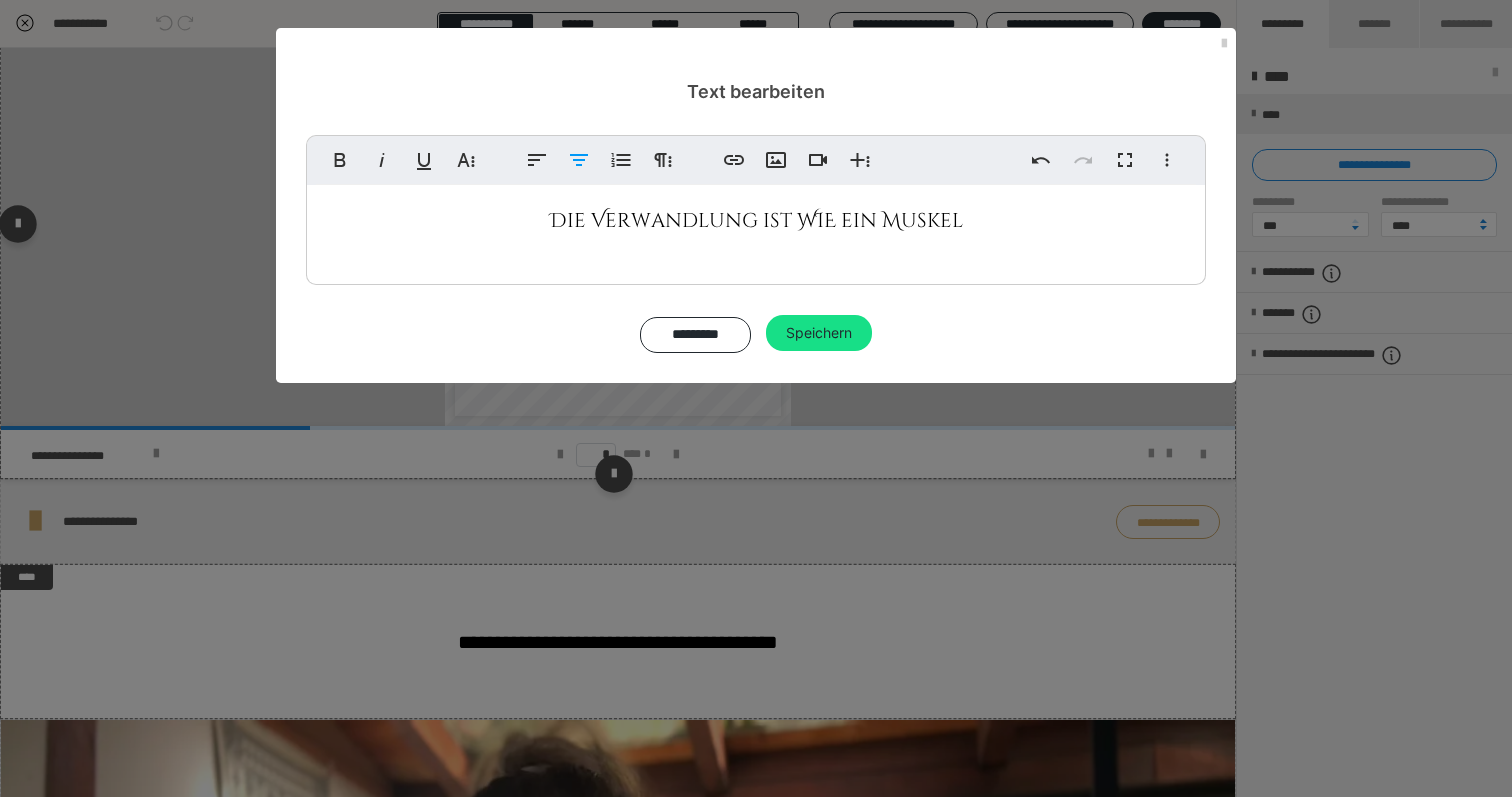 click on "Speichern" at bounding box center (819, 333) 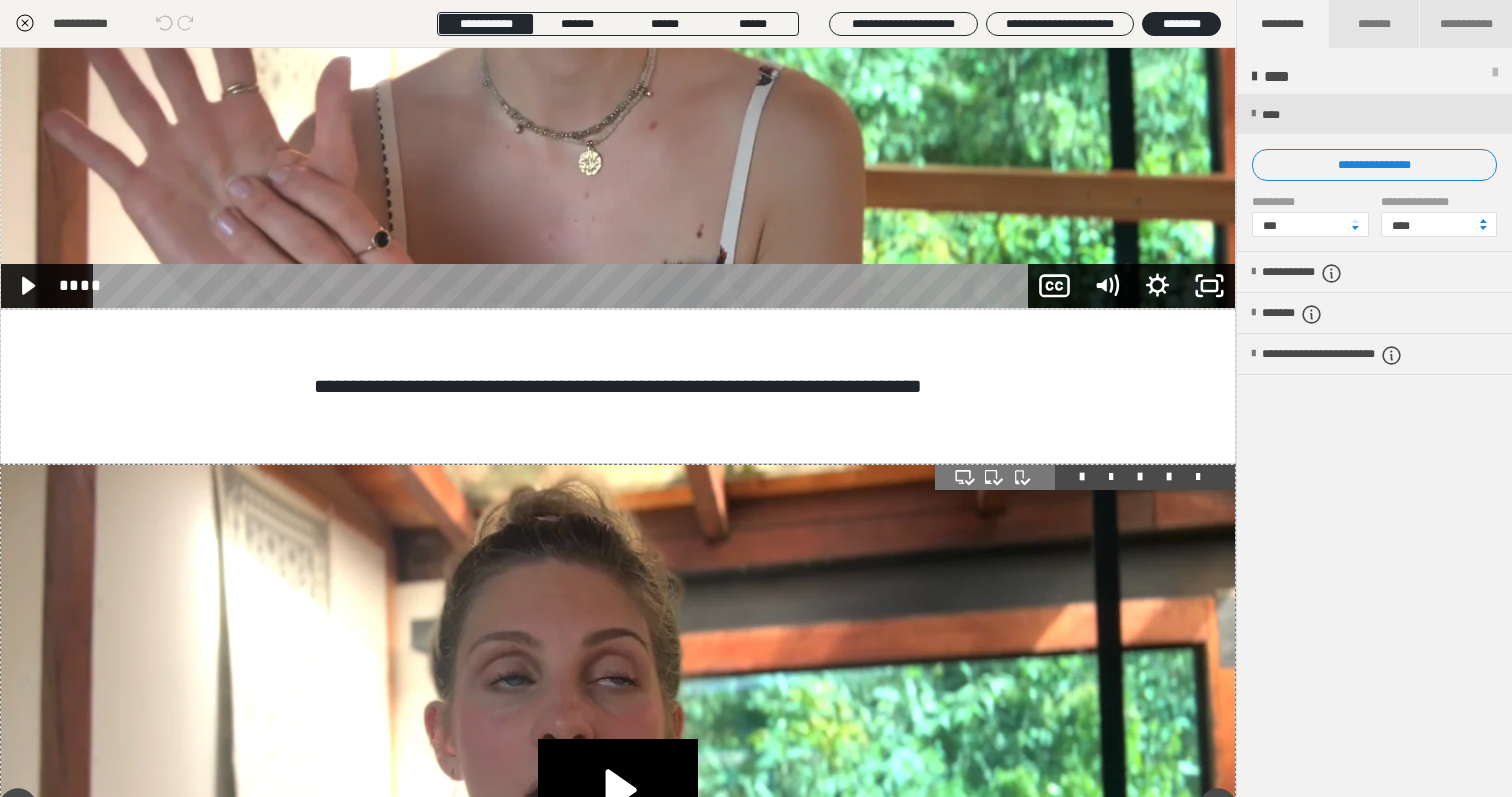 scroll, scrollTop: 1205, scrollLeft: 0, axis: vertical 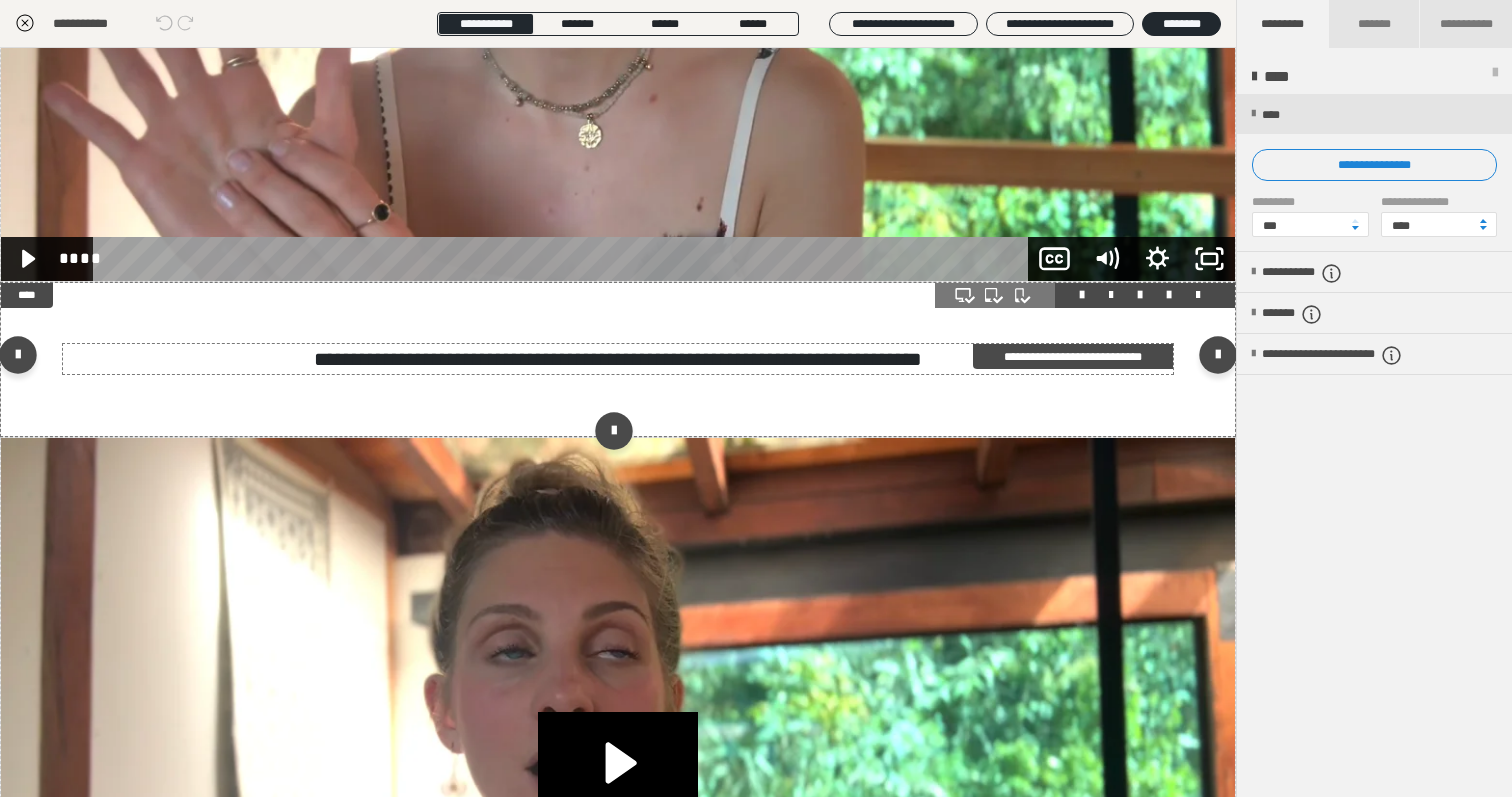 click on "**********" at bounding box center (618, 359) 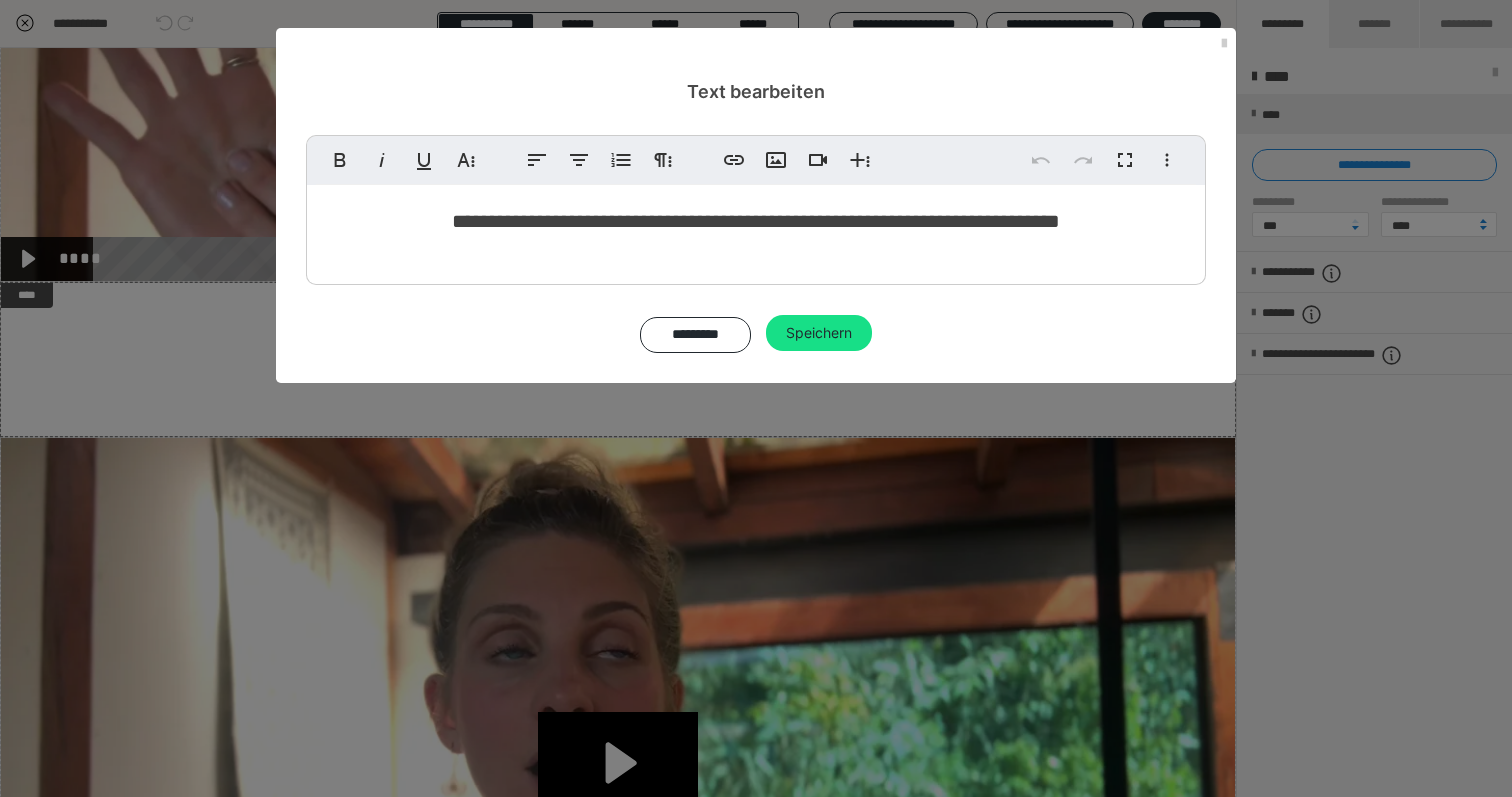 click on "**********" at bounding box center [756, 221] 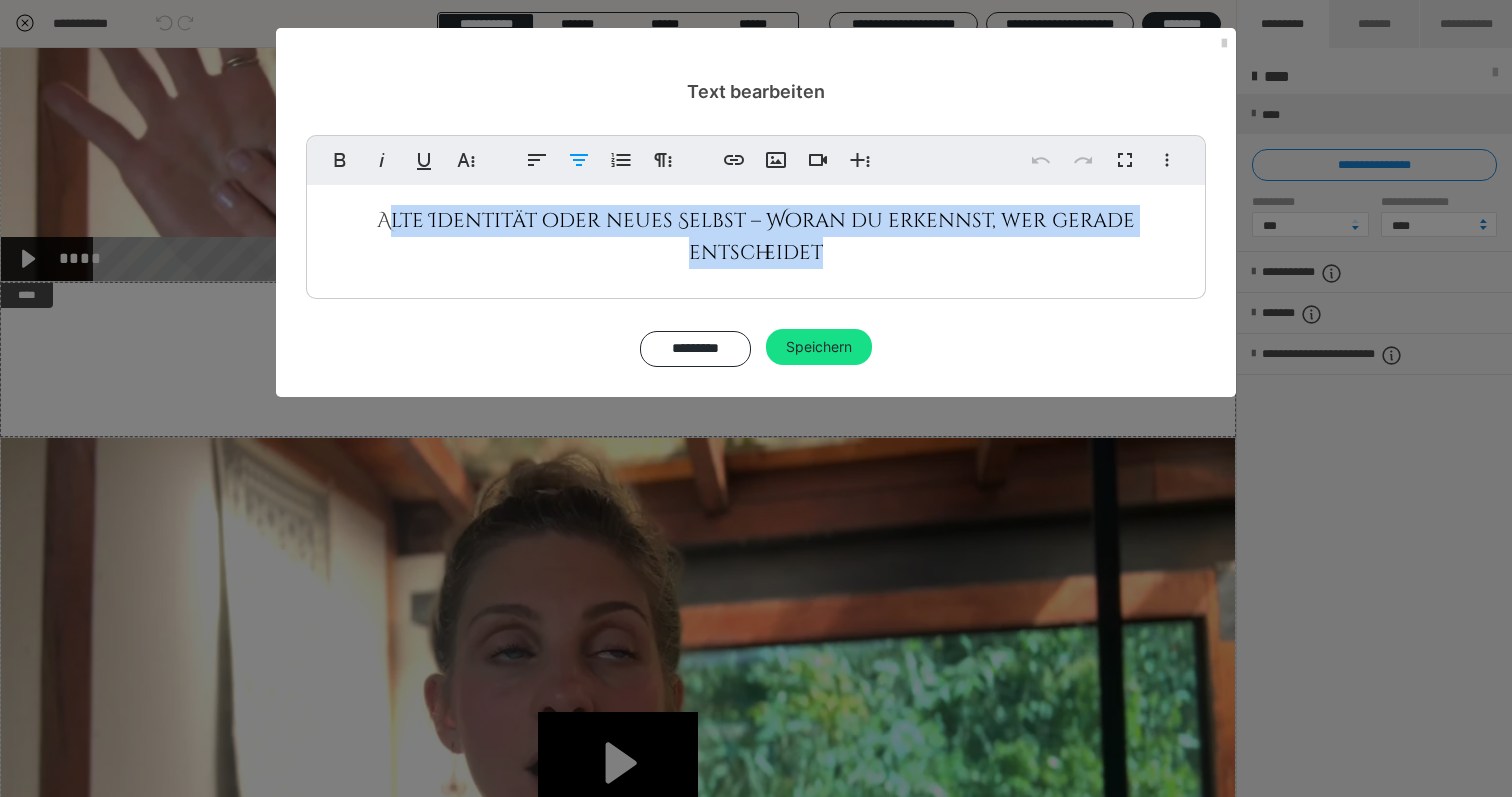 drag, startPoint x: 926, startPoint y: 257, endPoint x: 400, endPoint y: 224, distance: 527.0342 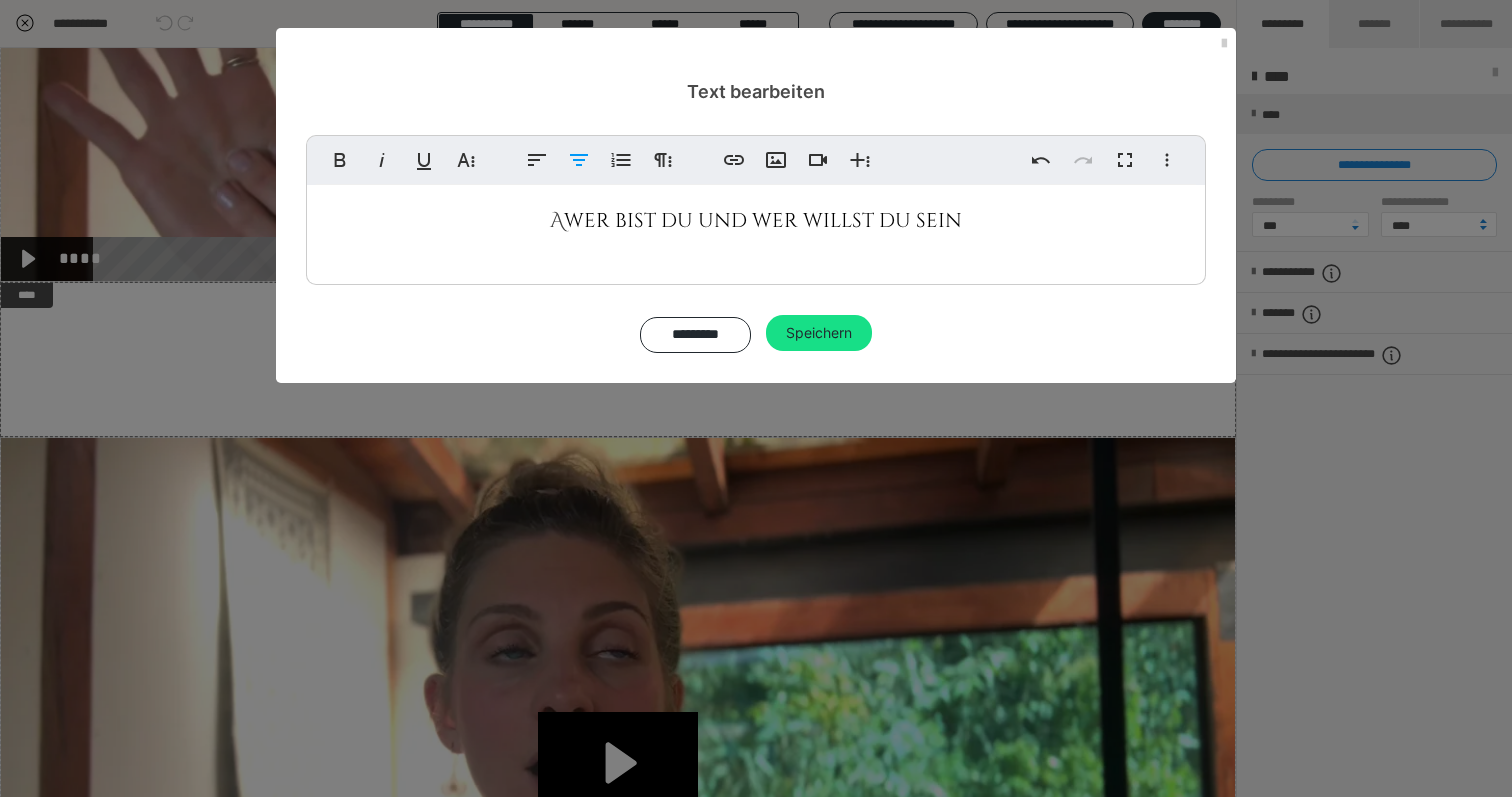 click on "wer bist du und wer willst du sein" at bounding box center (763, 220) 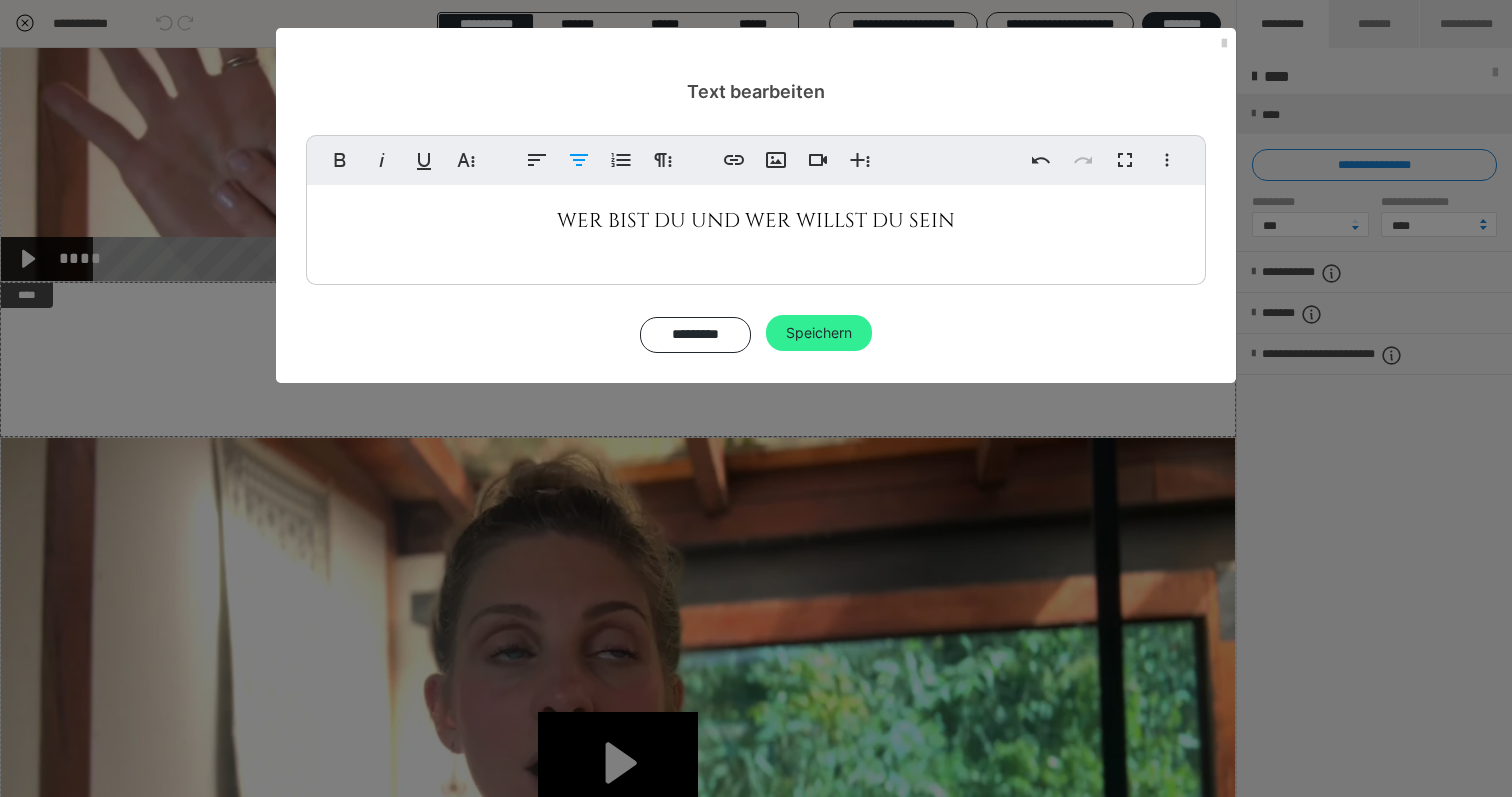 click on "Speichern" at bounding box center [819, 333] 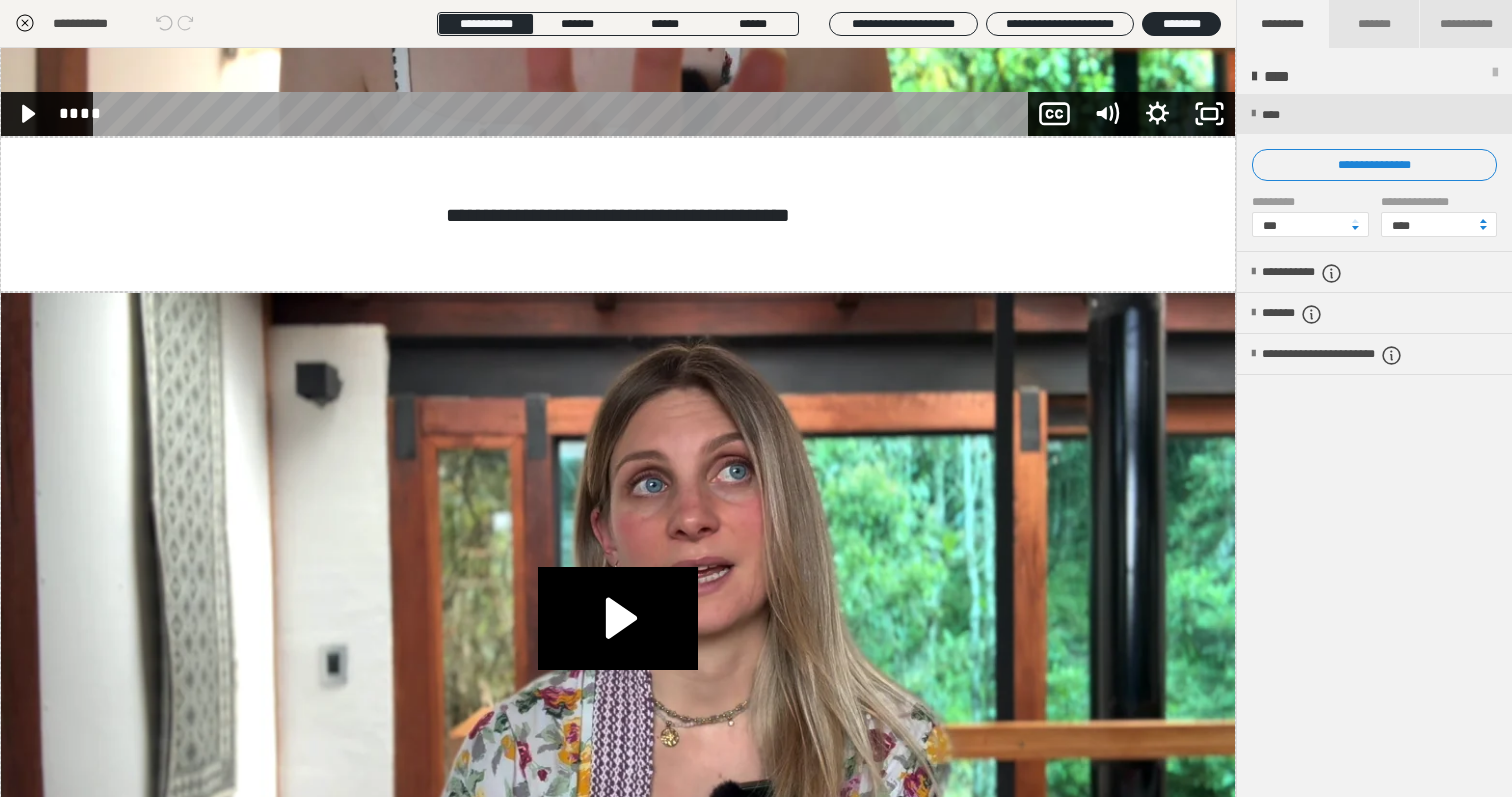 scroll, scrollTop: 2193, scrollLeft: 0, axis: vertical 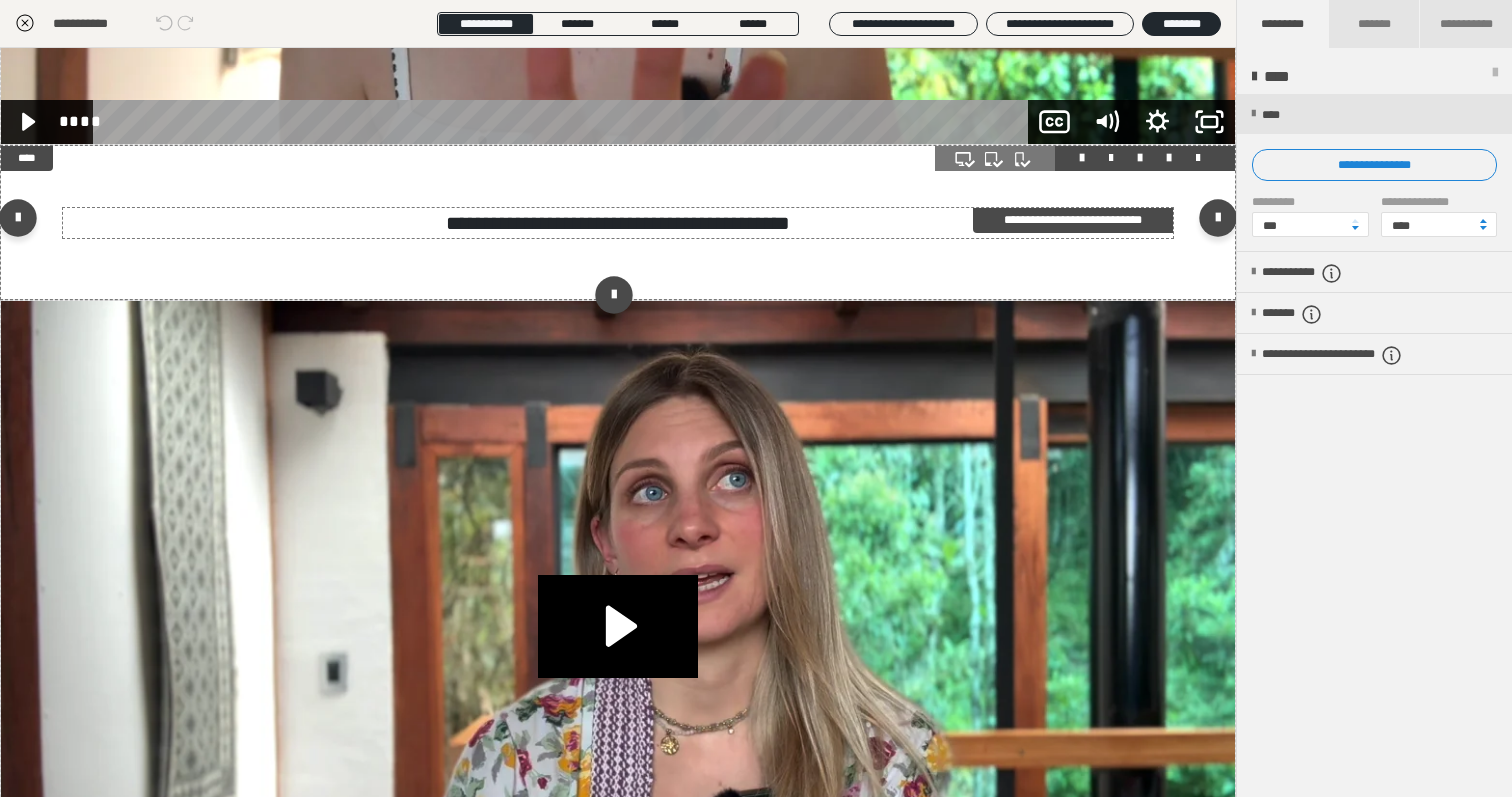 click on "**********" at bounding box center (618, 223) 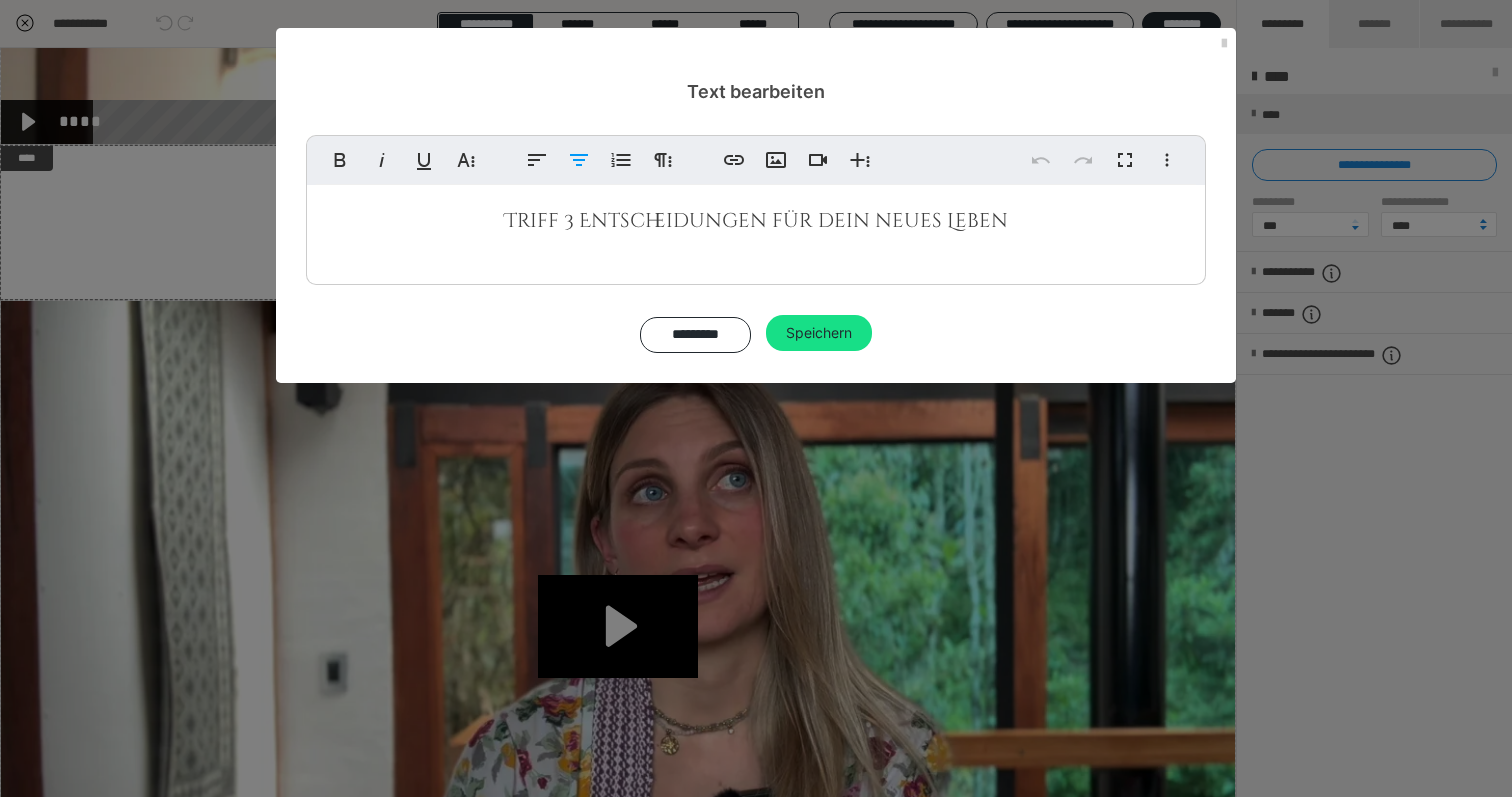drag, startPoint x: 1023, startPoint y: 220, endPoint x: 523, endPoint y: 218, distance: 500.004 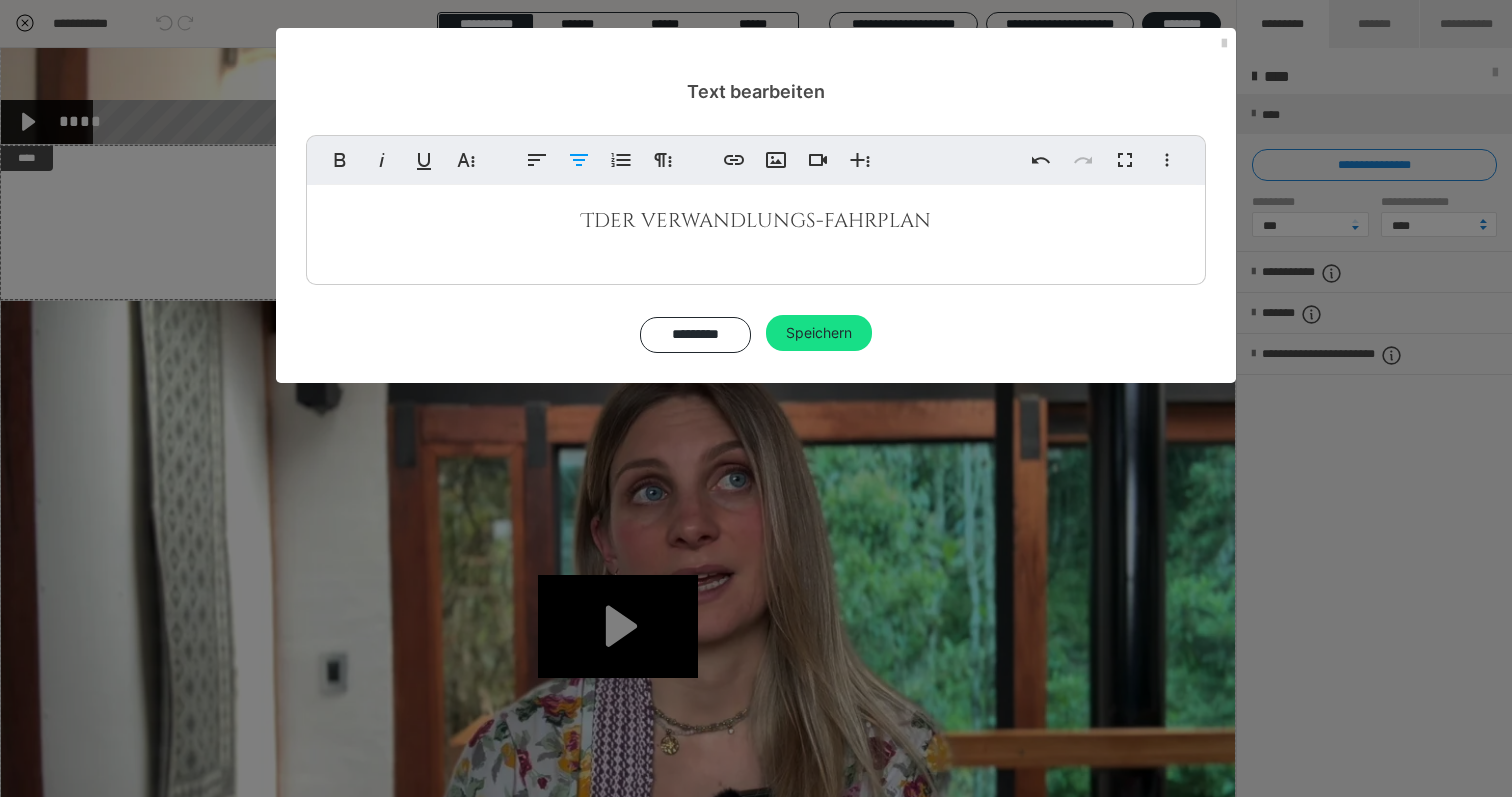 click on "Tder verwandlungs-fahrplan" at bounding box center [756, 220] 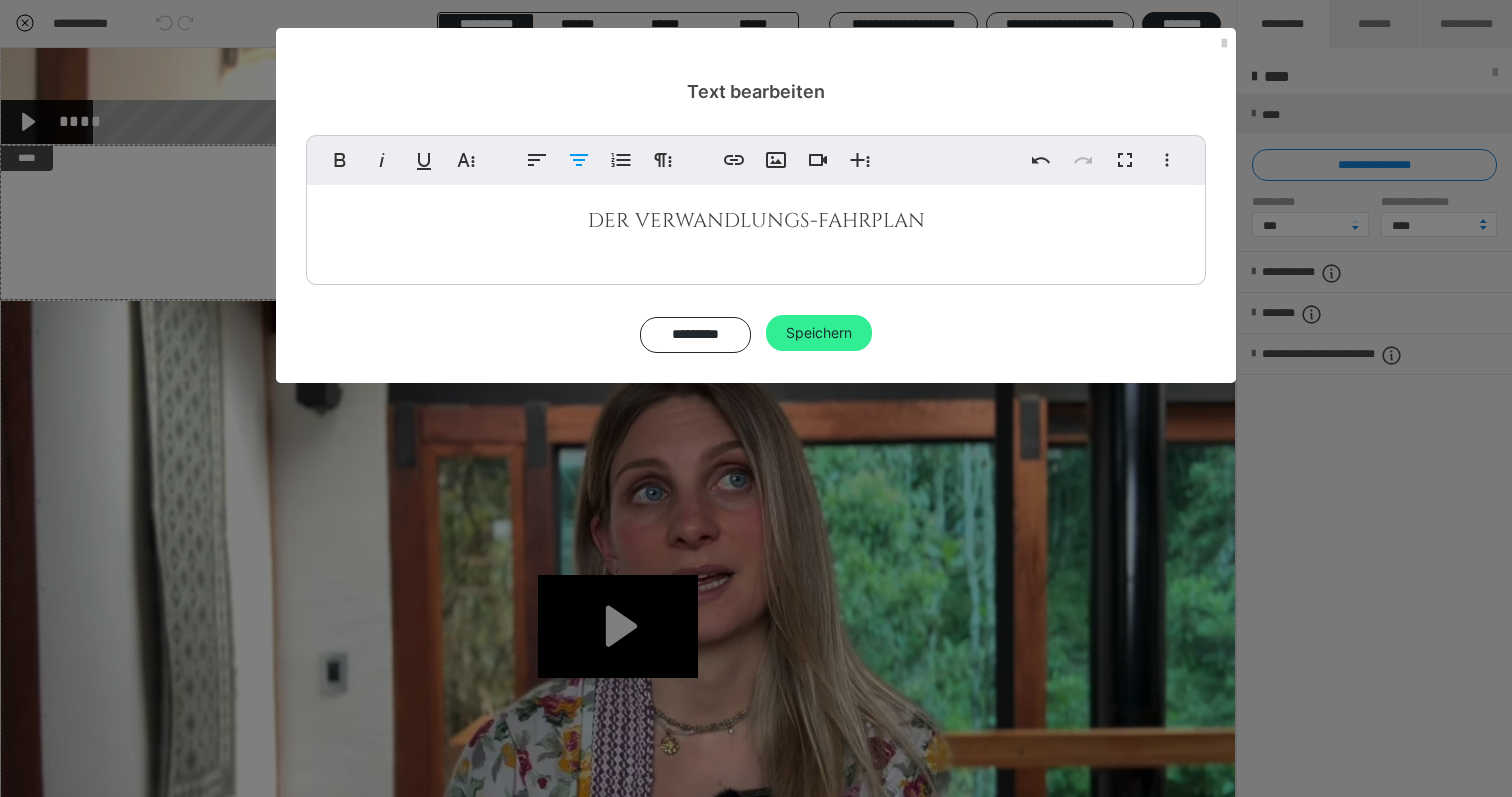 click on "Speichern" at bounding box center [819, 333] 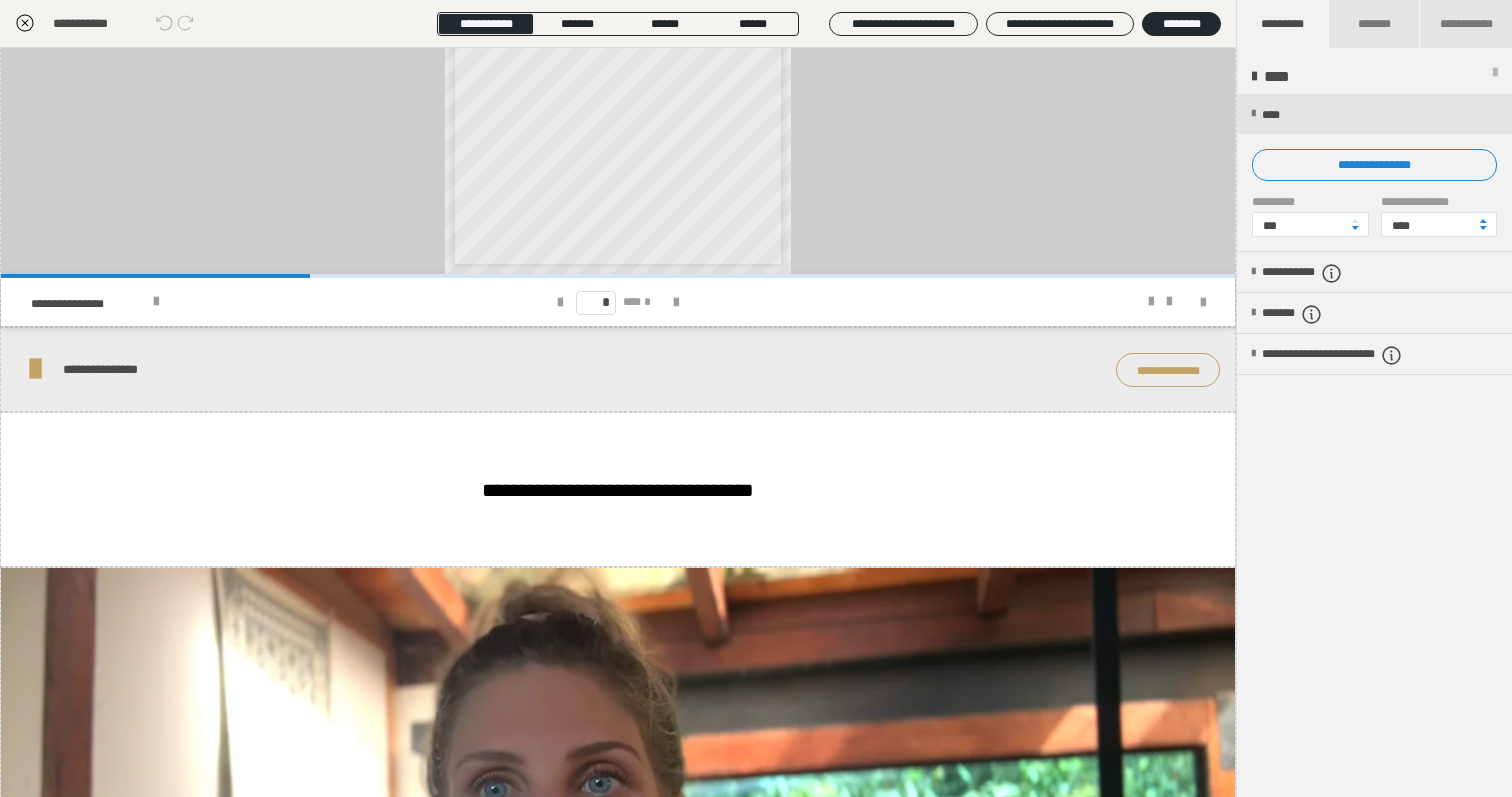 scroll, scrollTop: 0, scrollLeft: 0, axis: both 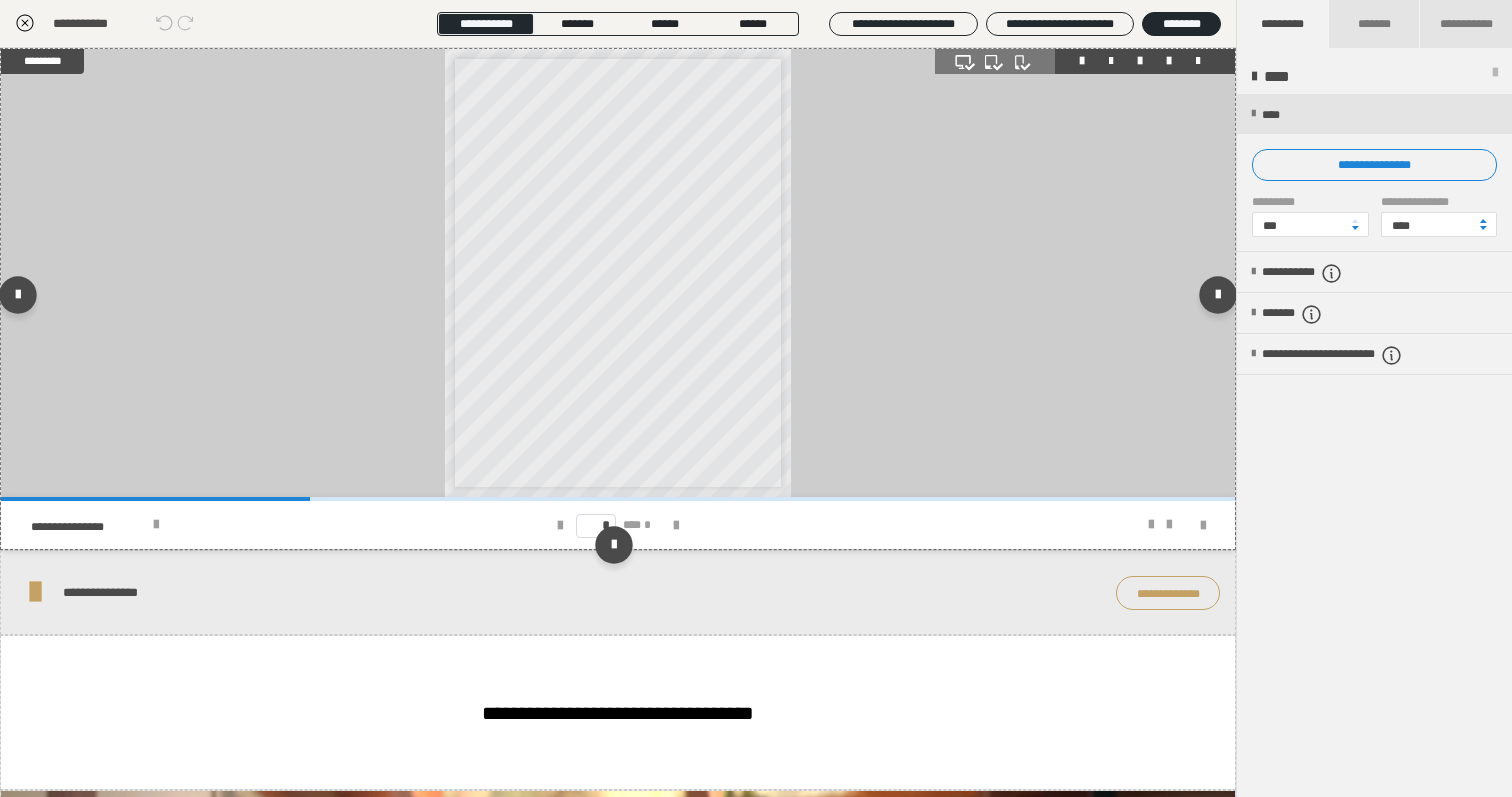 click at bounding box center (618, 273) 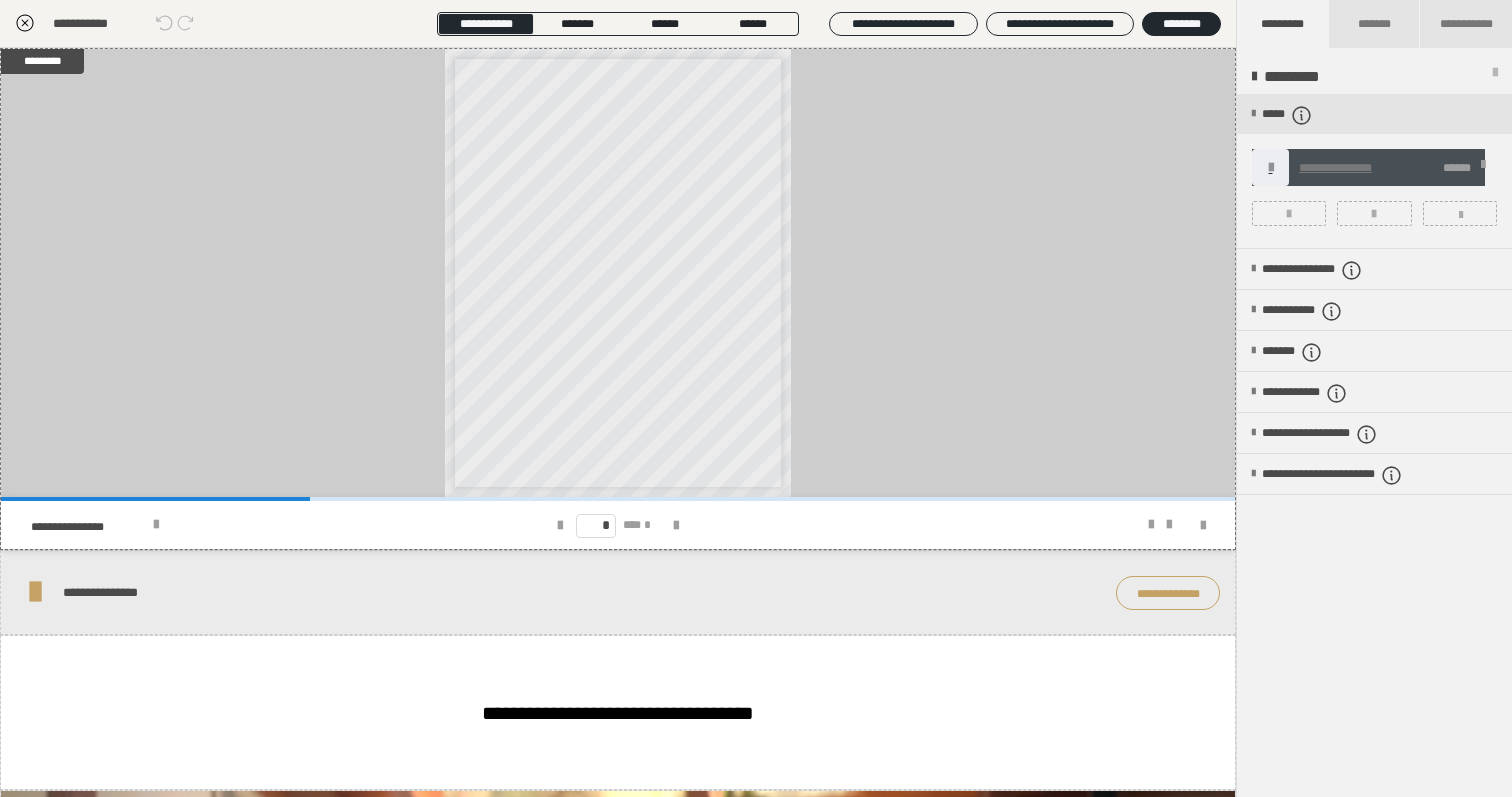 click on "**********" at bounding box center [1374, 171] 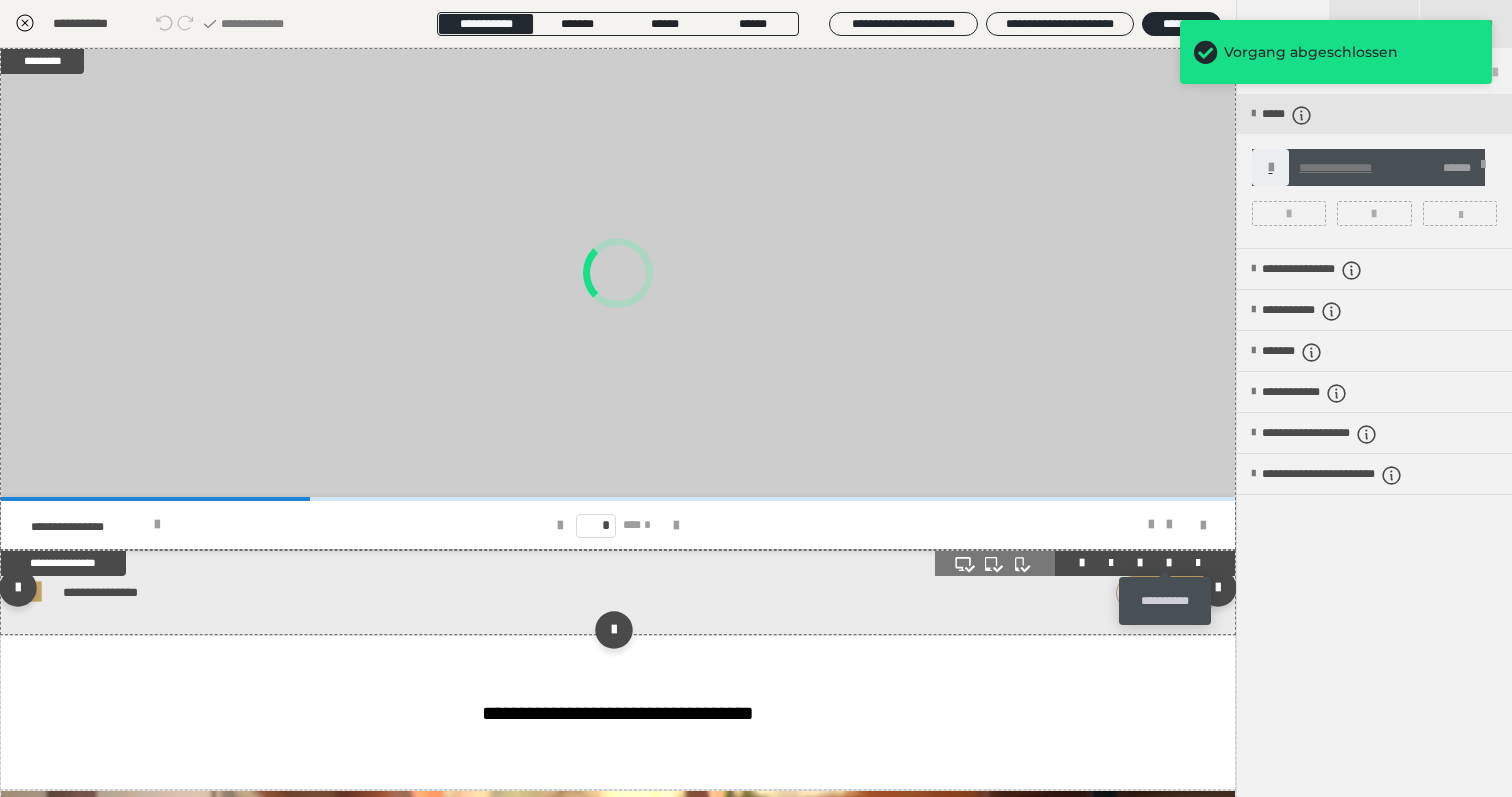 click at bounding box center [1169, 563] 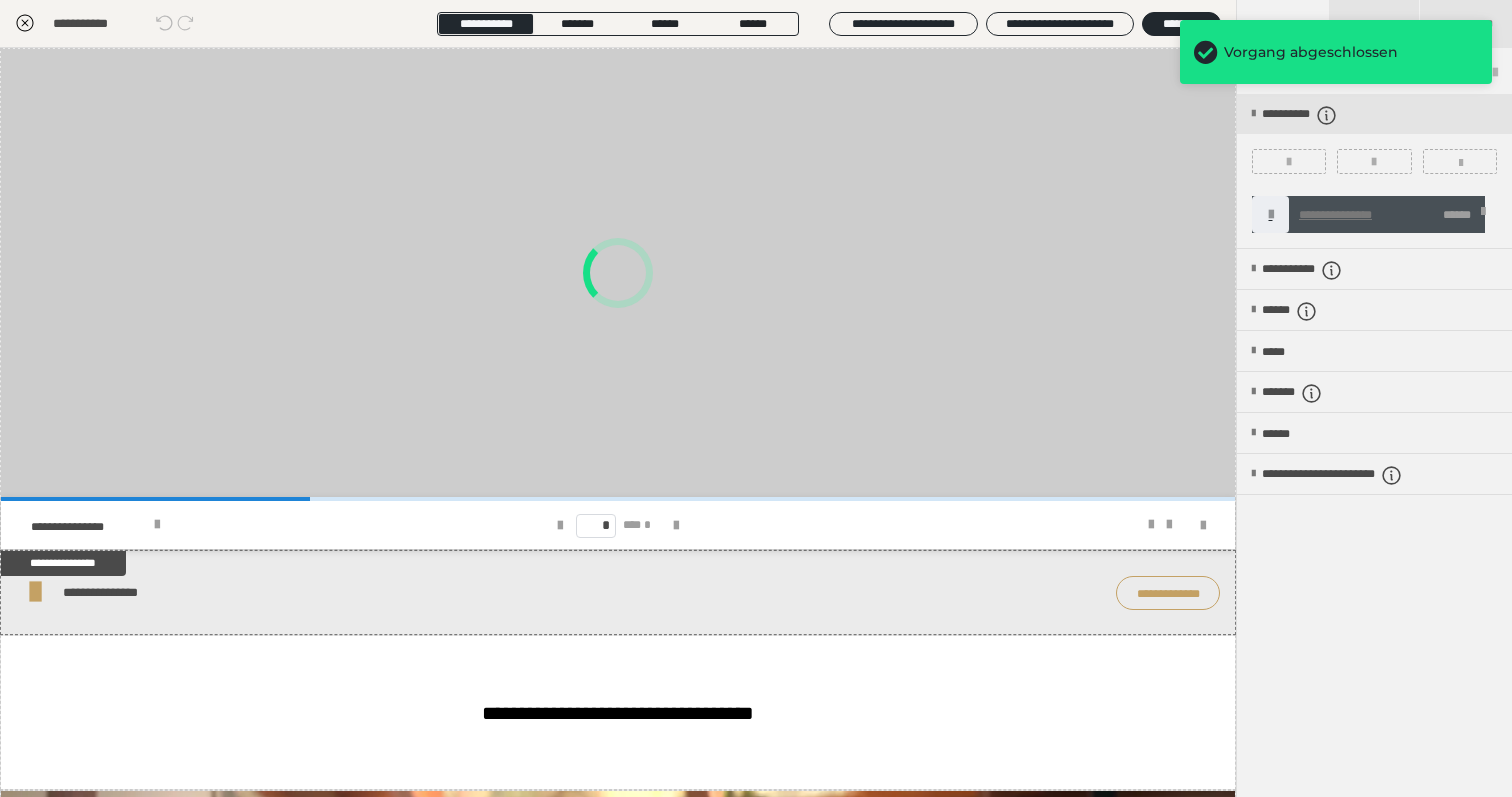 click on "**********" at bounding box center [1374, 191] 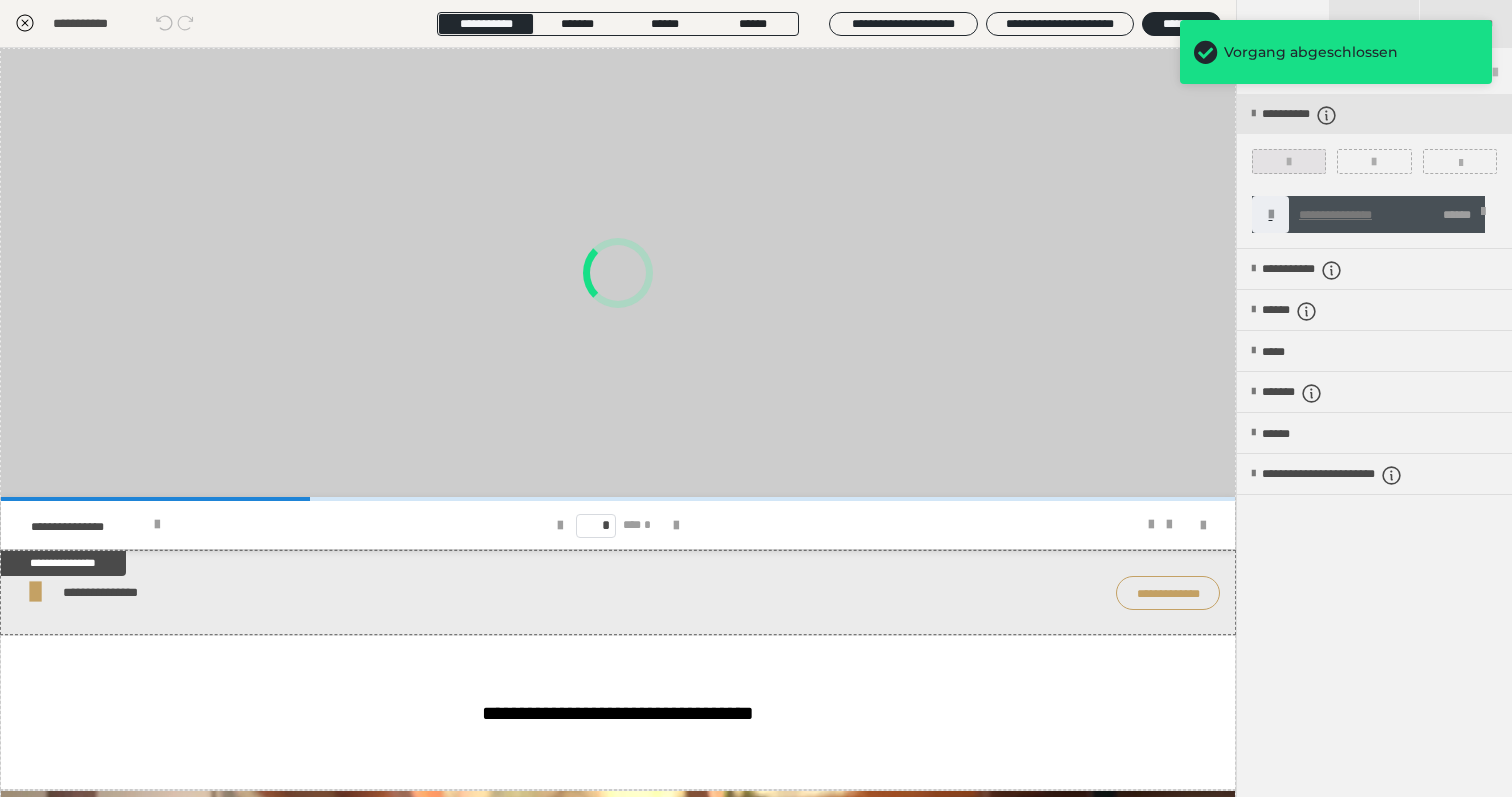 click at bounding box center (1289, 162) 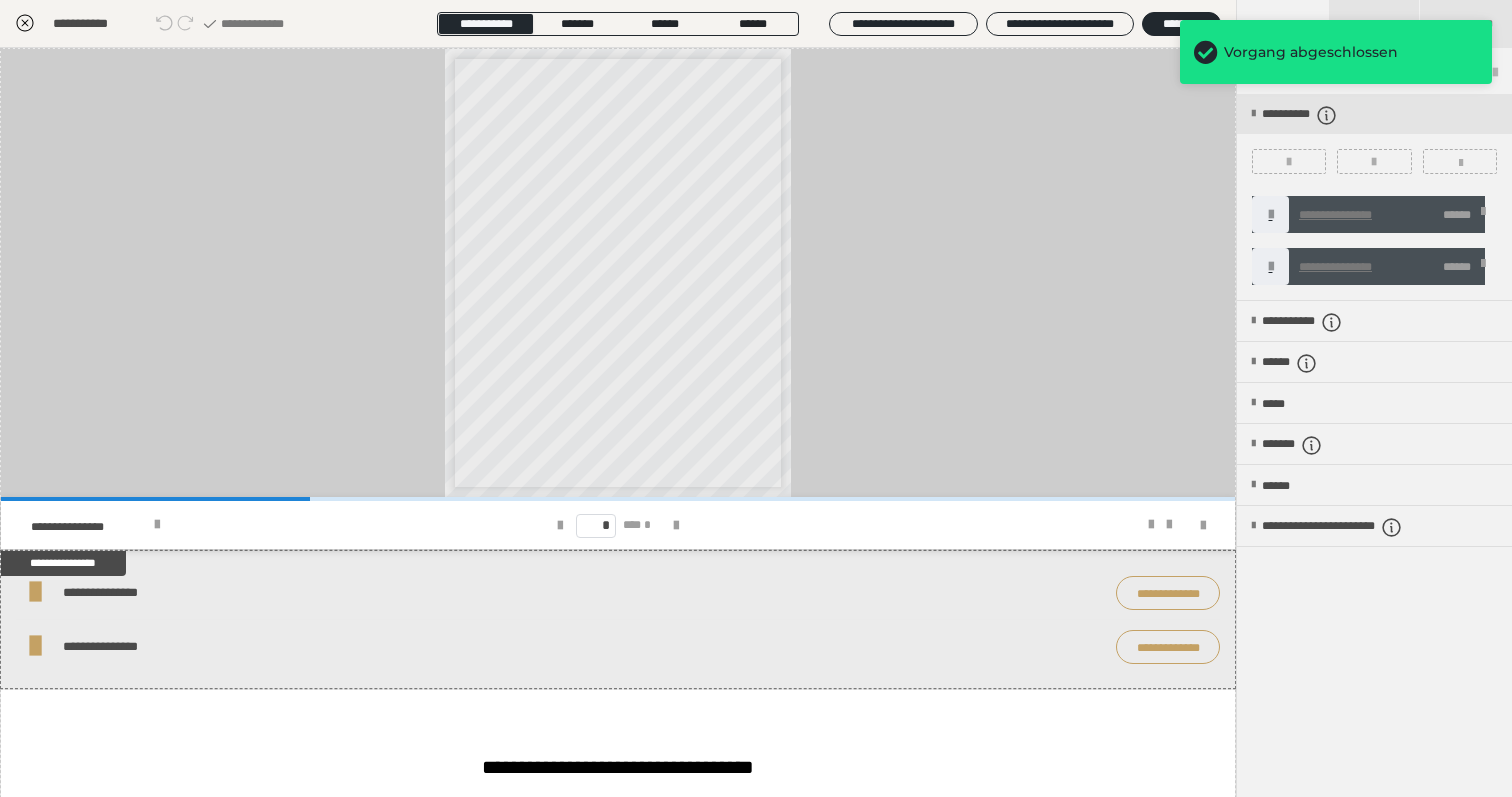 click at bounding box center [1483, 215] 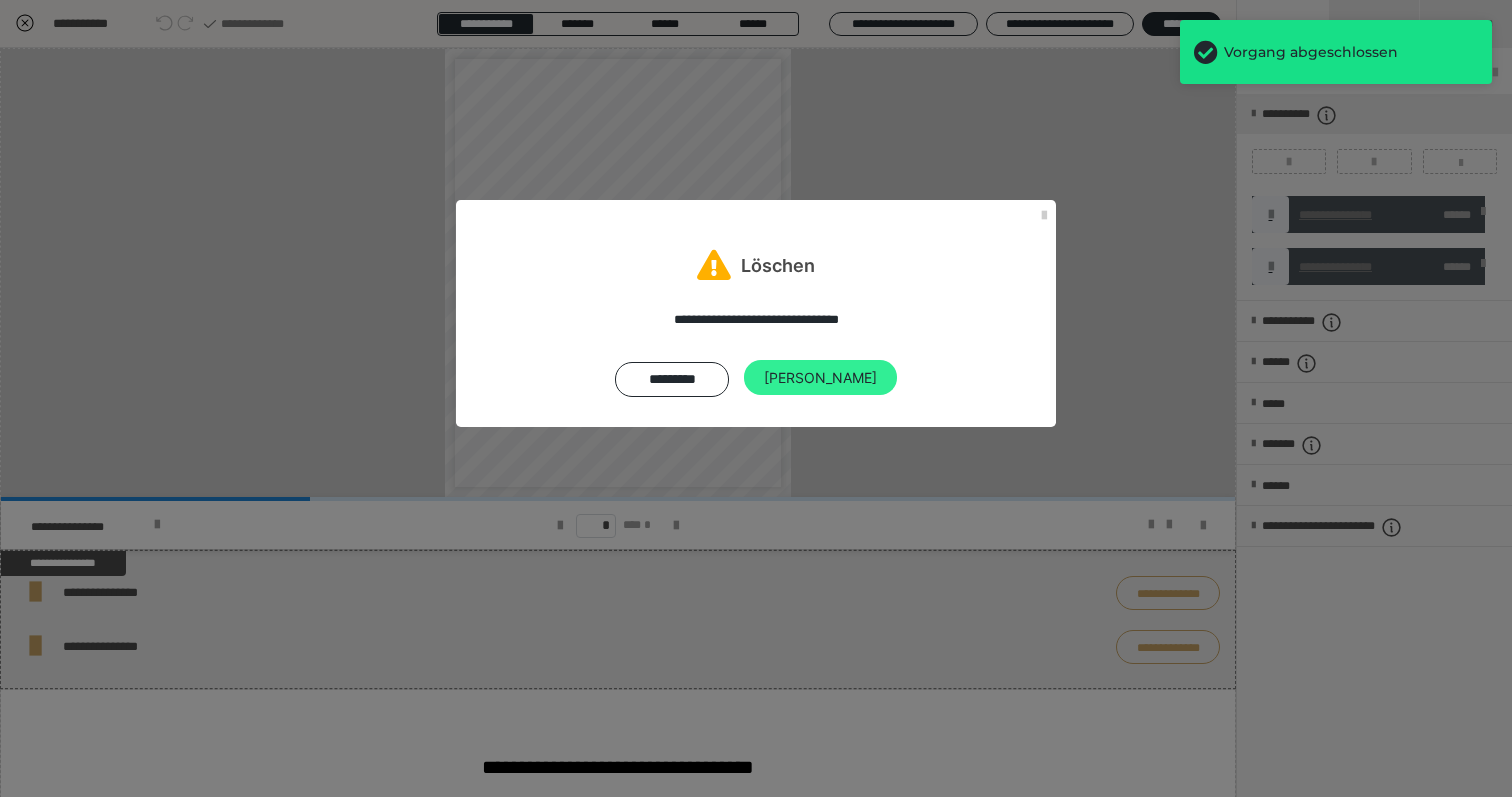 click on "[PERSON_NAME]" at bounding box center [820, 378] 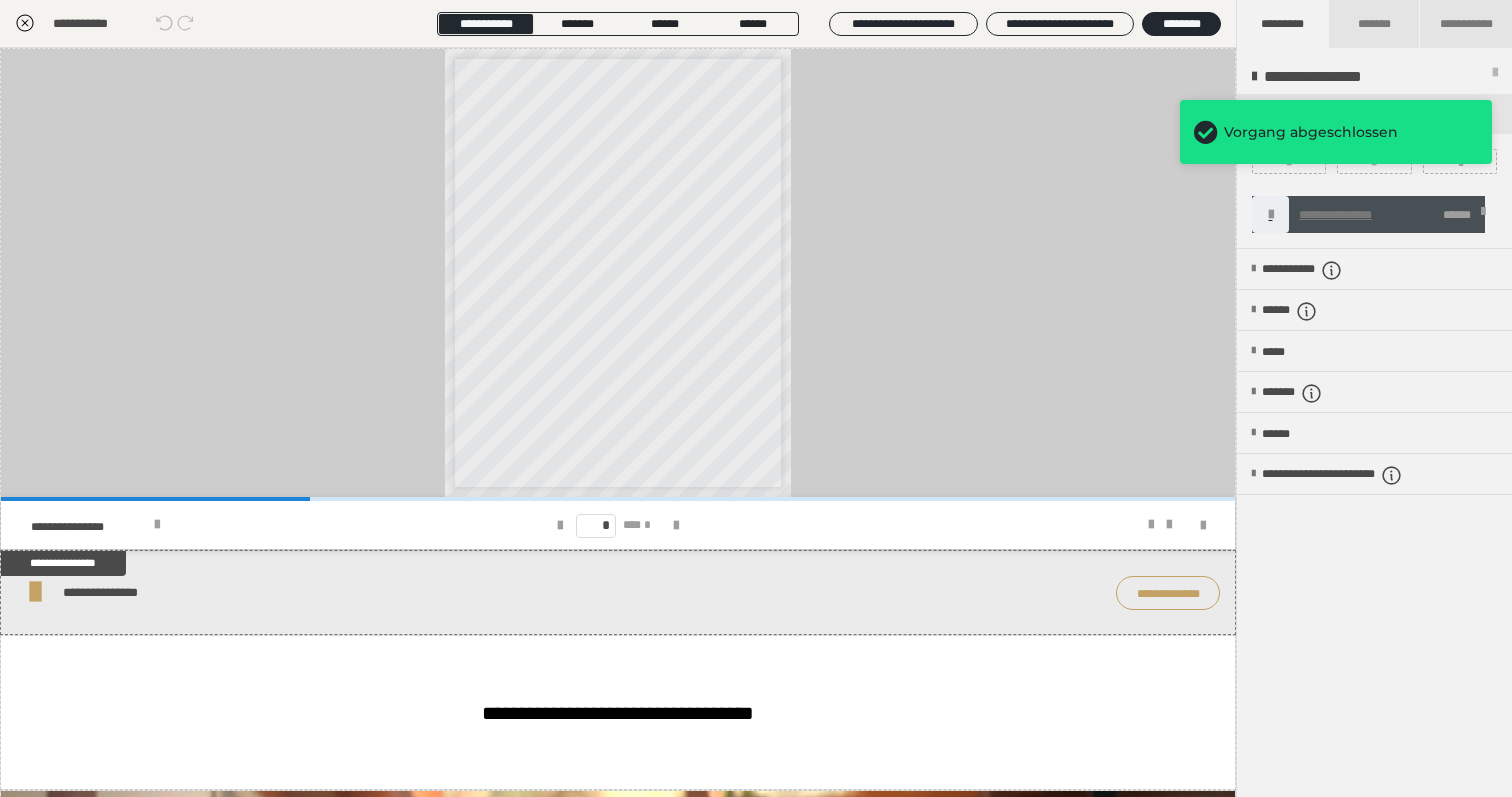 click 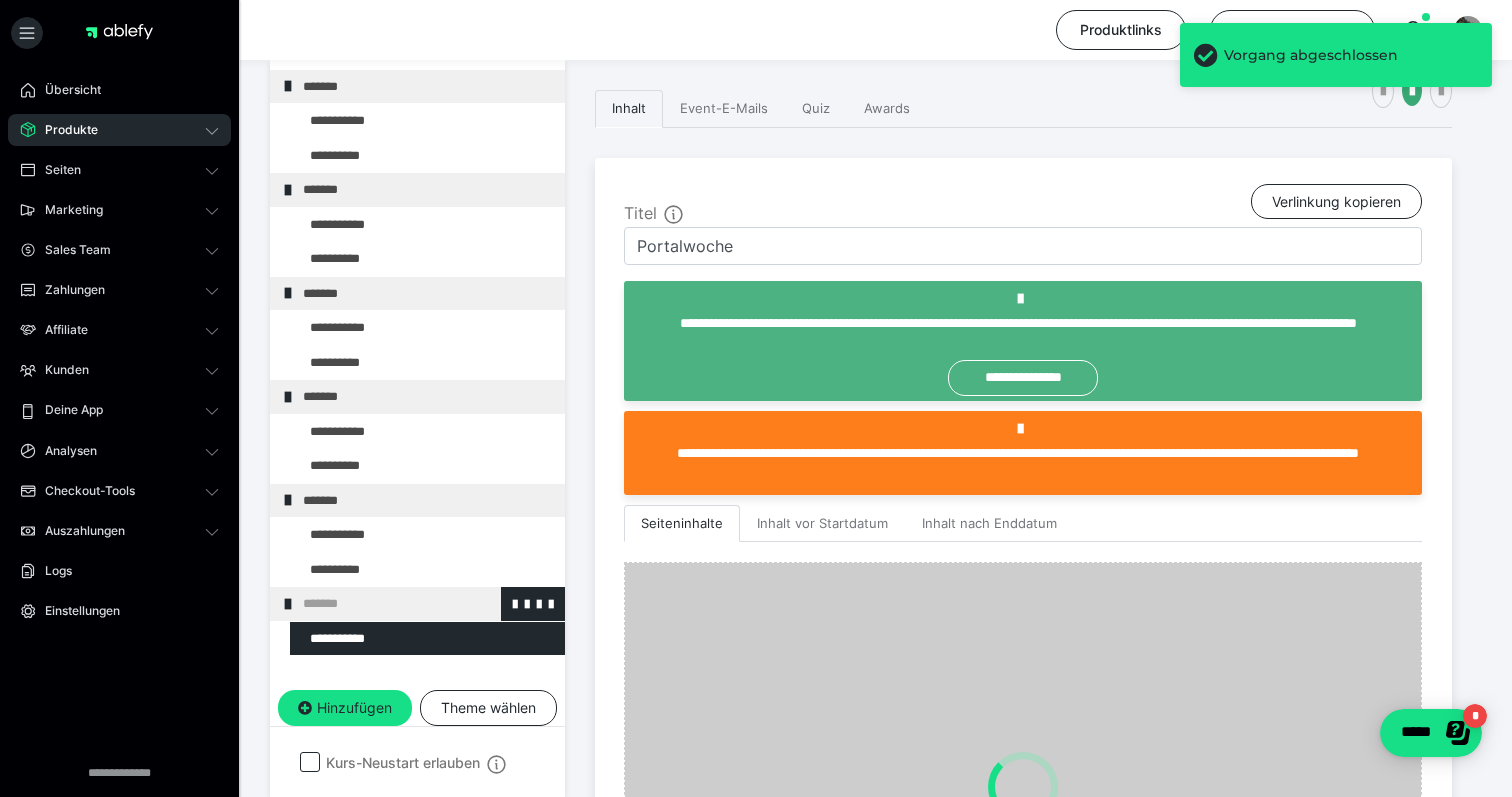 scroll, scrollTop: 266, scrollLeft: 0, axis: vertical 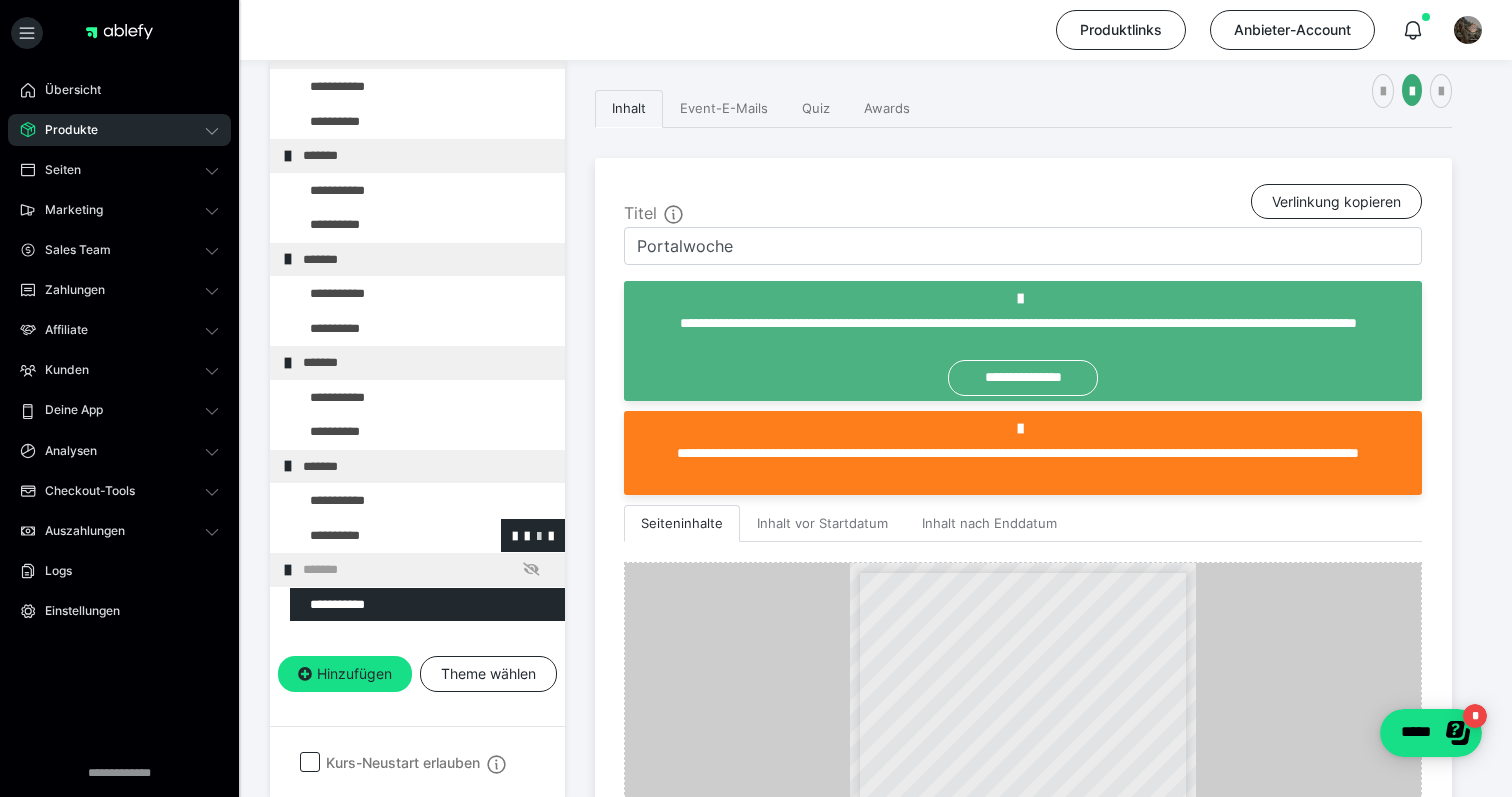 click at bounding box center (539, 535) 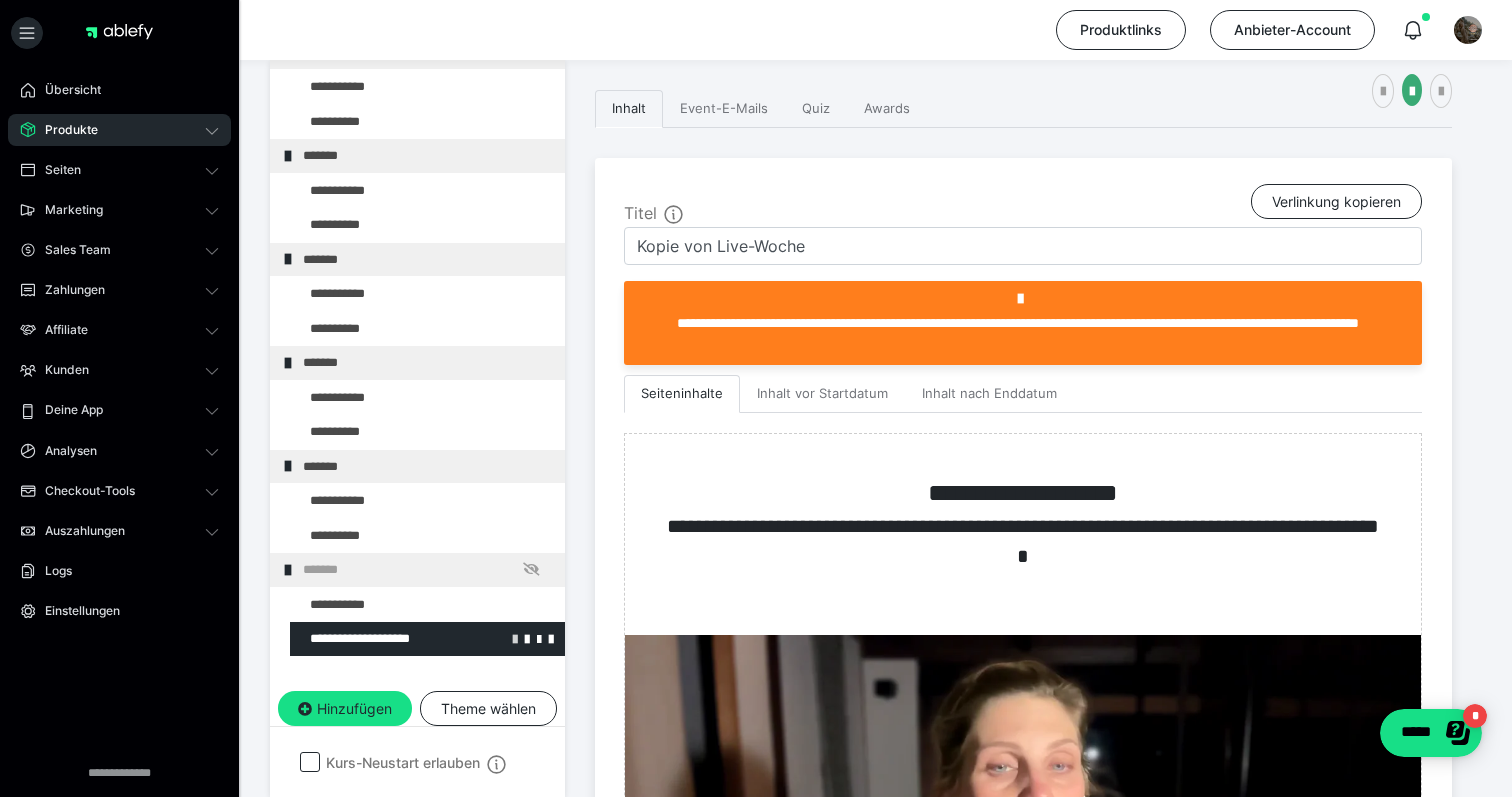 click at bounding box center [515, 638] 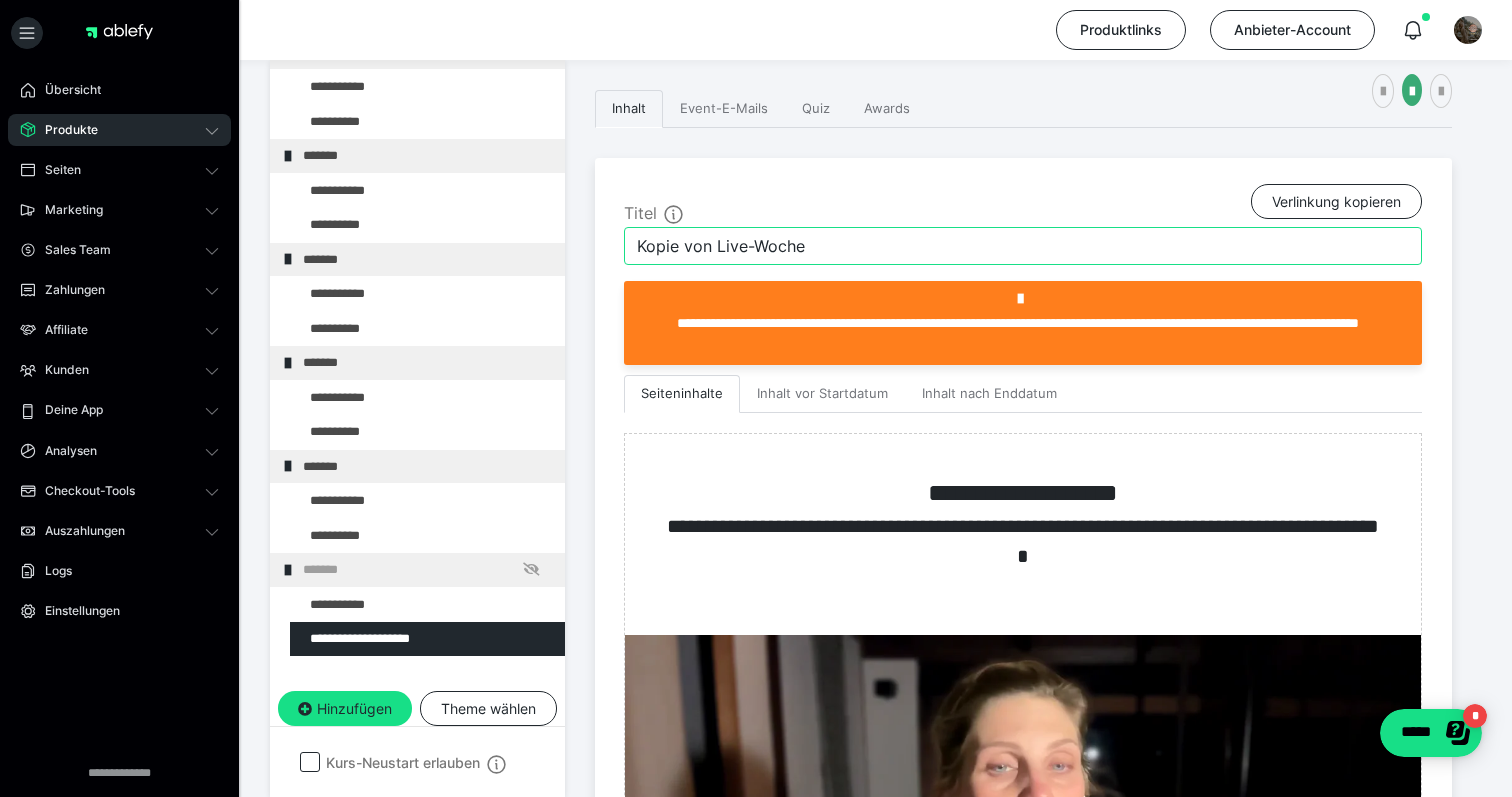 drag, startPoint x: 716, startPoint y: 247, endPoint x: 624, endPoint y: 244, distance: 92.0489 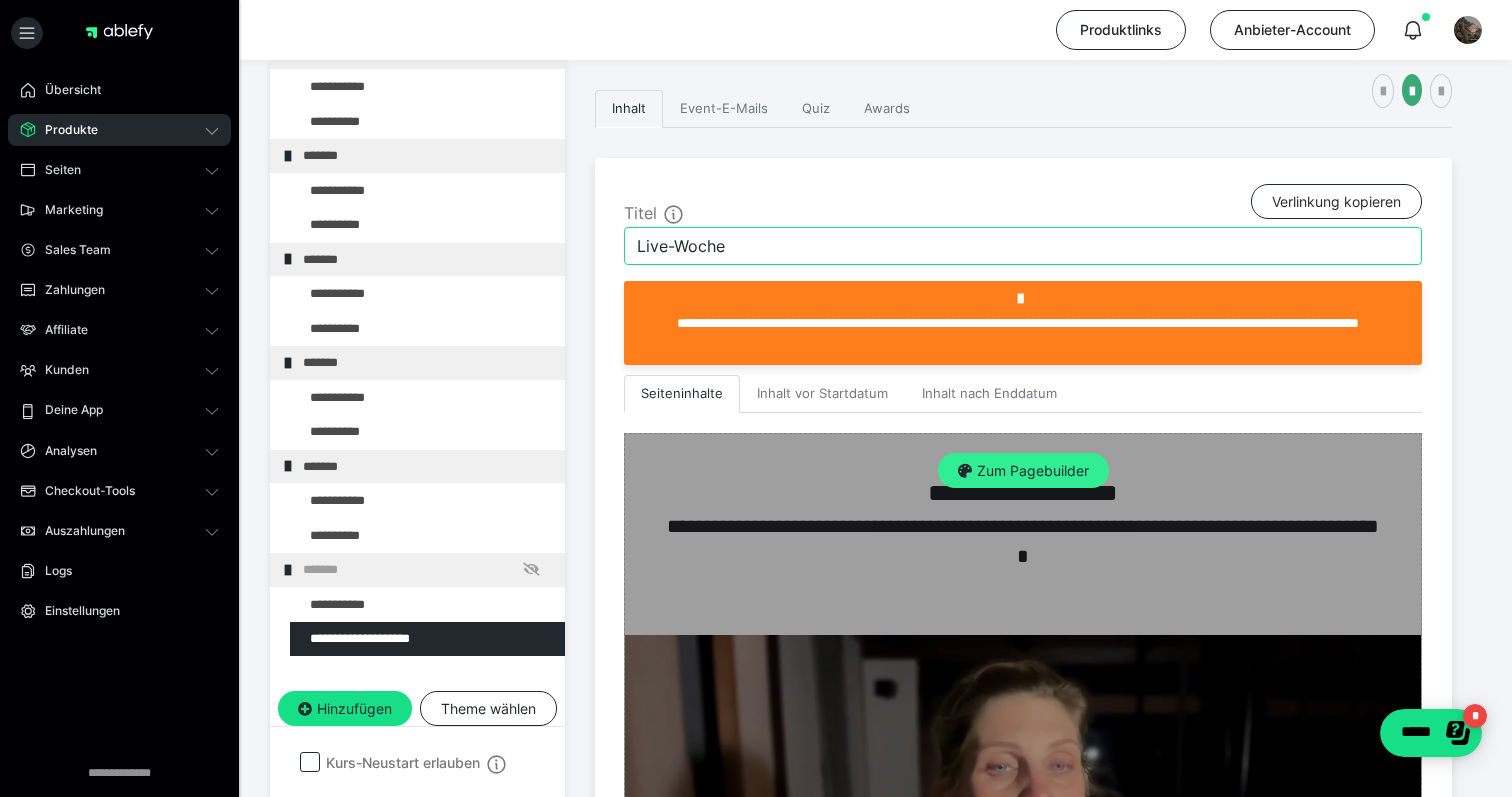 type on "Live-Woche" 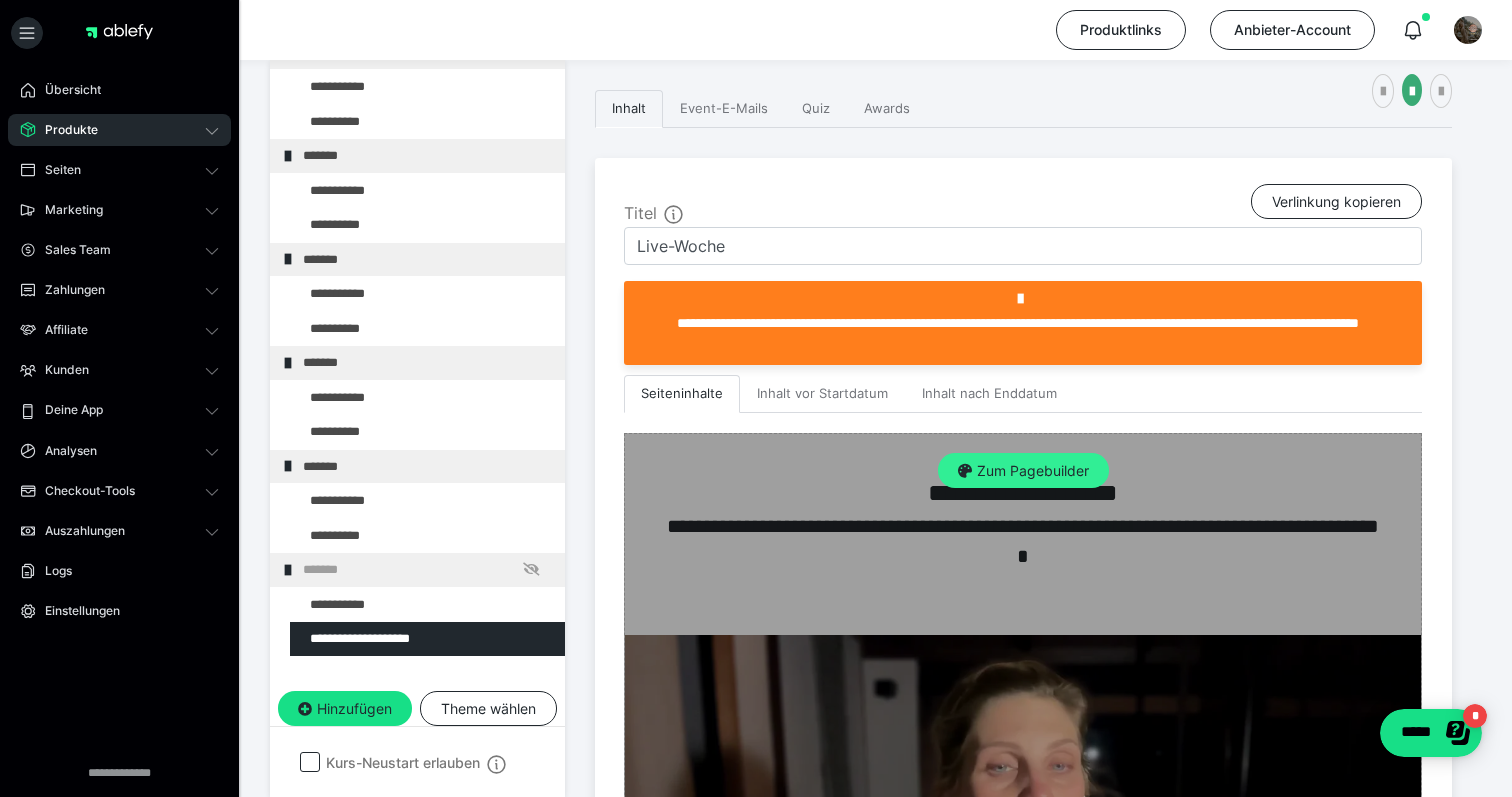 click on "Zum Pagebuilder" at bounding box center [1023, 471] 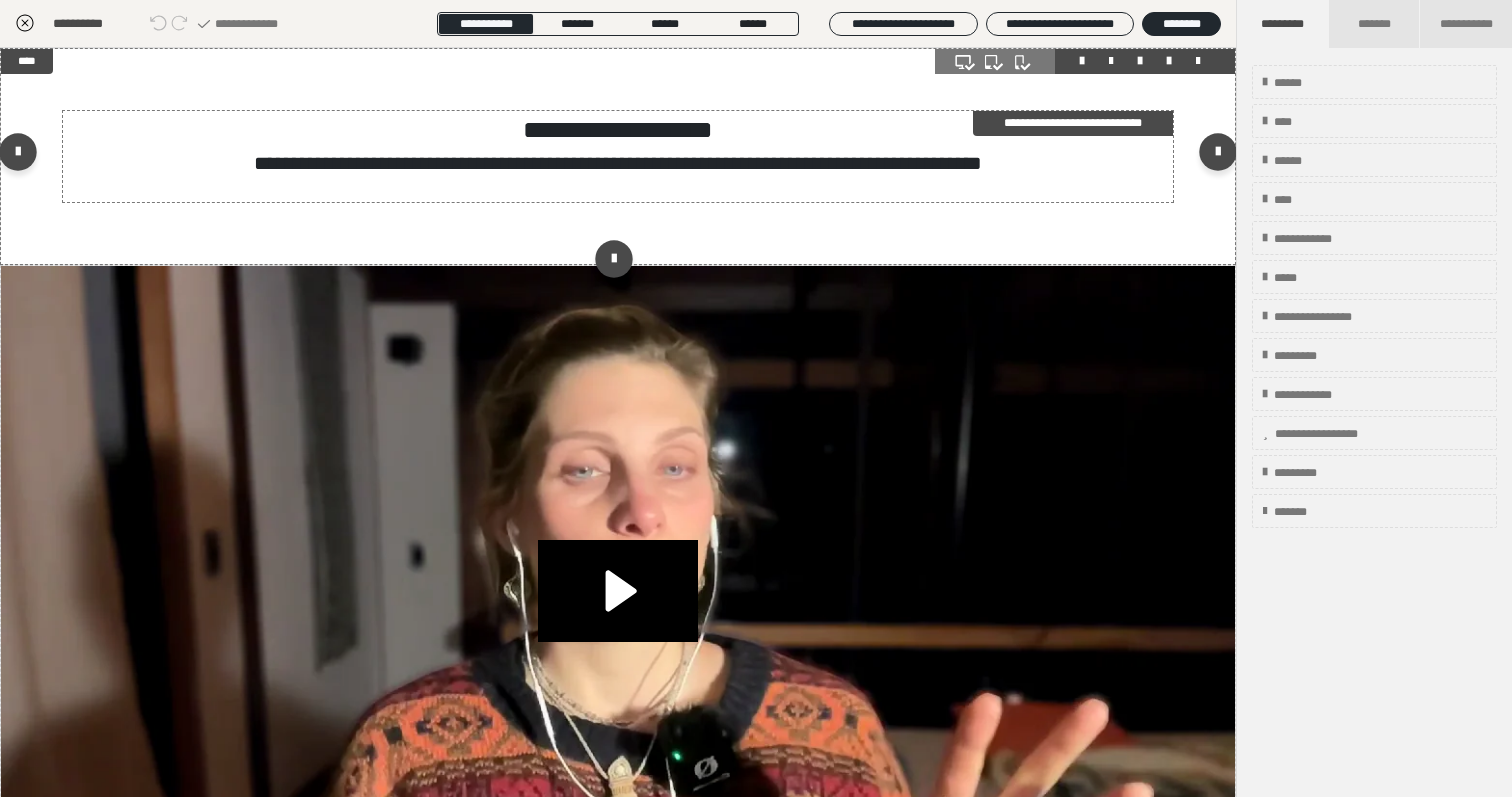 click on "**********" at bounding box center (618, 129) 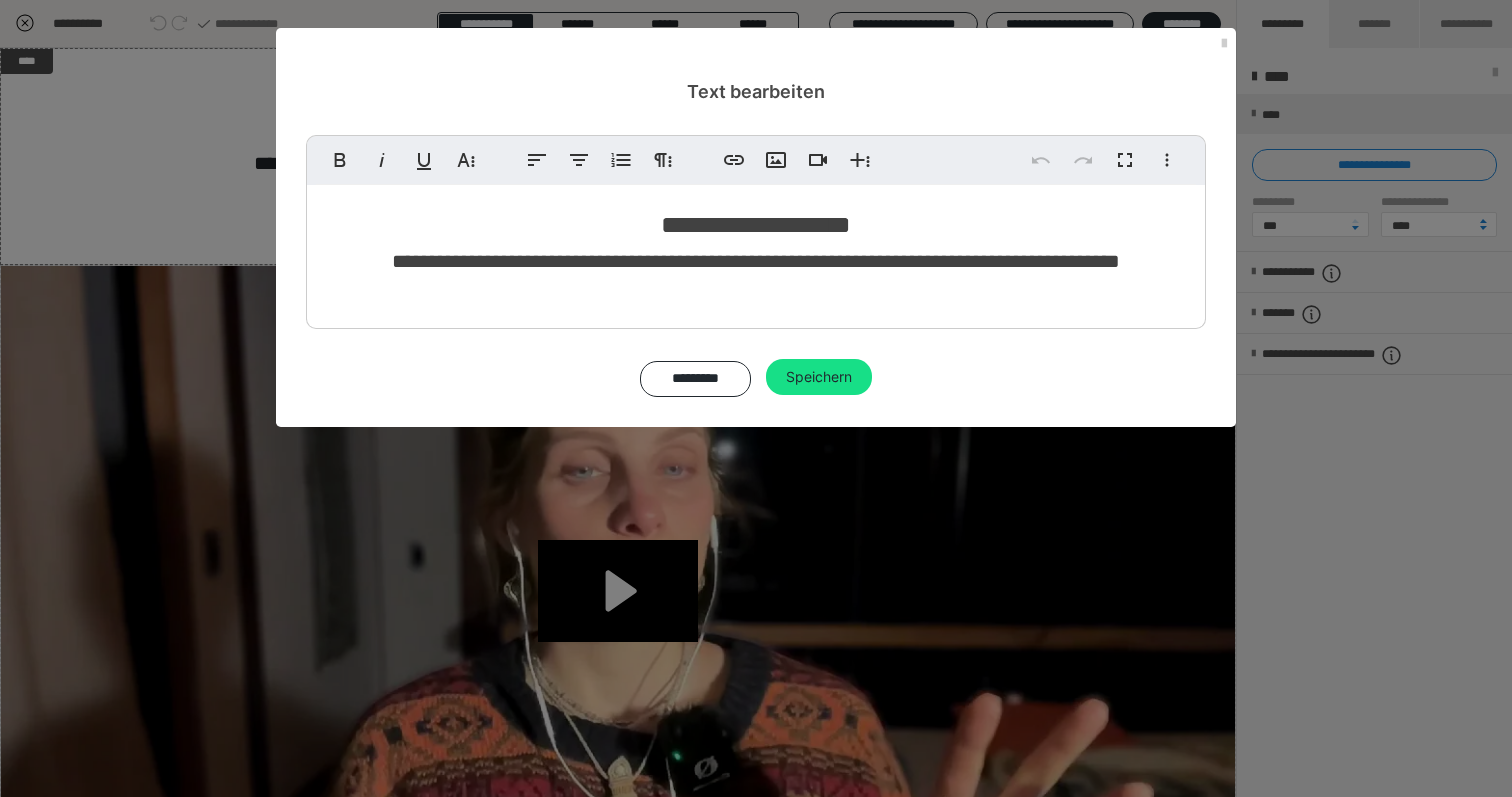 click on "**********" at bounding box center (818, 160) 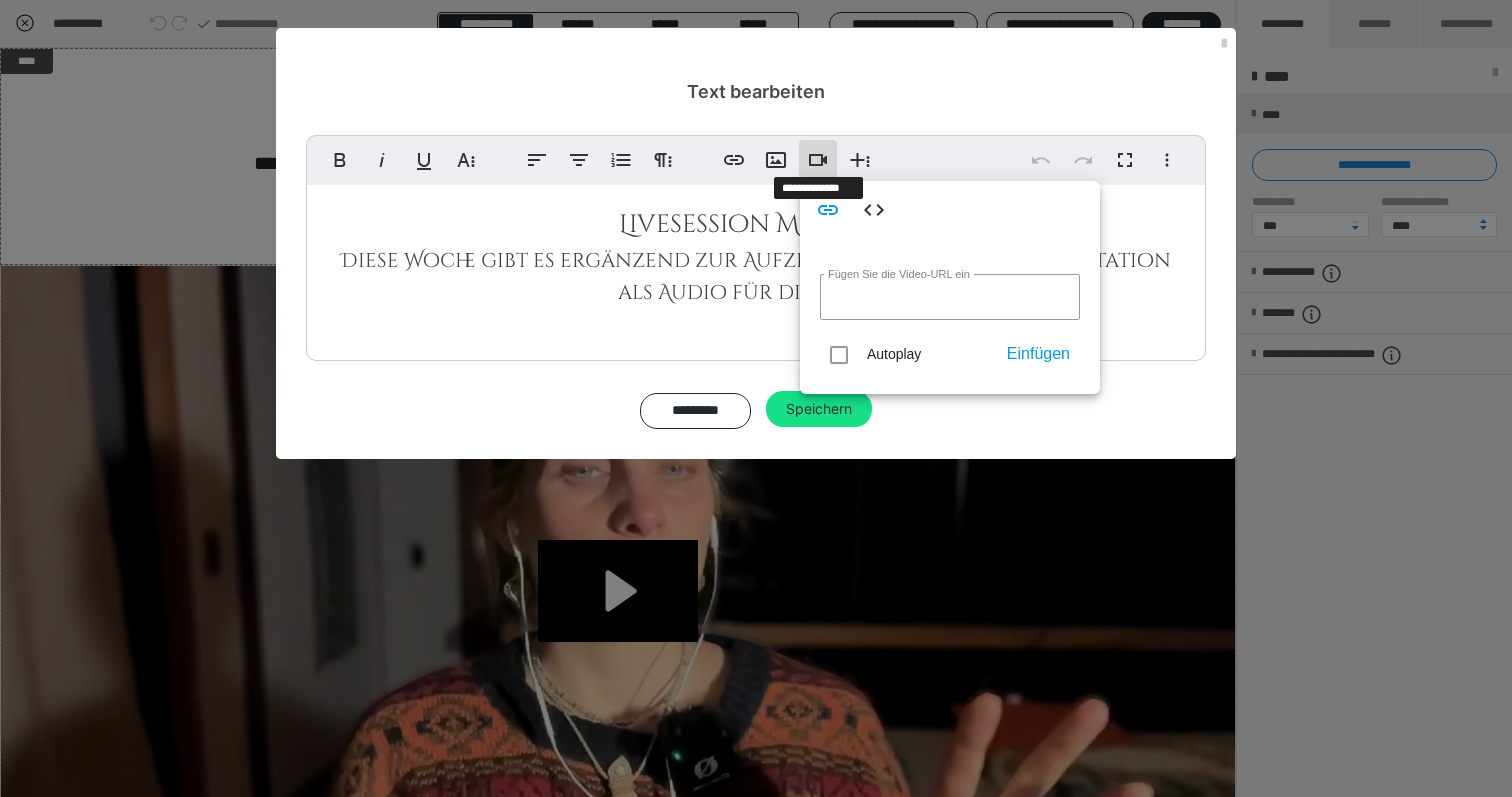 click on "​ ​ Livesession Modul 7" at bounding box center (756, 224) 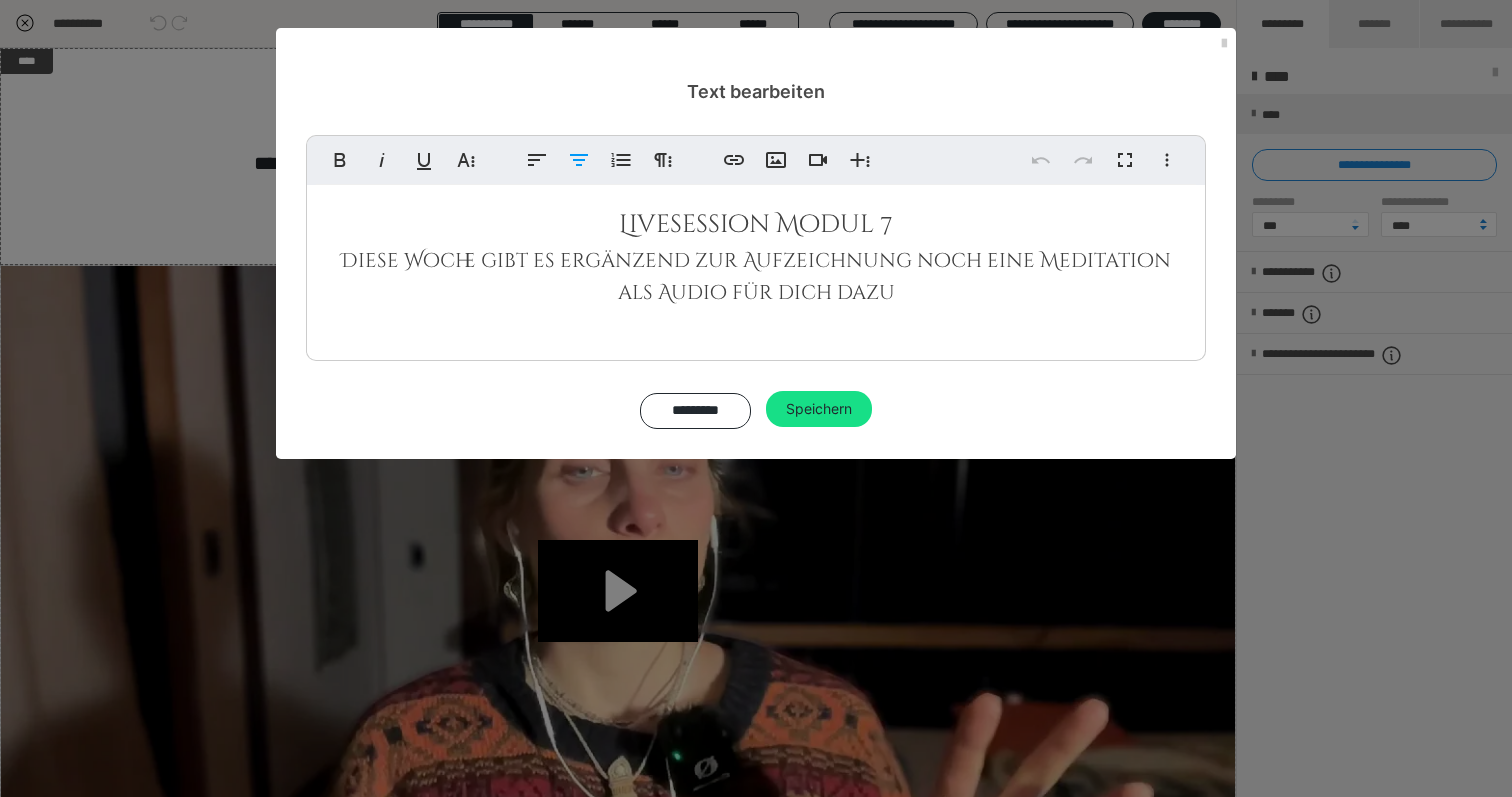 click on "Livesession Modul 7" at bounding box center (756, 224) 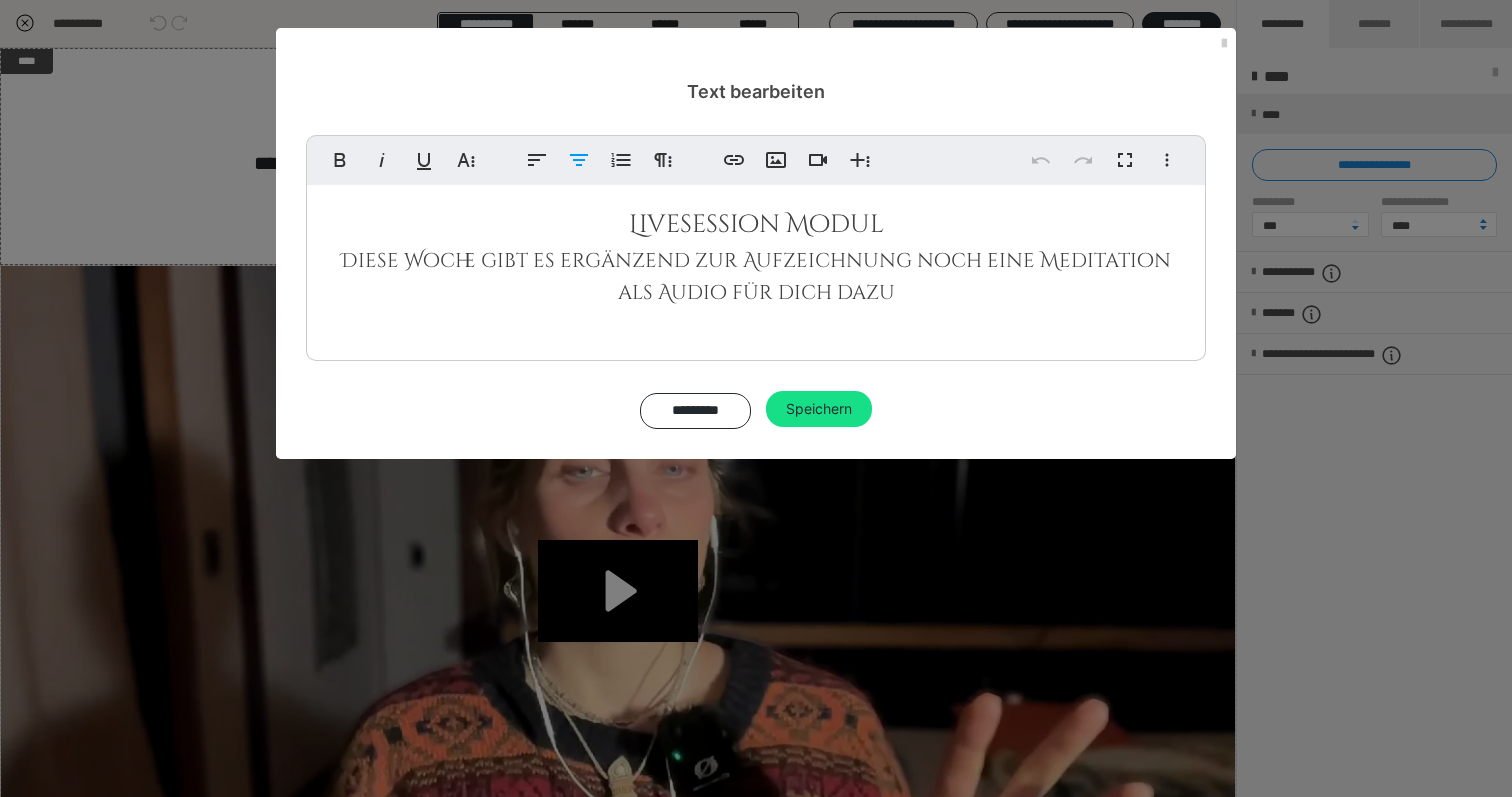 type 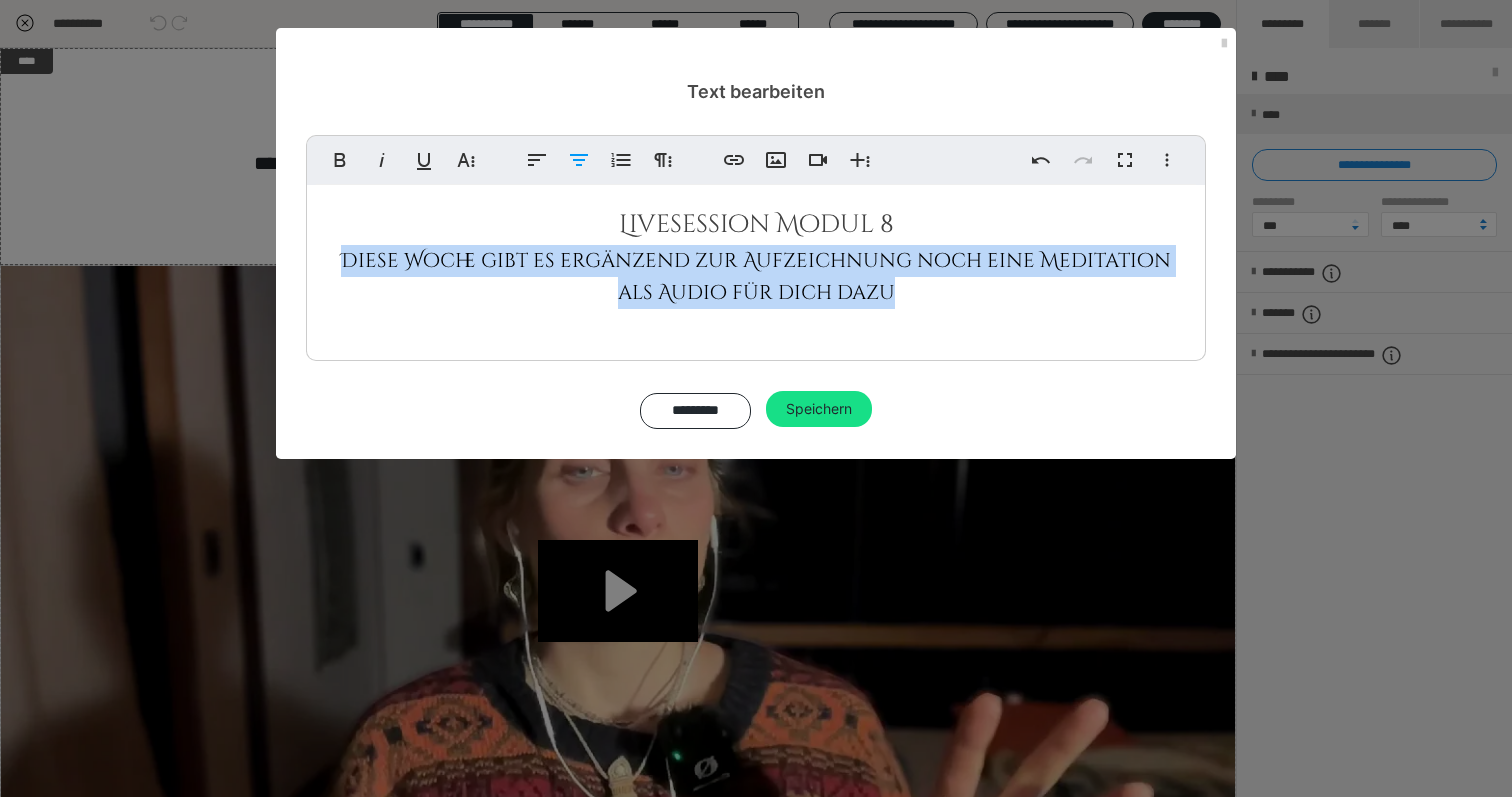 drag, startPoint x: 866, startPoint y: 299, endPoint x: 326, endPoint y: 270, distance: 540.77814 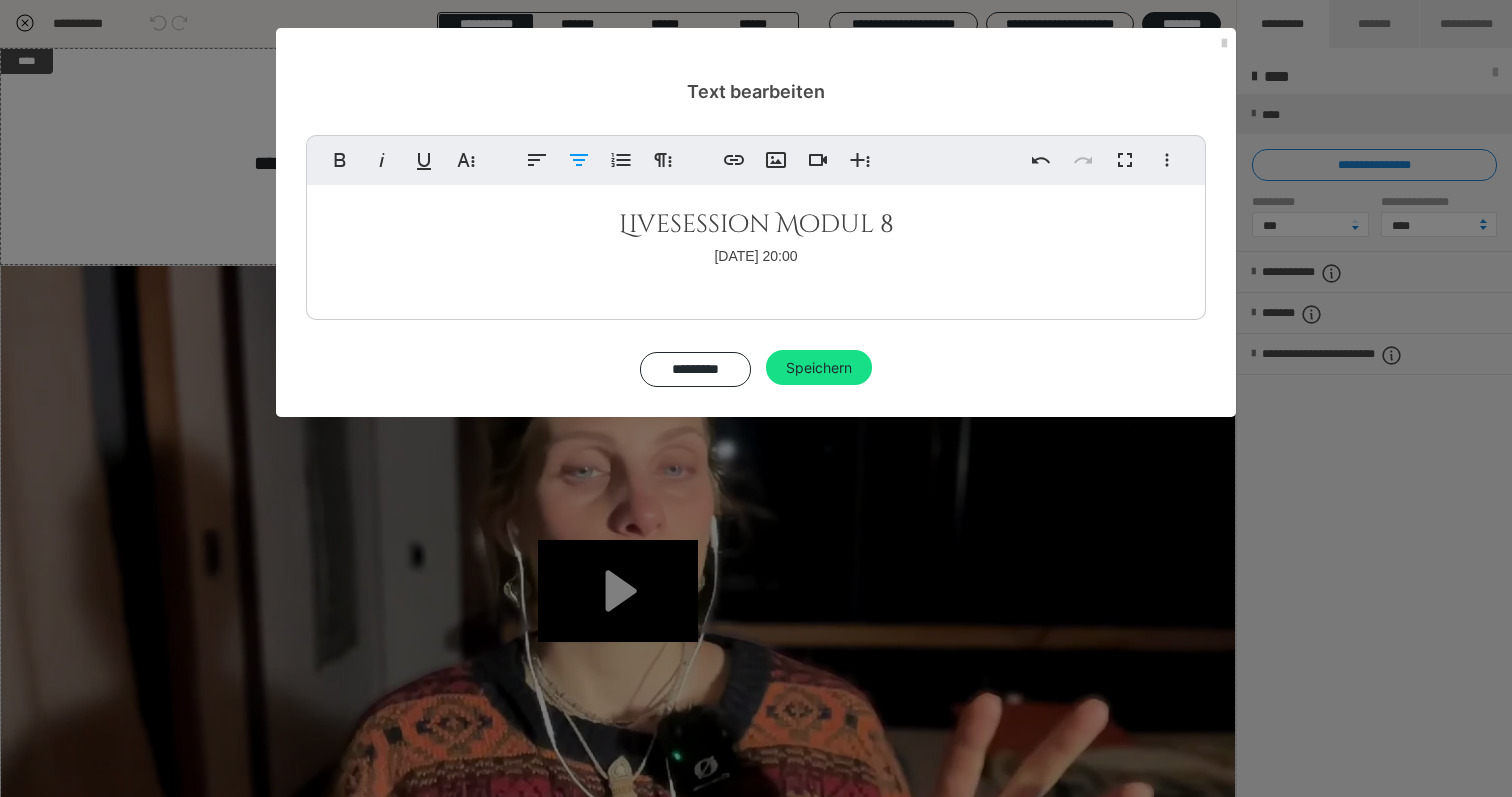 click on "Livesession Modul 8 [DATE] 20:00" at bounding box center [756, 247] 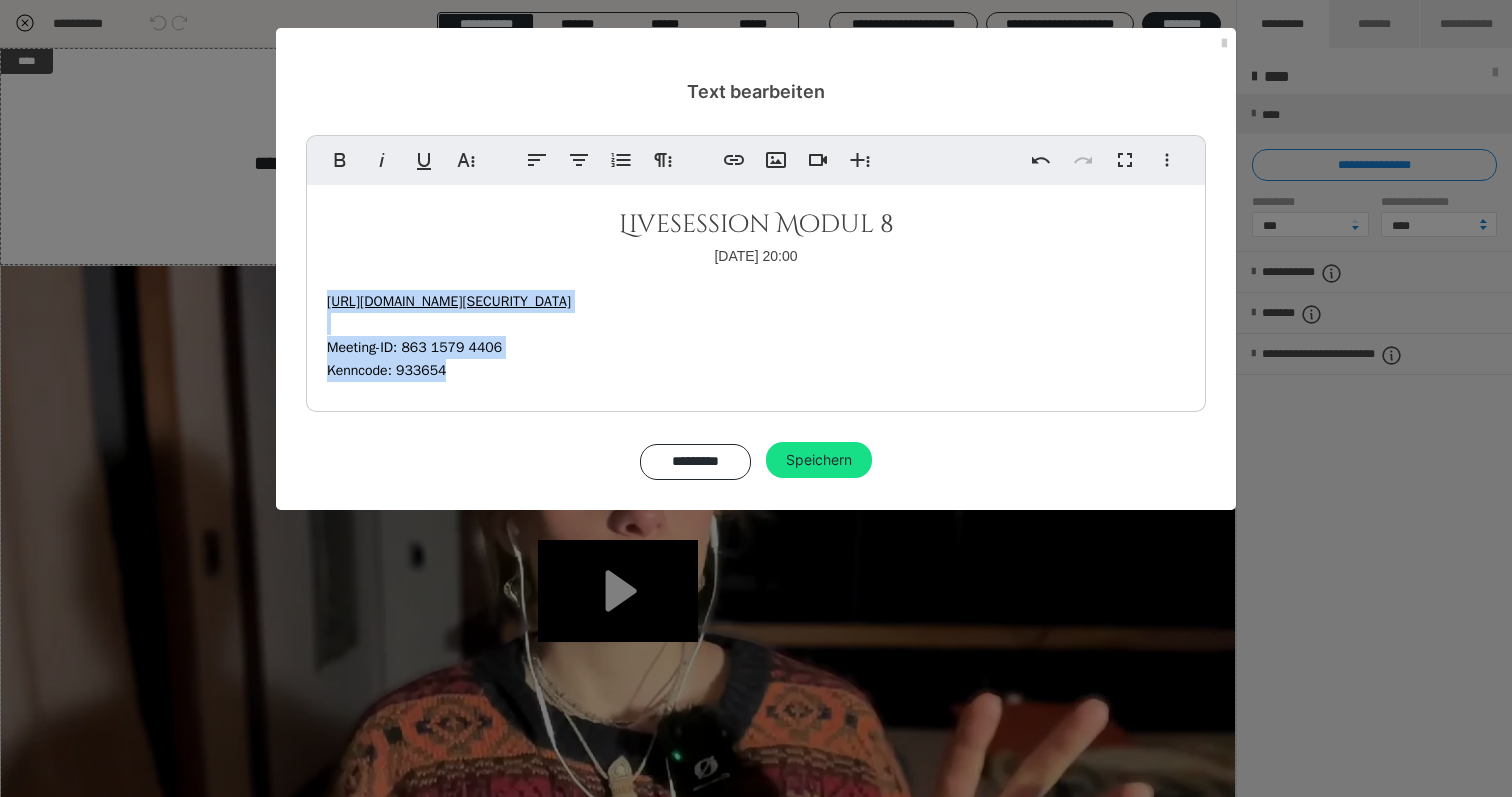 drag, startPoint x: 476, startPoint y: 371, endPoint x: 293, endPoint y: 304, distance: 194.87946 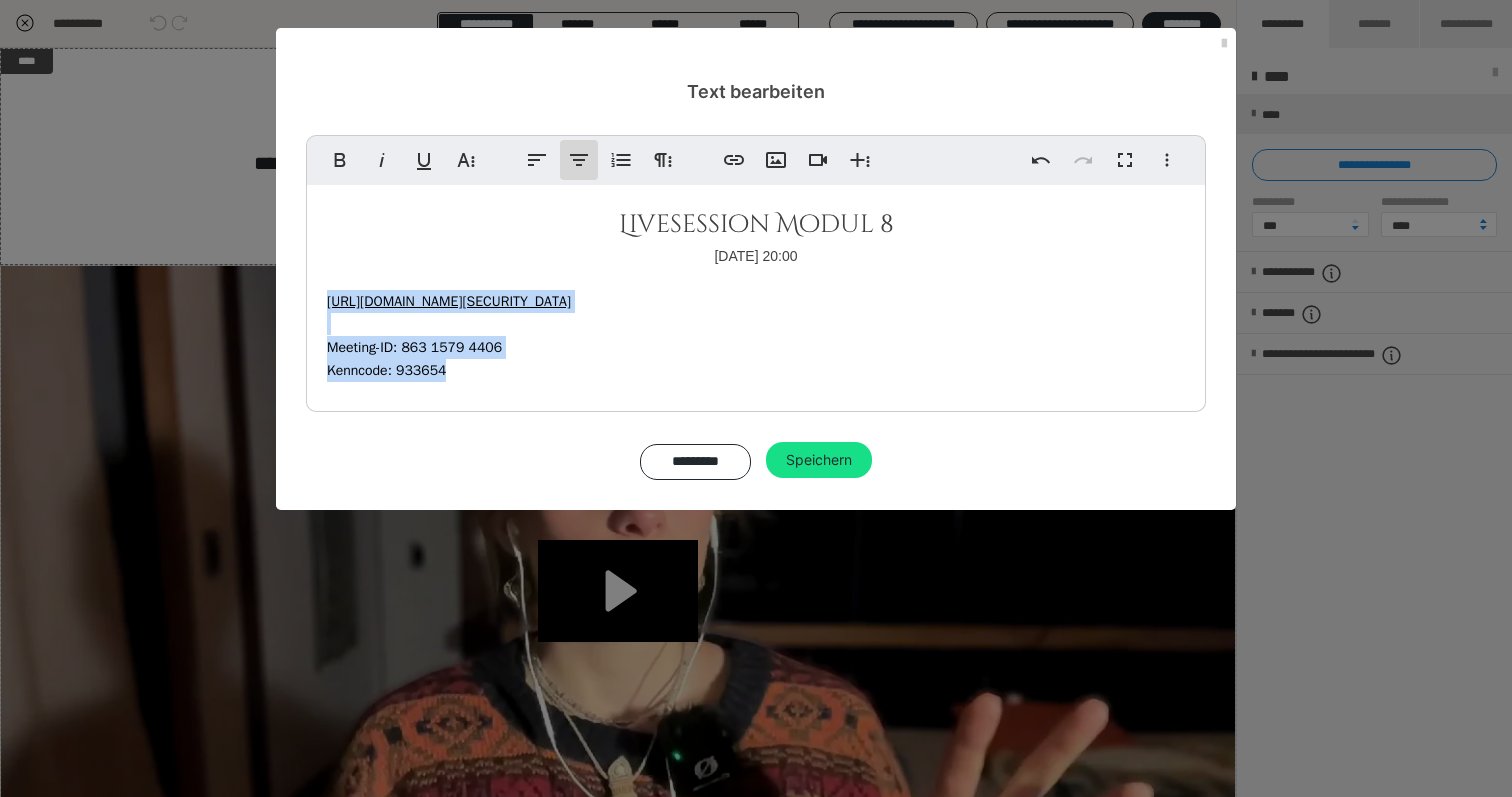 click 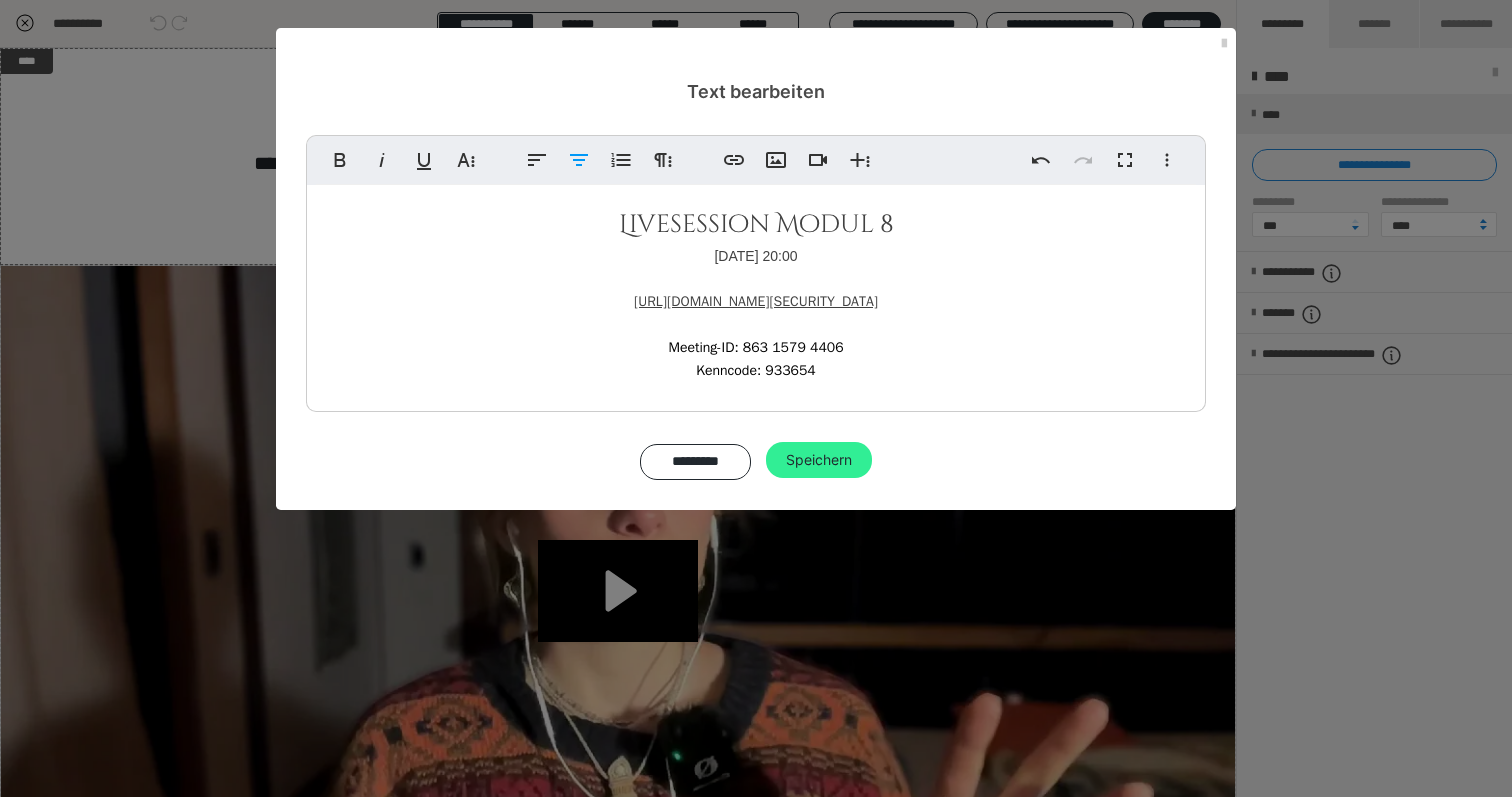 click on "Speichern" at bounding box center [819, 460] 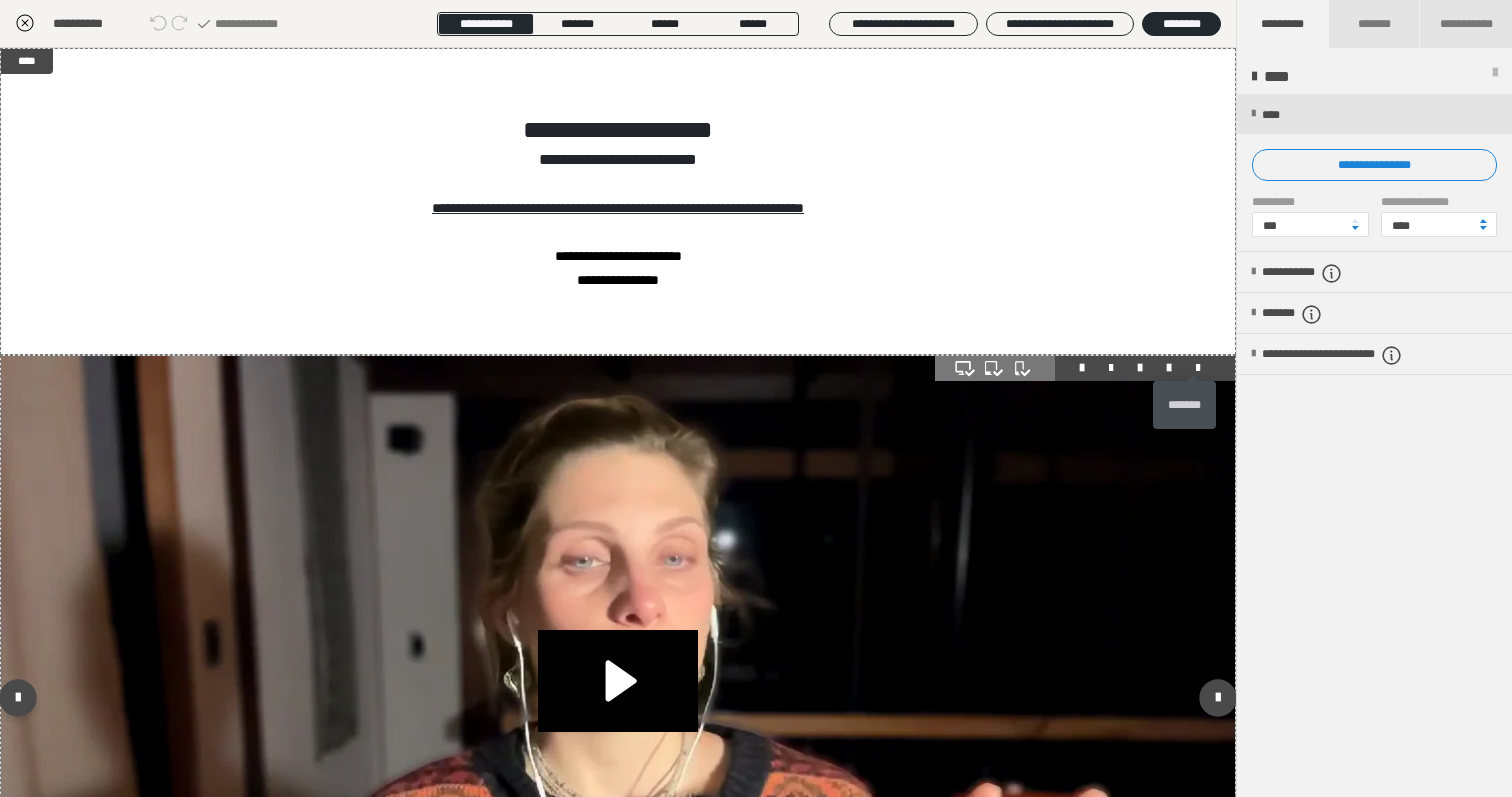 click at bounding box center [1198, 368] 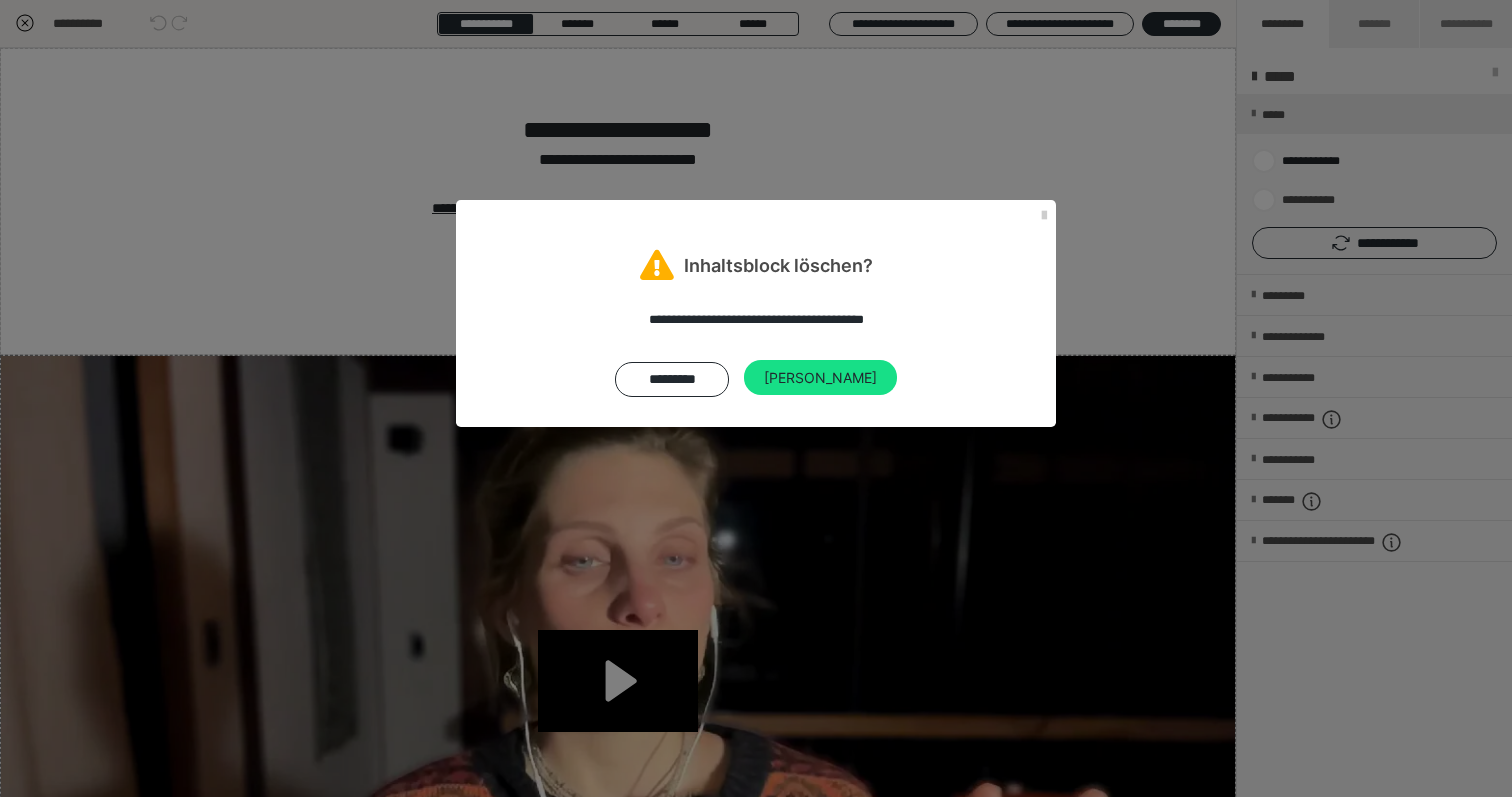 click on "**********" at bounding box center [756, 353] 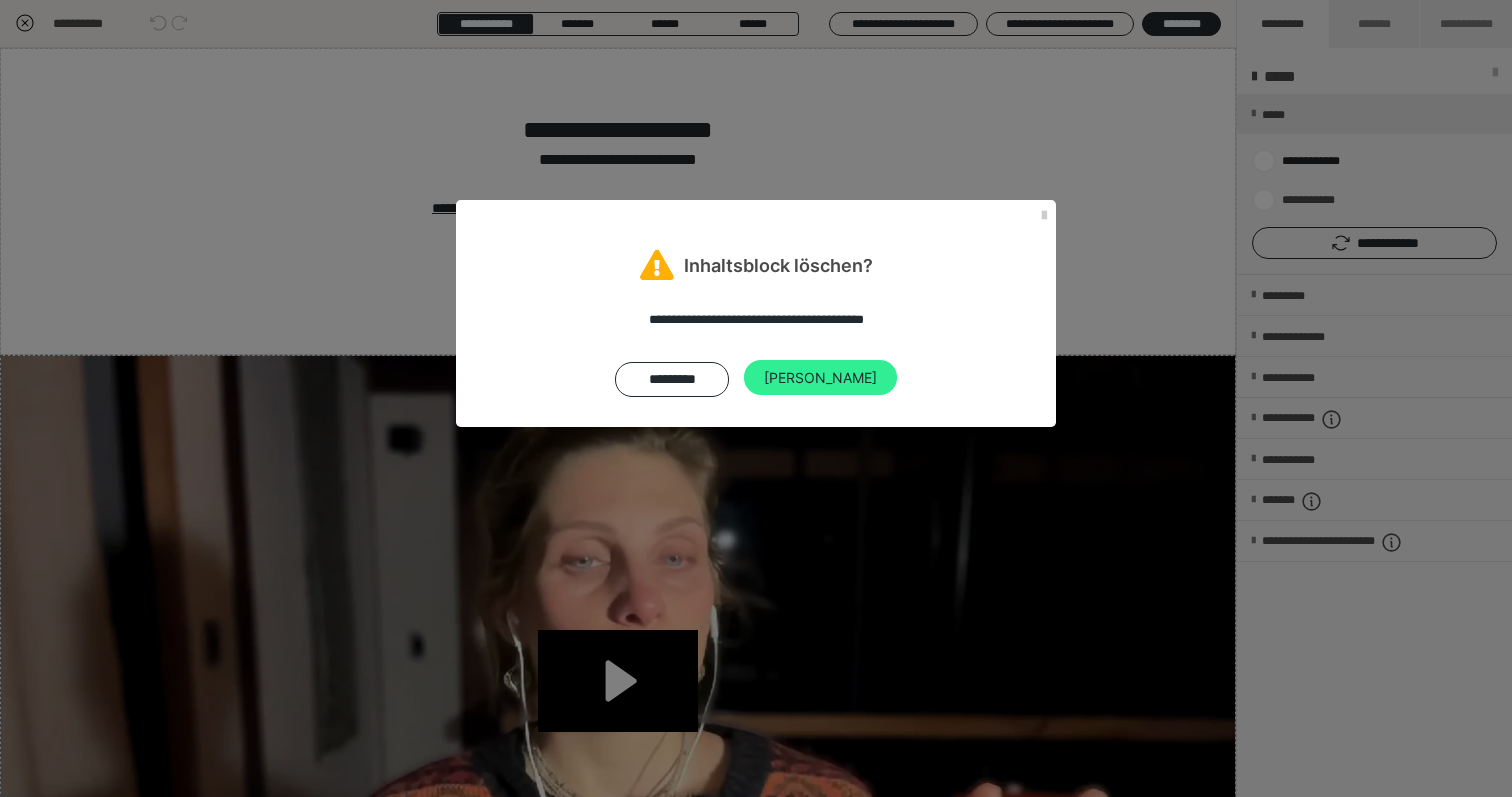click on "[PERSON_NAME]" at bounding box center [820, 378] 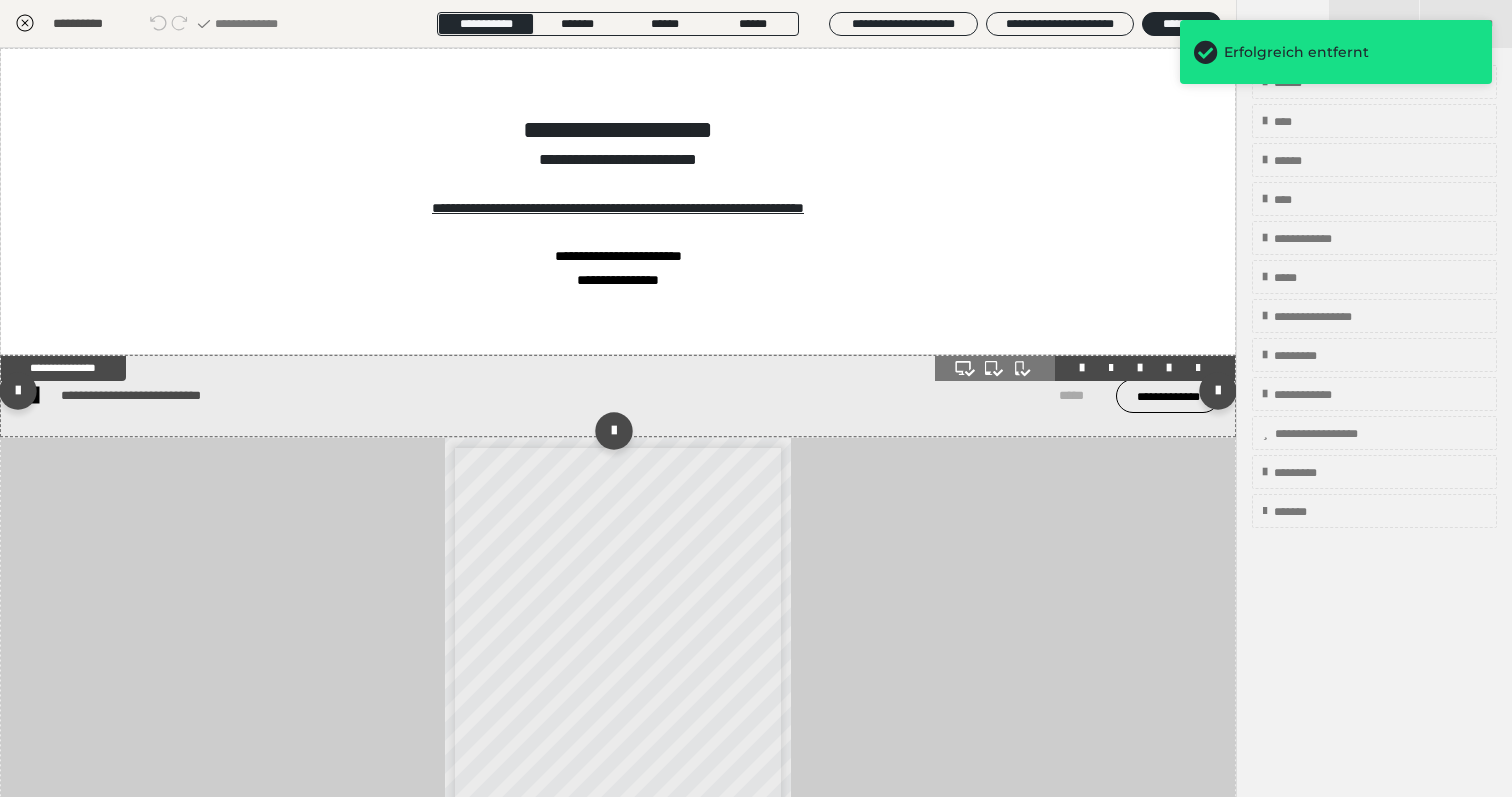 click at bounding box center (1198, 368) 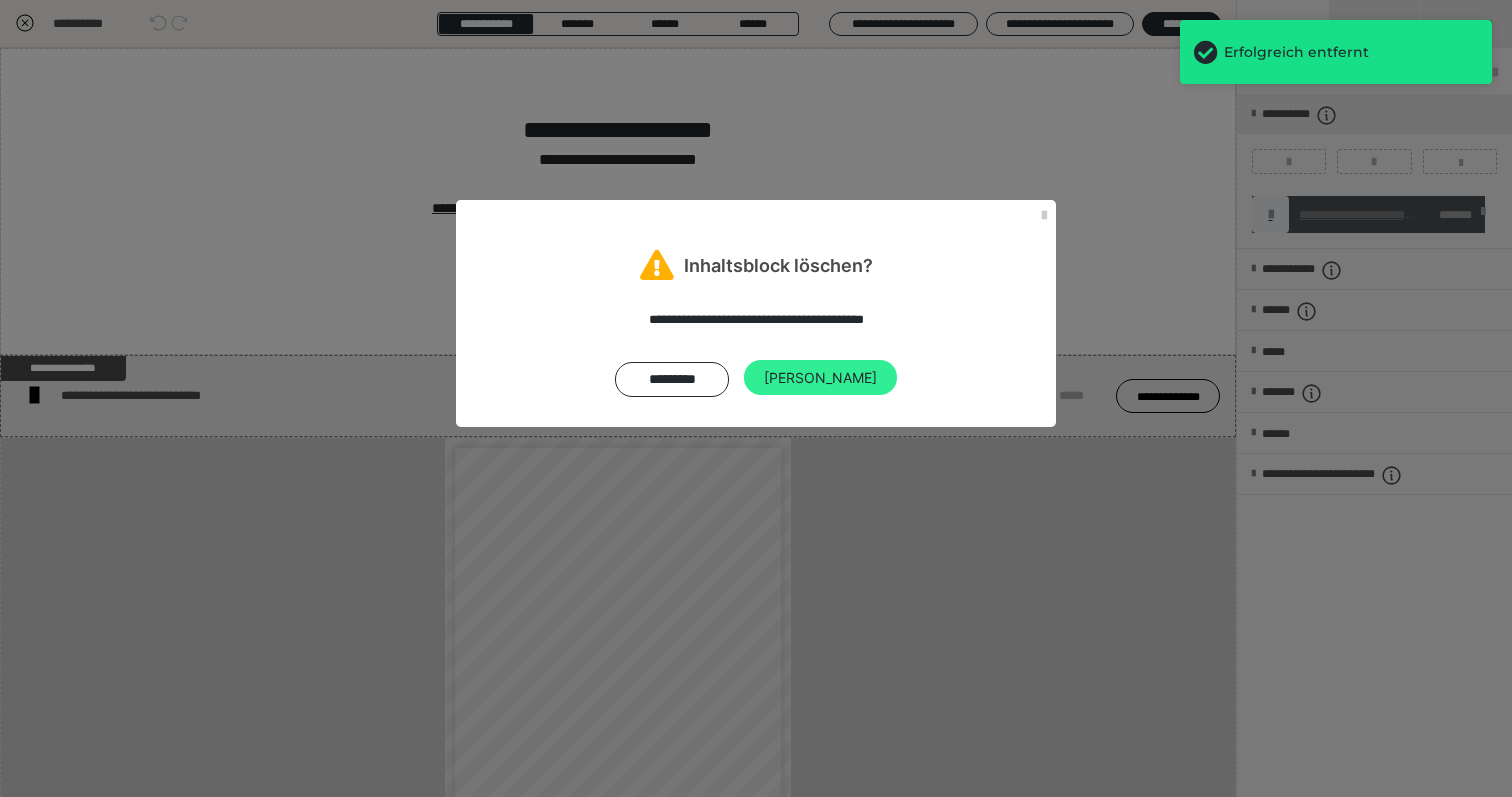 click on "[PERSON_NAME]" at bounding box center [820, 378] 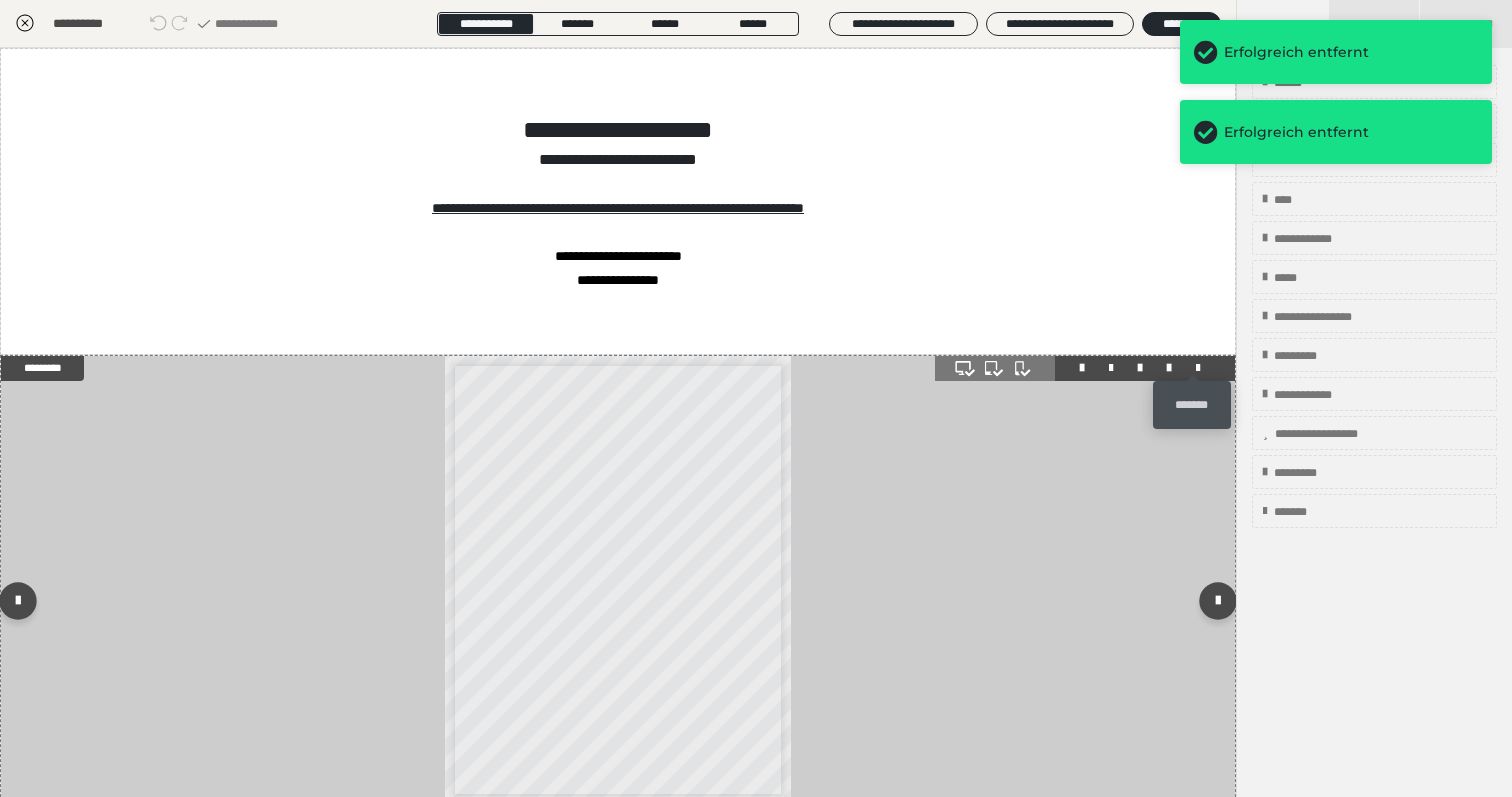click at bounding box center [1198, 368] 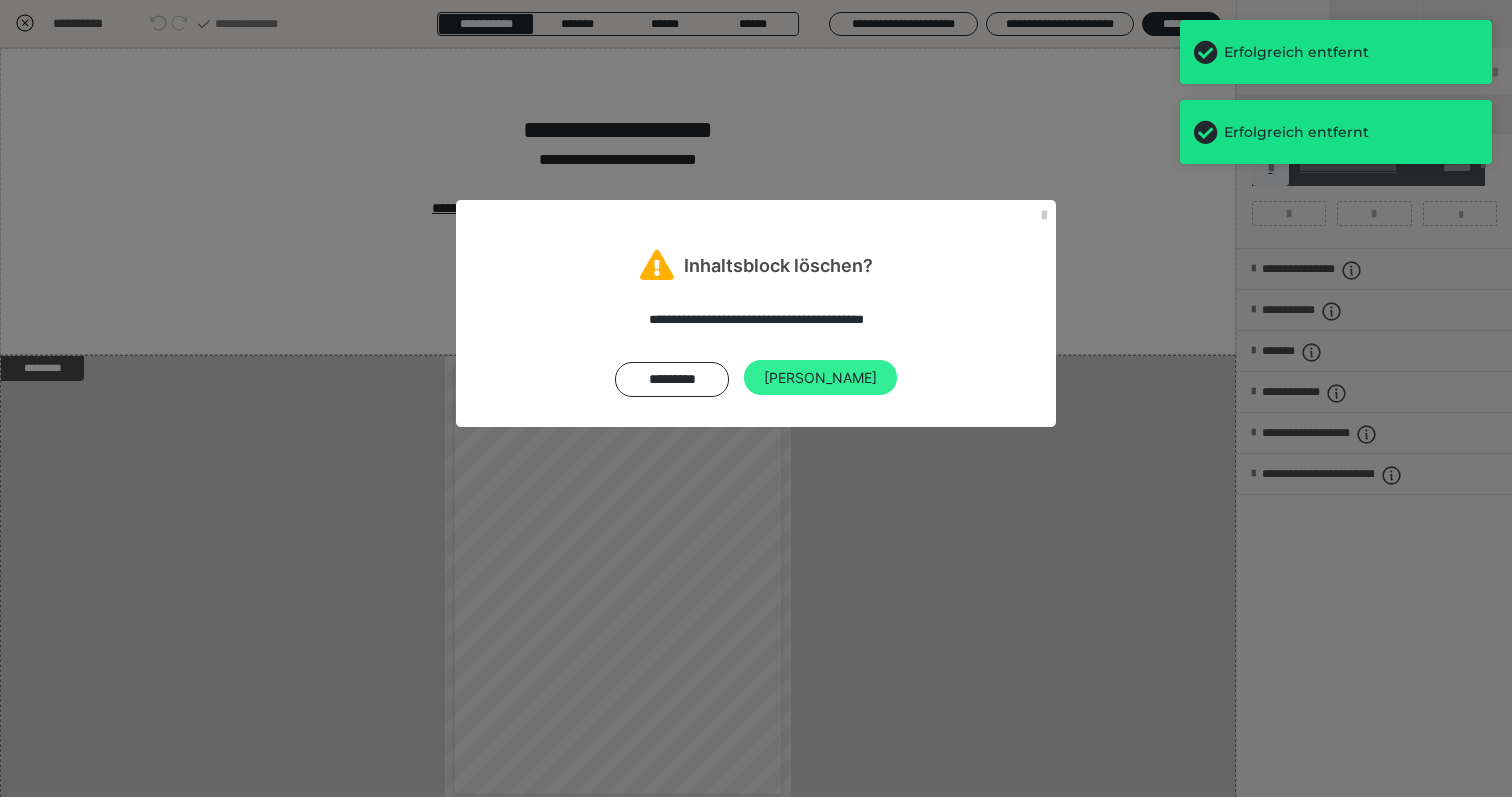click on "[PERSON_NAME]" at bounding box center (820, 378) 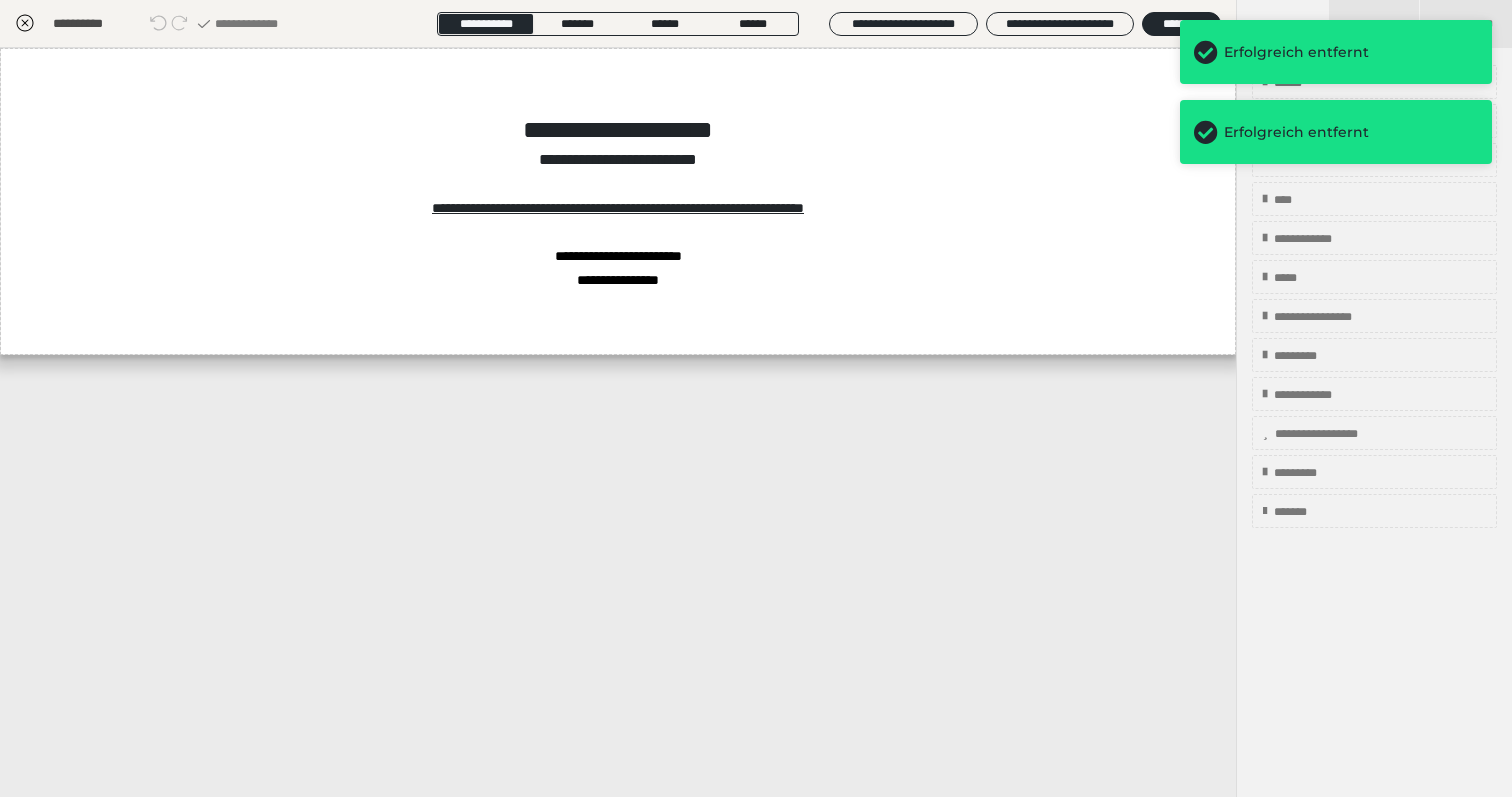 click 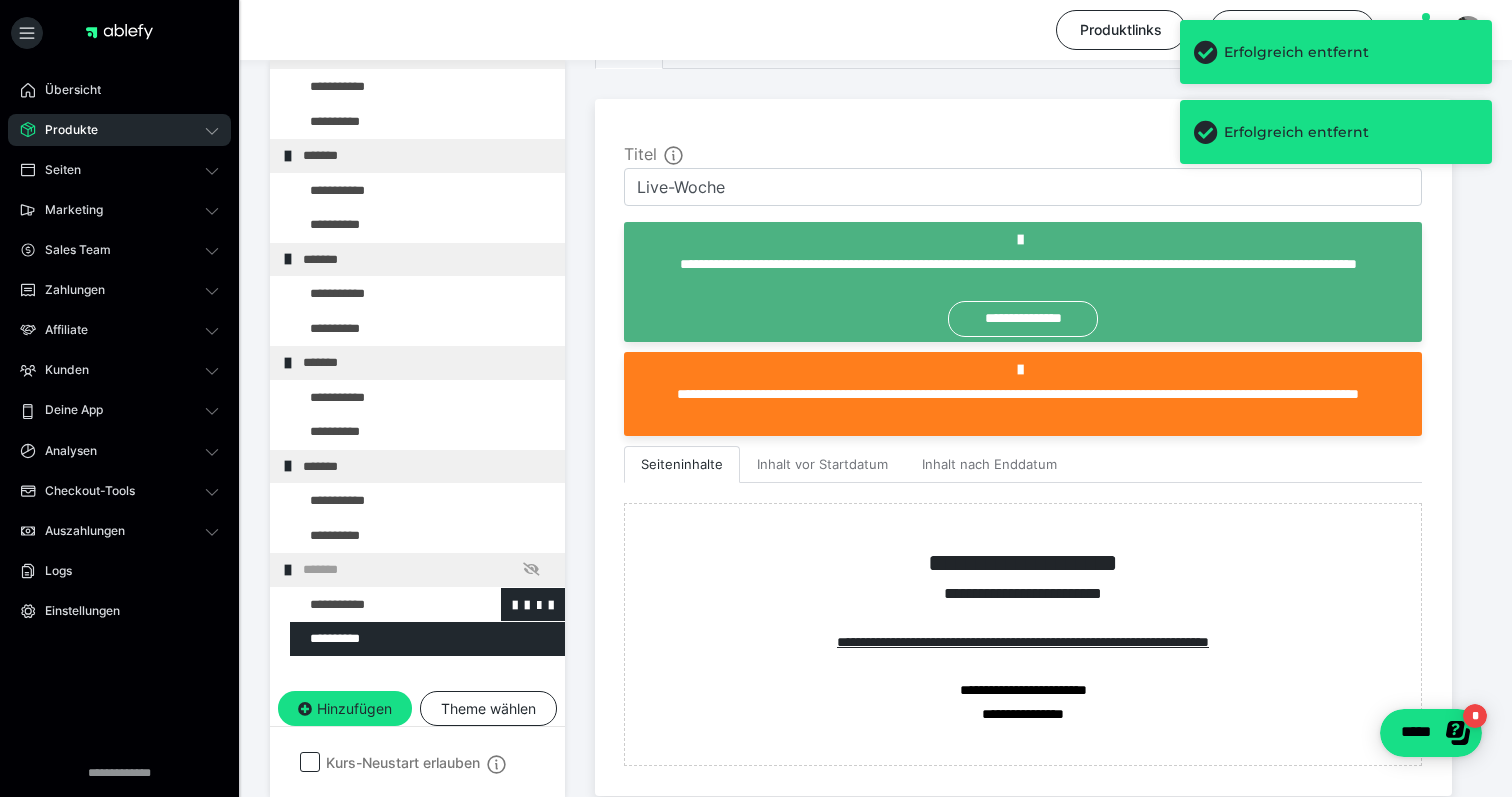 click at bounding box center (375, 605) 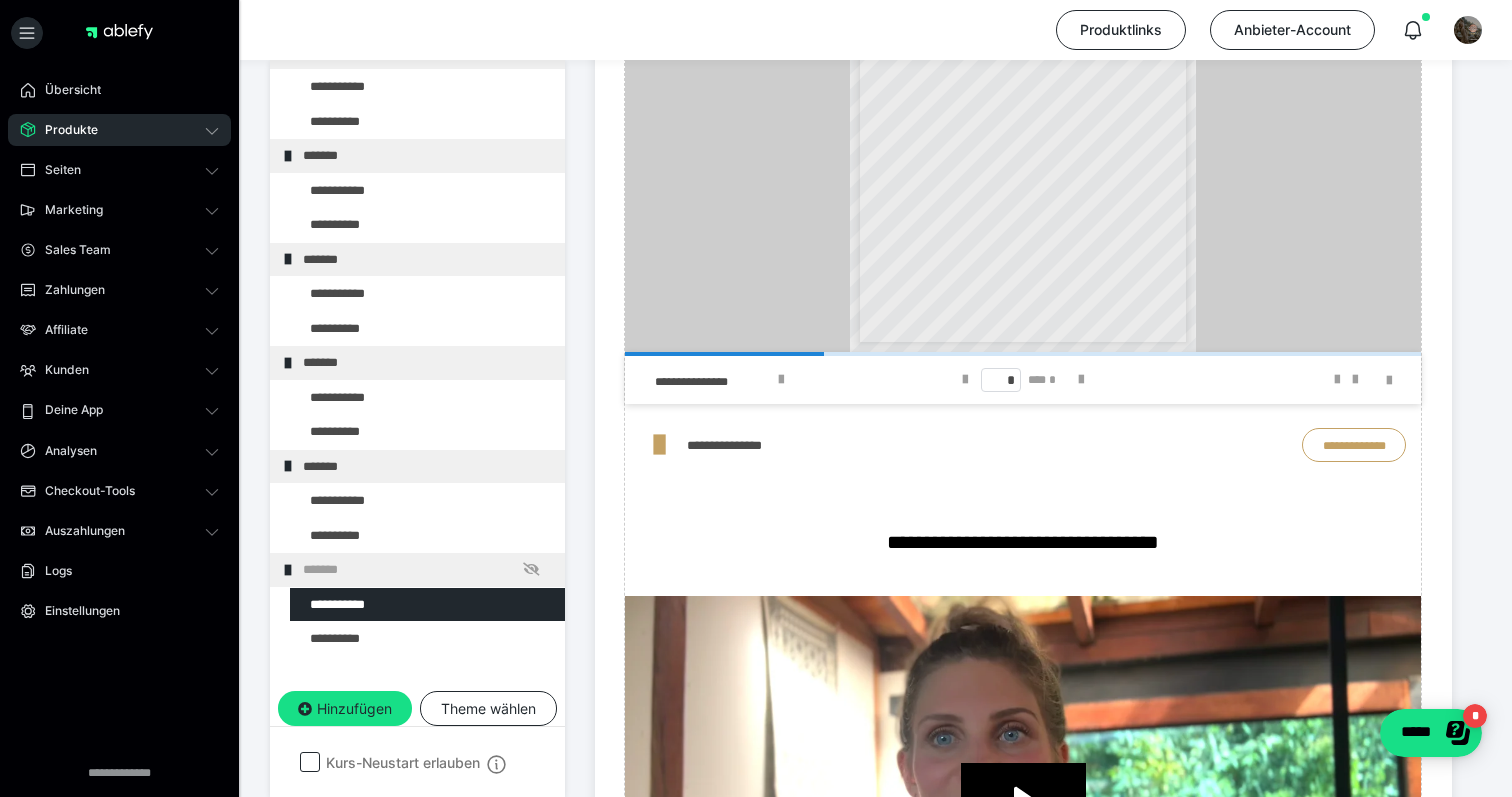 scroll, scrollTop: 191, scrollLeft: 0, axis: vertical 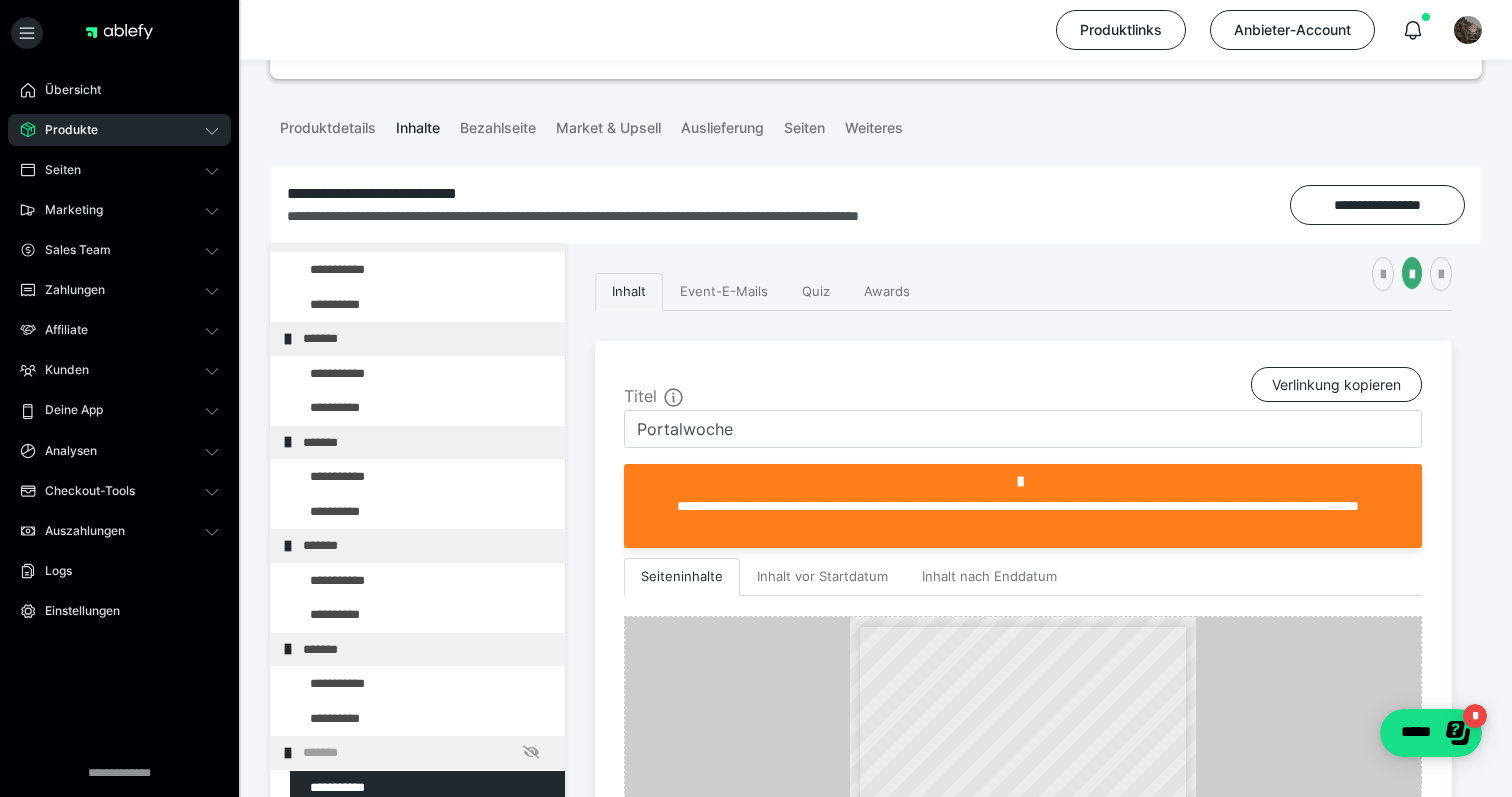 click on "Produkte" at bounding box center [119, 130] 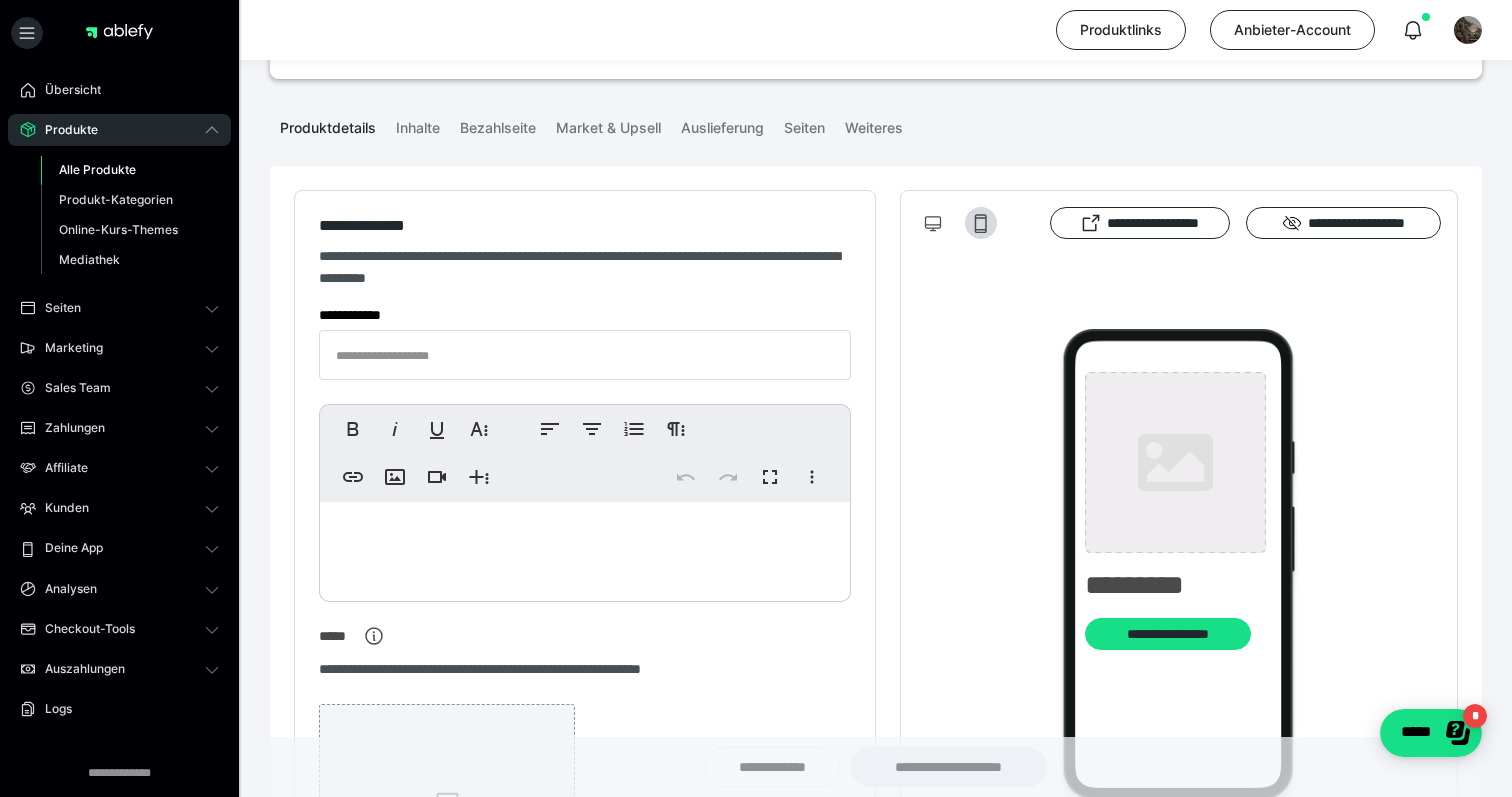 click on "Alle Produkte" at bounding box center [97, 169] 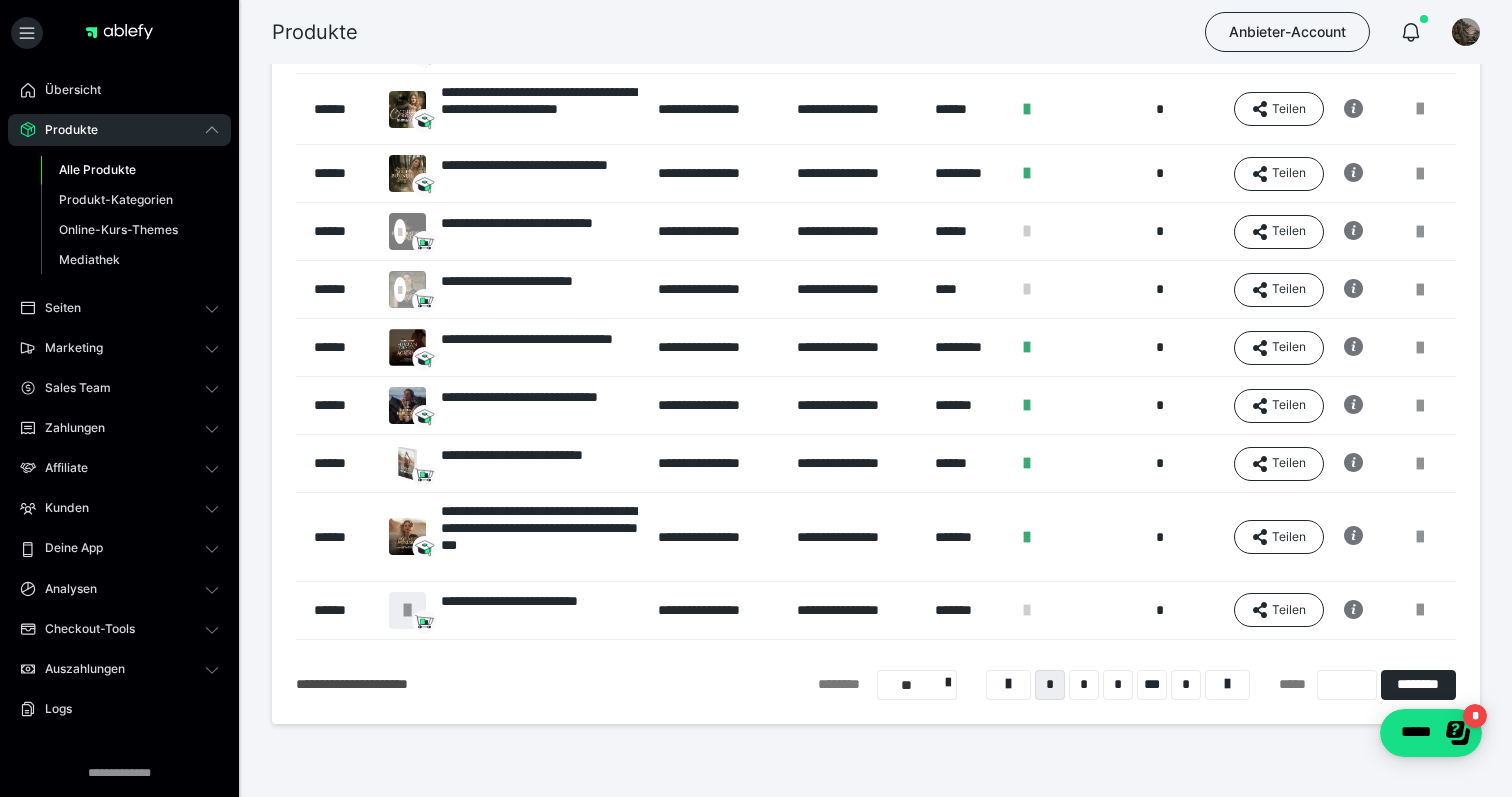 scroll, scrollTop: 271, scrollLeft: 0, axis: vertical 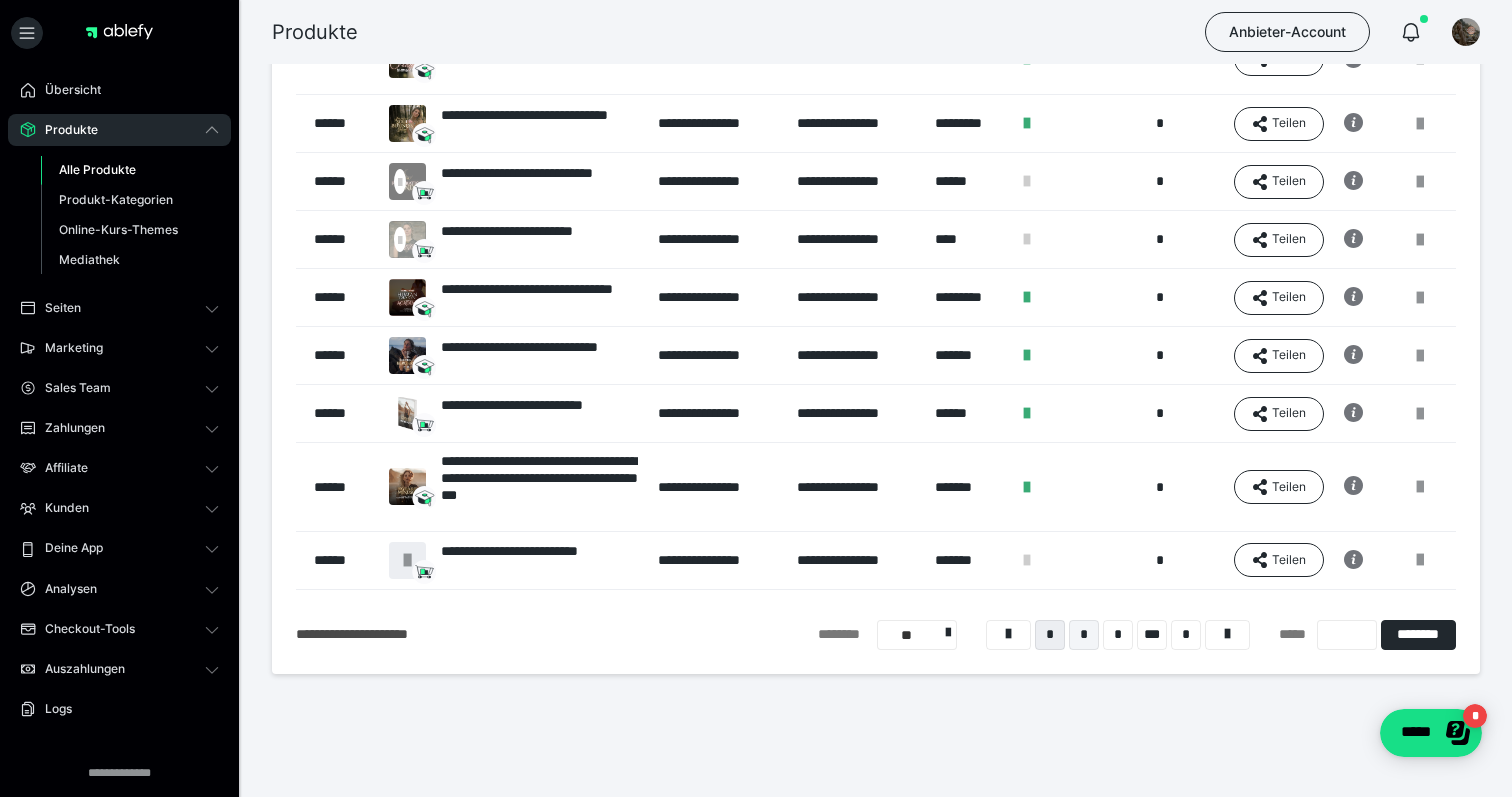 click on "*" at bounding box center (1084, 635) 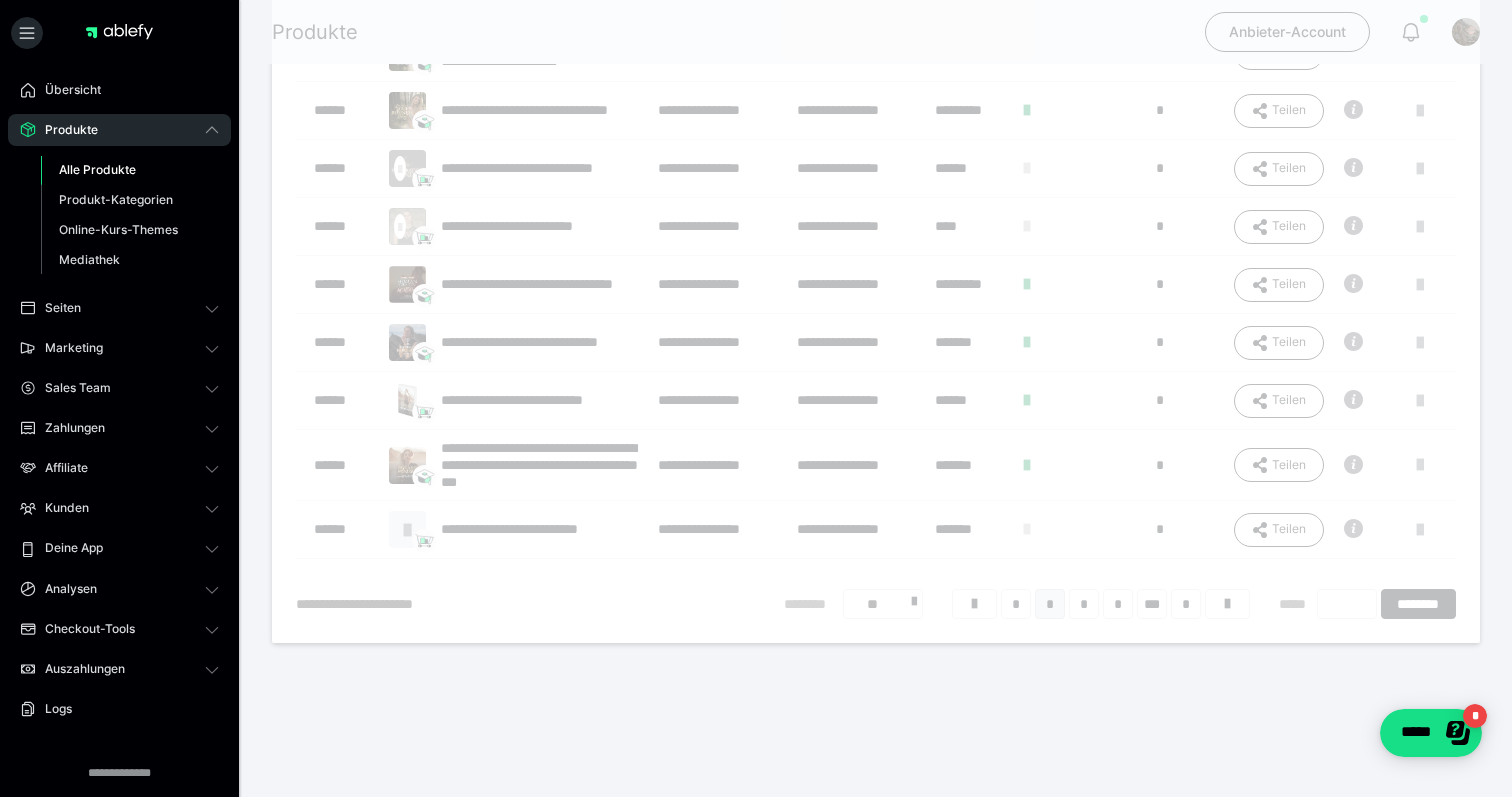 scroll, scrollTop: 16, scrollLeft: 0, axis: vertical 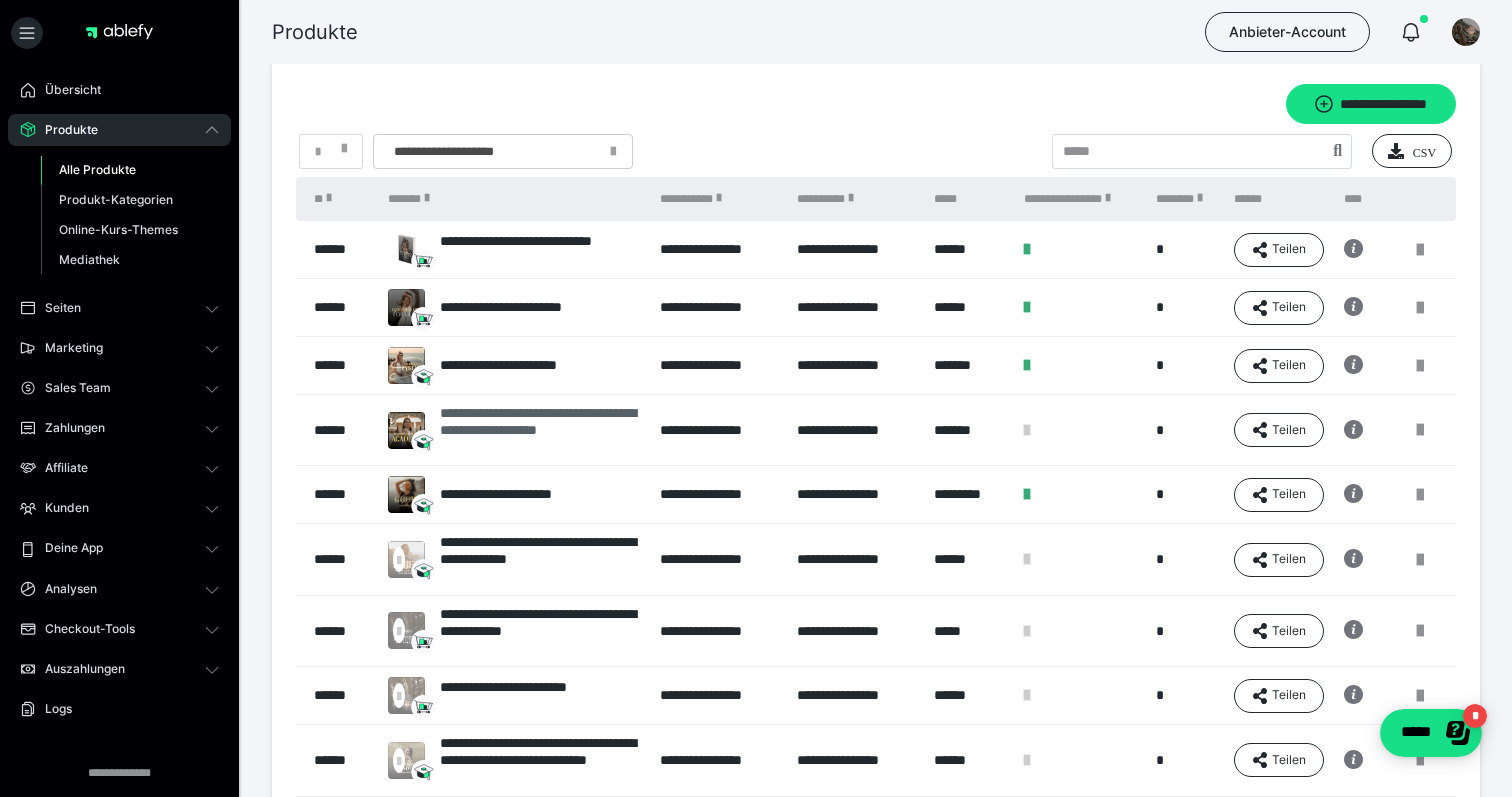 click on "**********" at bounding box center (540, 430) 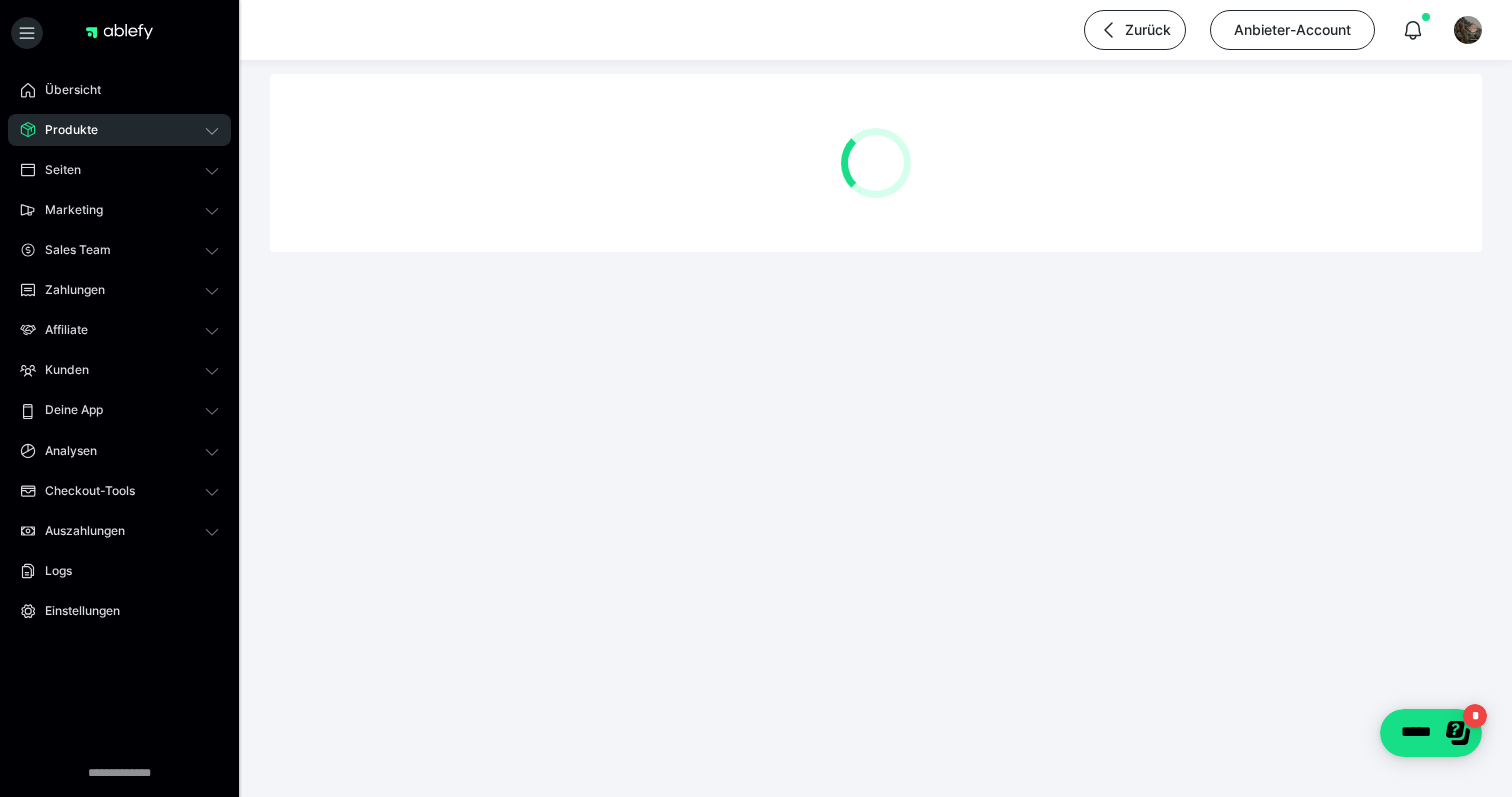 scroll, scrollTop: 0, scrollLeft: 0, axis: both 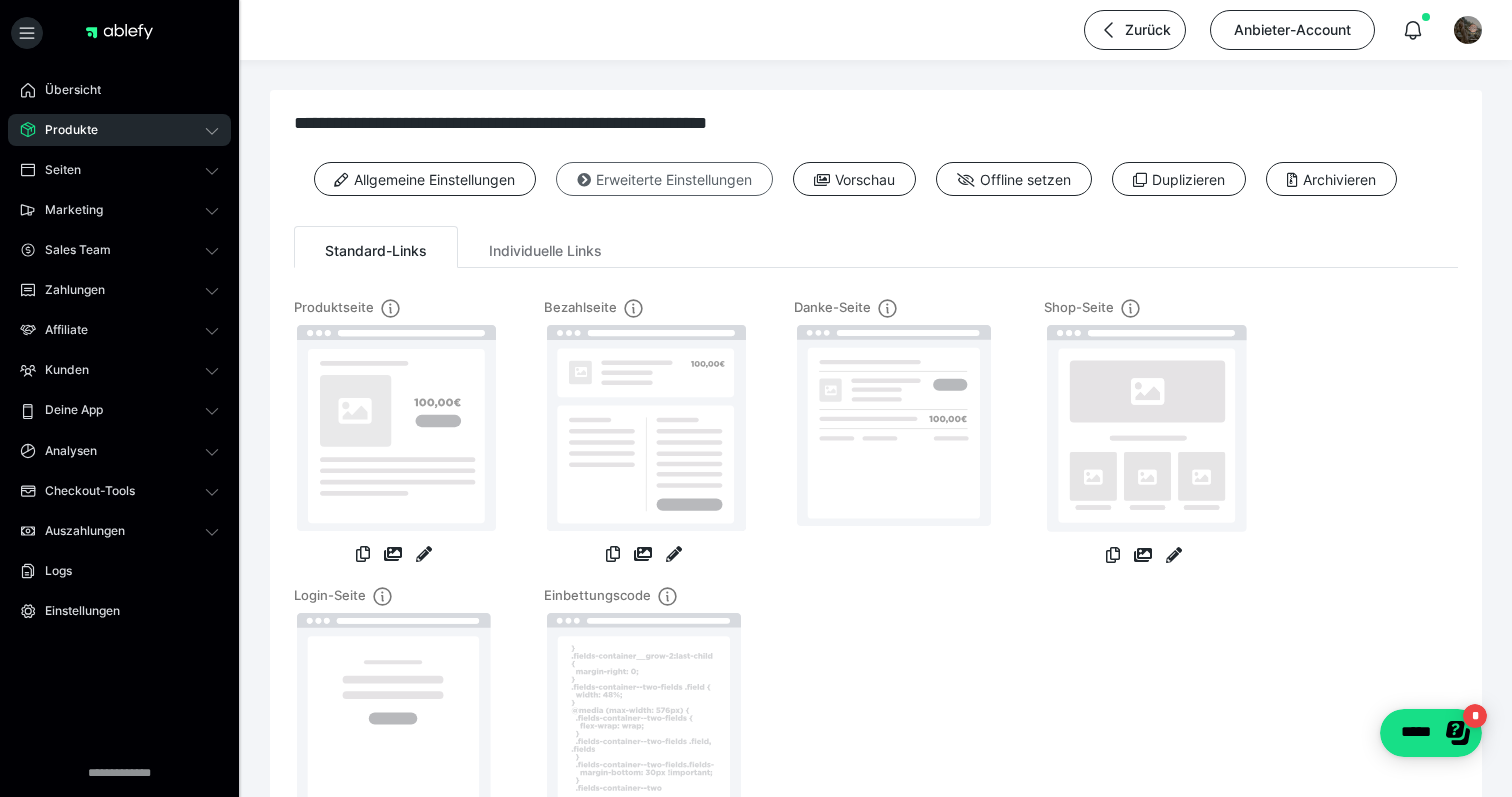 click on "Erweiterte Einstellungen" at bounding box center [664, 179] 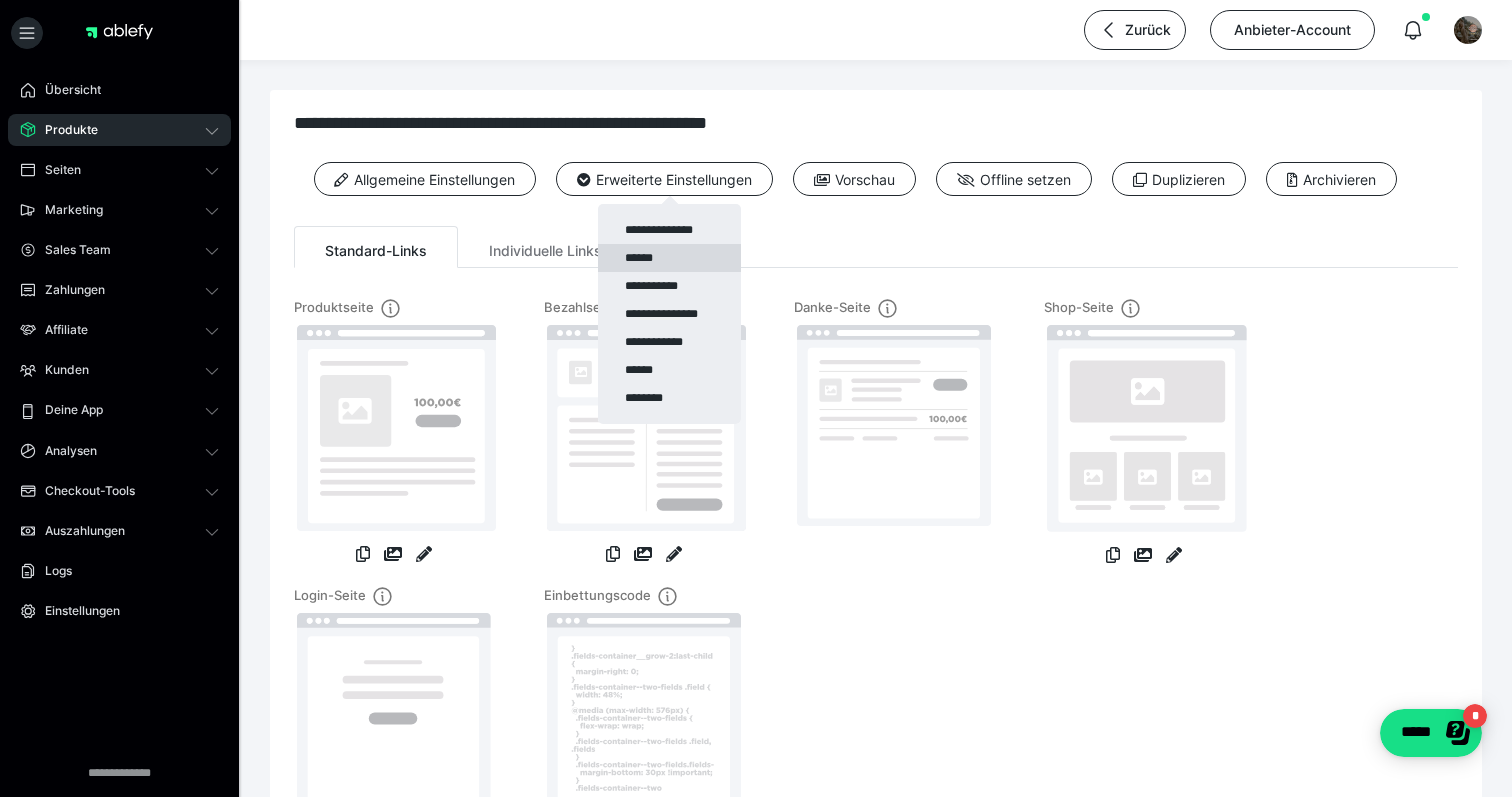 click on "******" at bounding box center (669, 258) 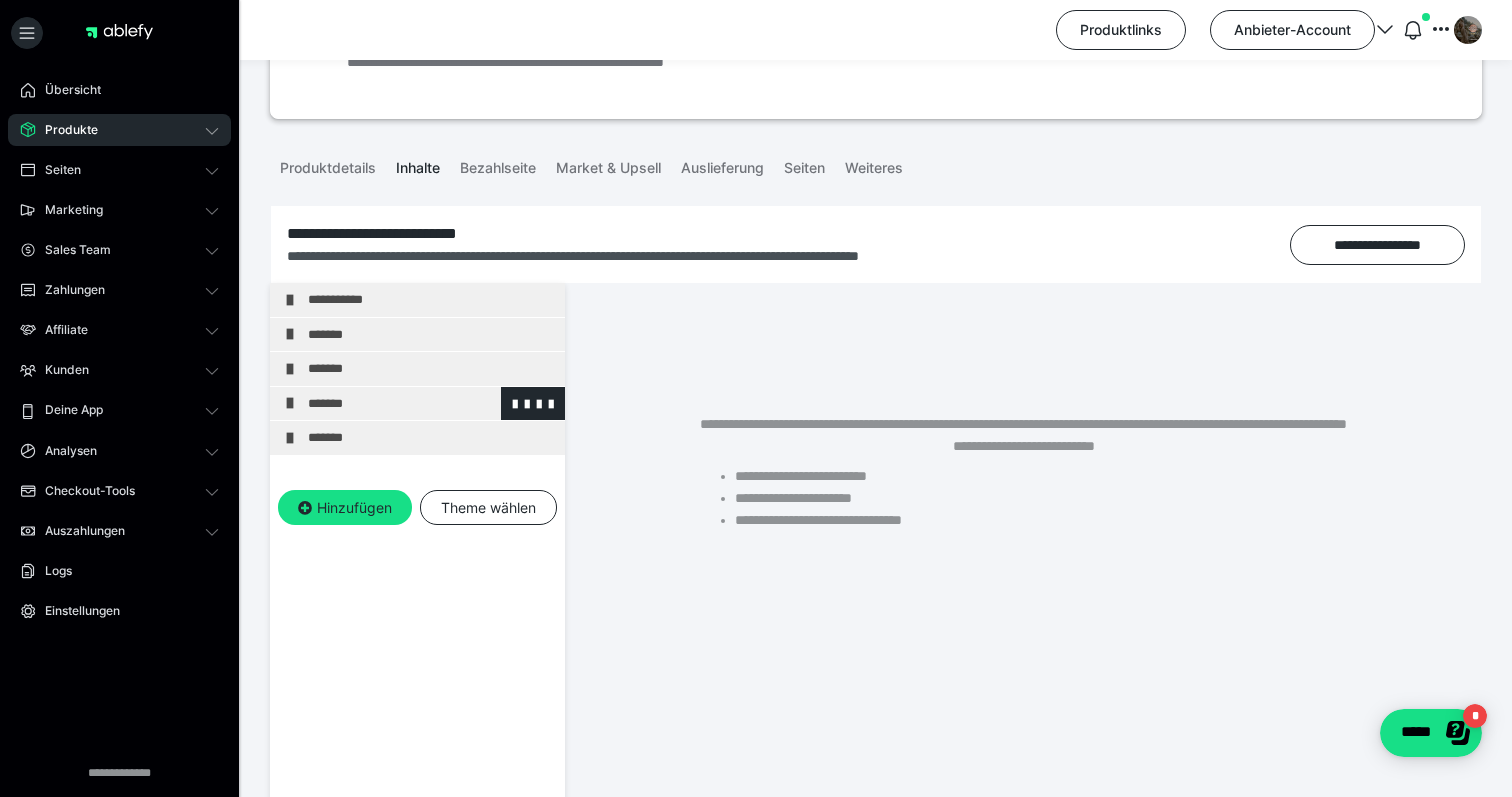 scroll, scrollTop: 166, scrollLeft: 0, axis: vertical 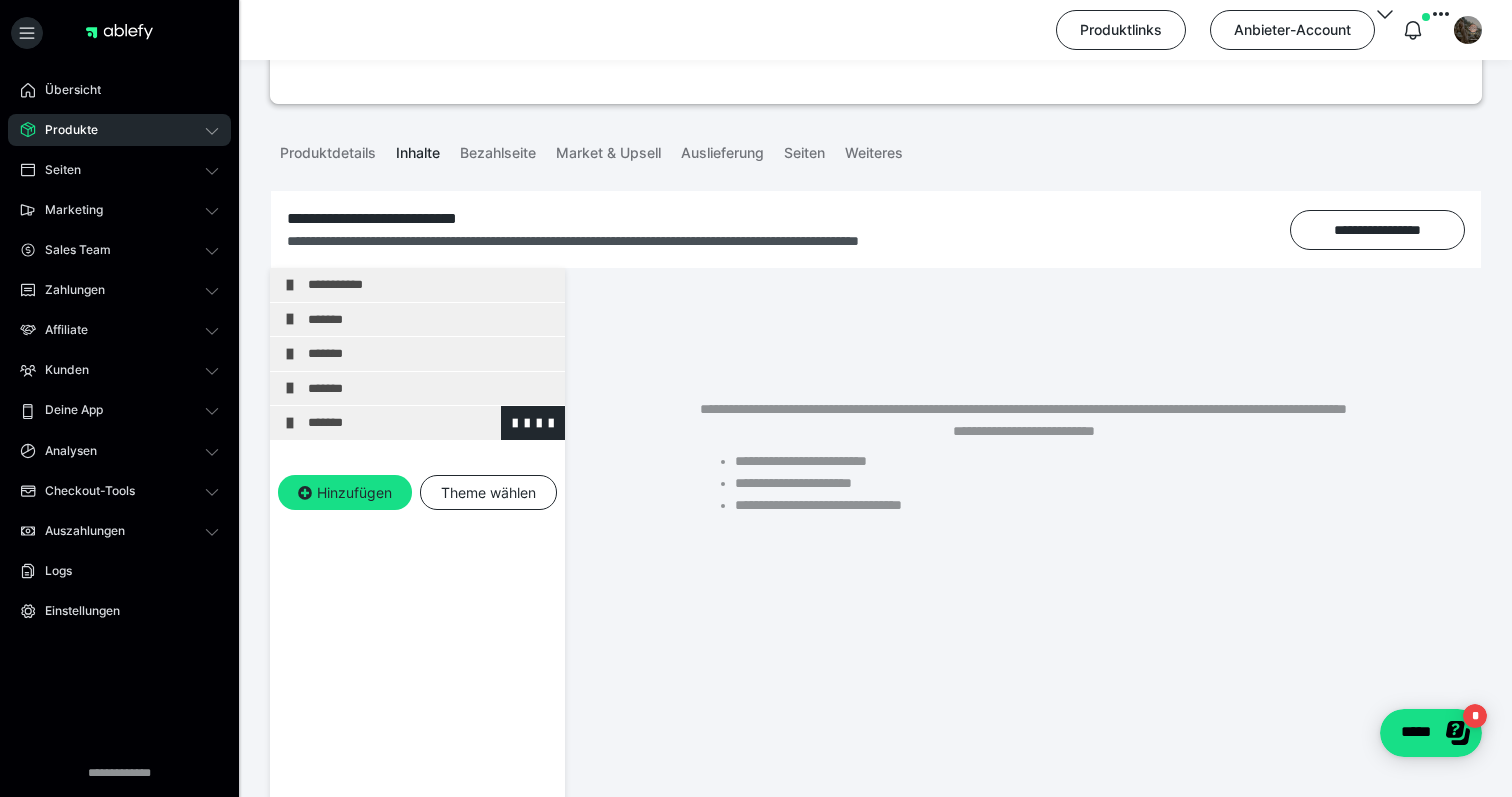 click on "*******" at bounding box center (431, 423) 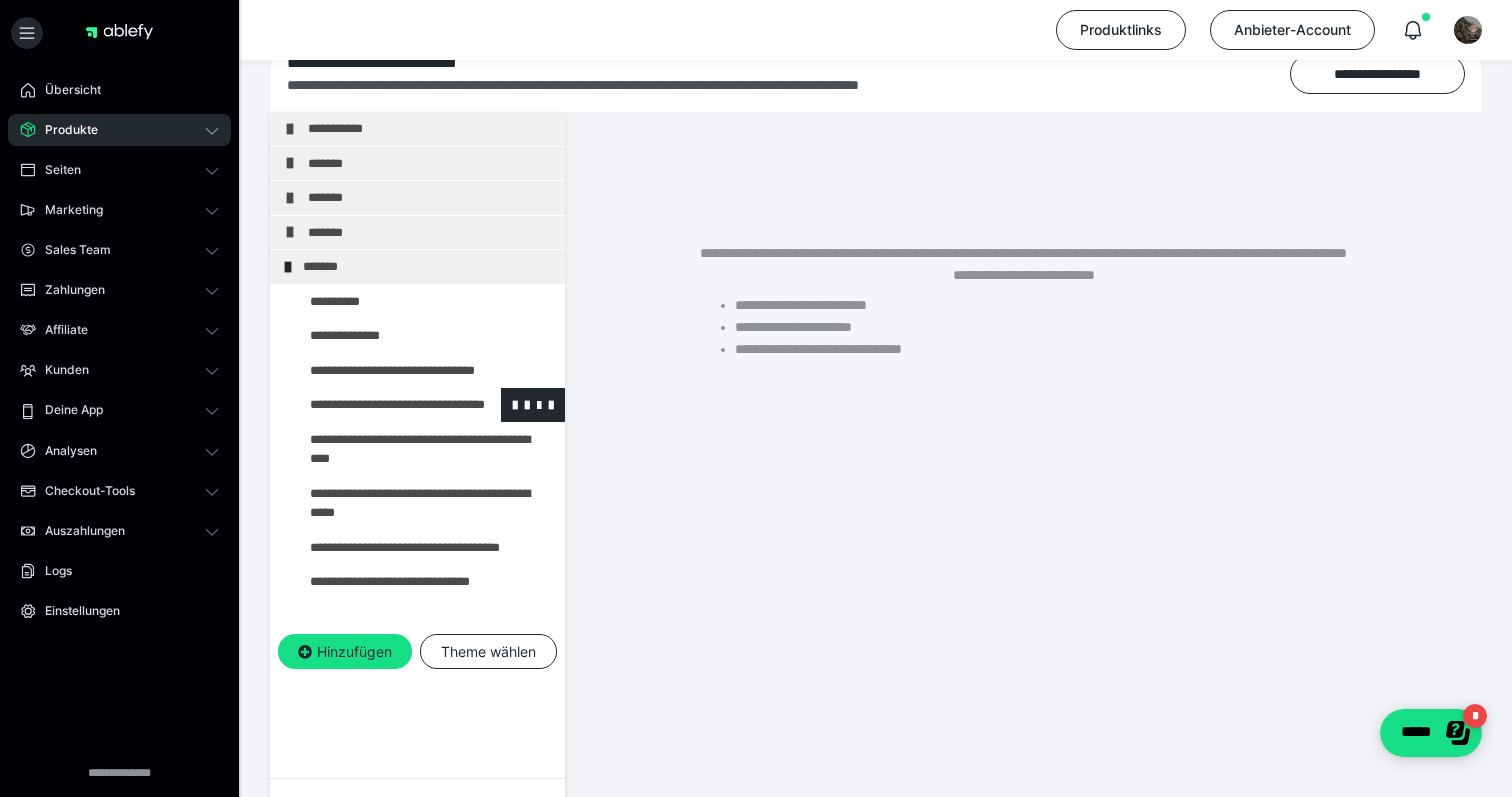 scroll, scrollTop: 337, scrollLeft: 0, axis: vertical 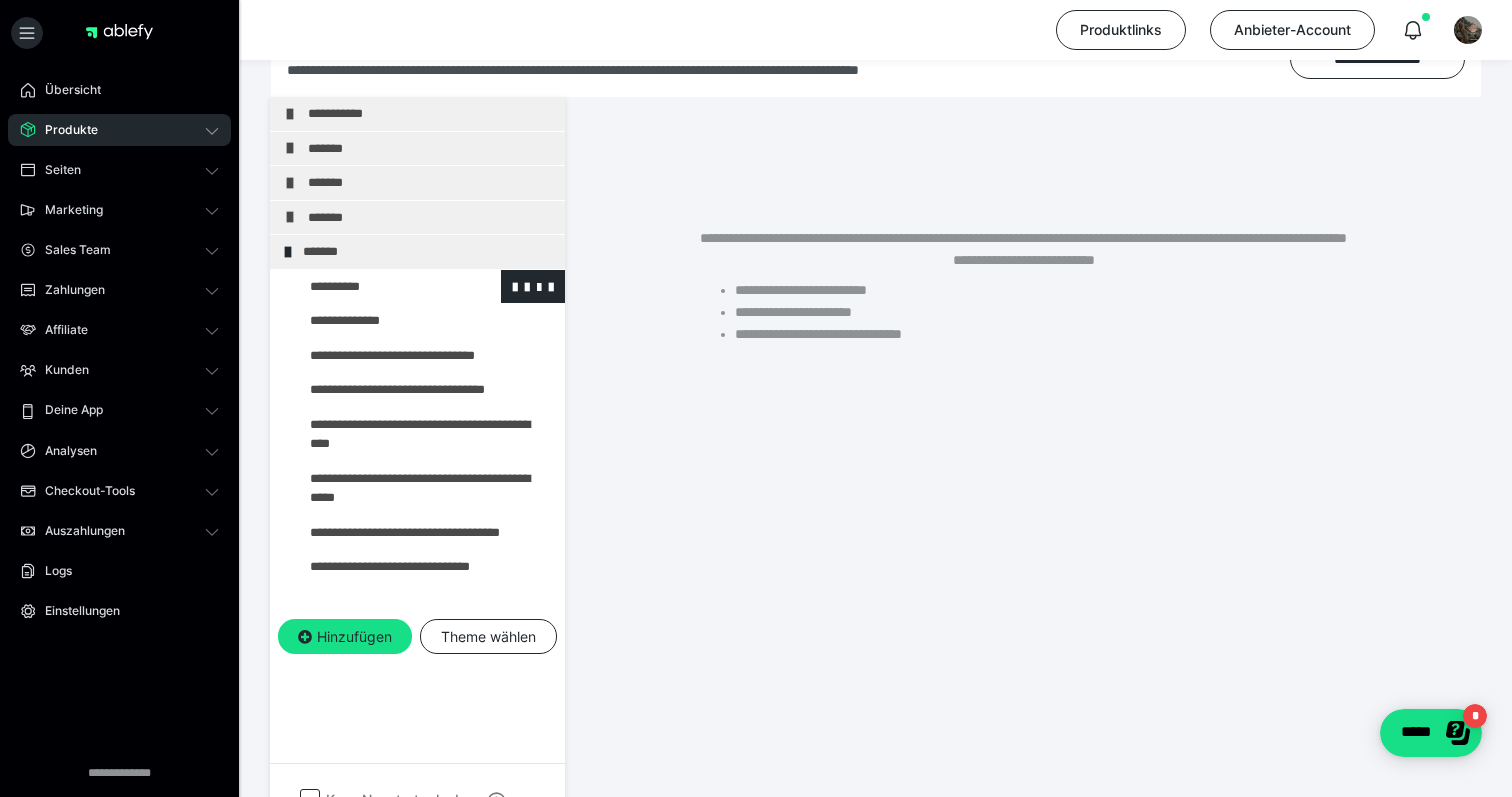 click at bounding box center [375, 287] 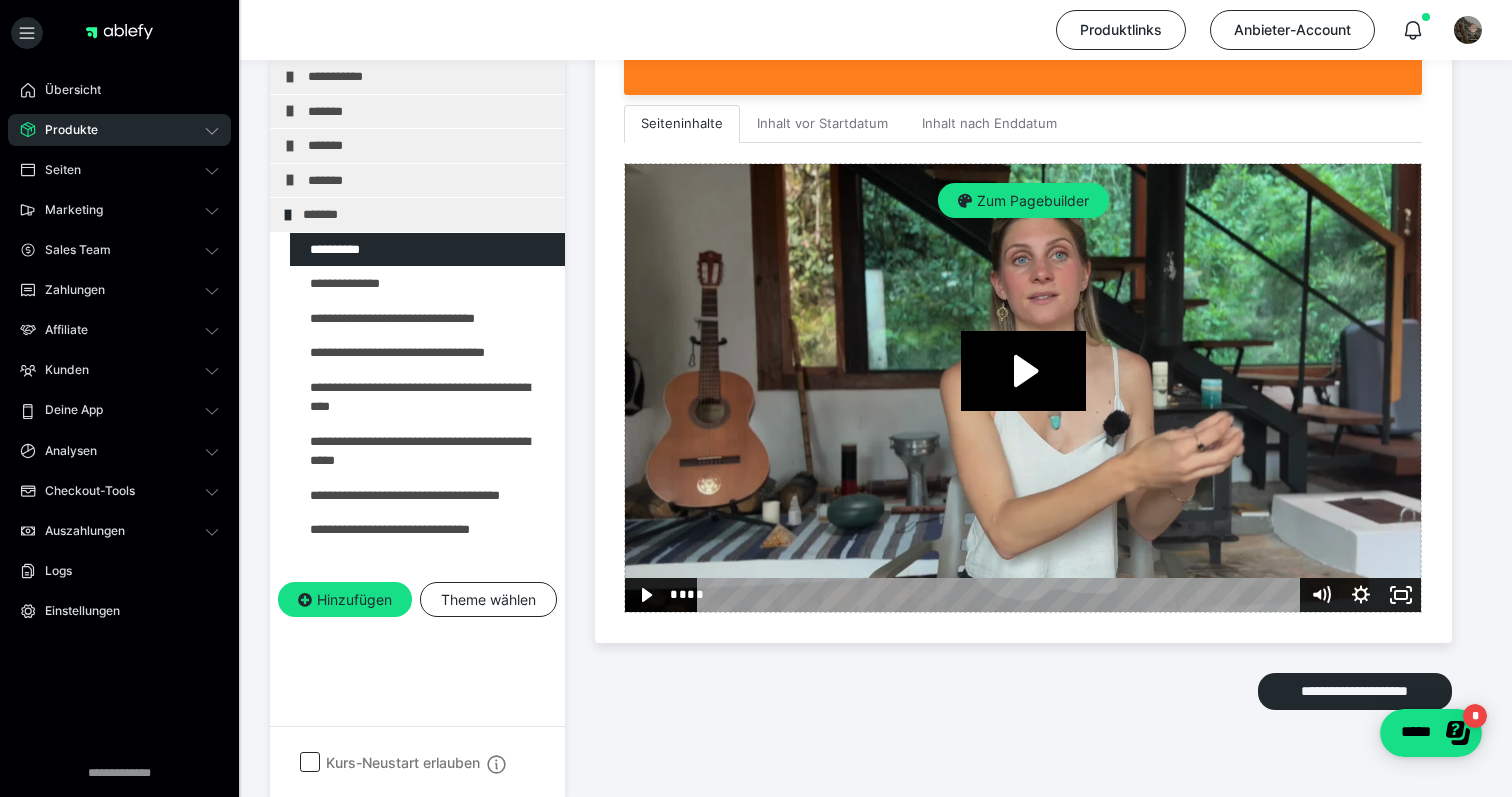 scroll, scrollTop: 650, scrollLeft: 0, axis: vertical 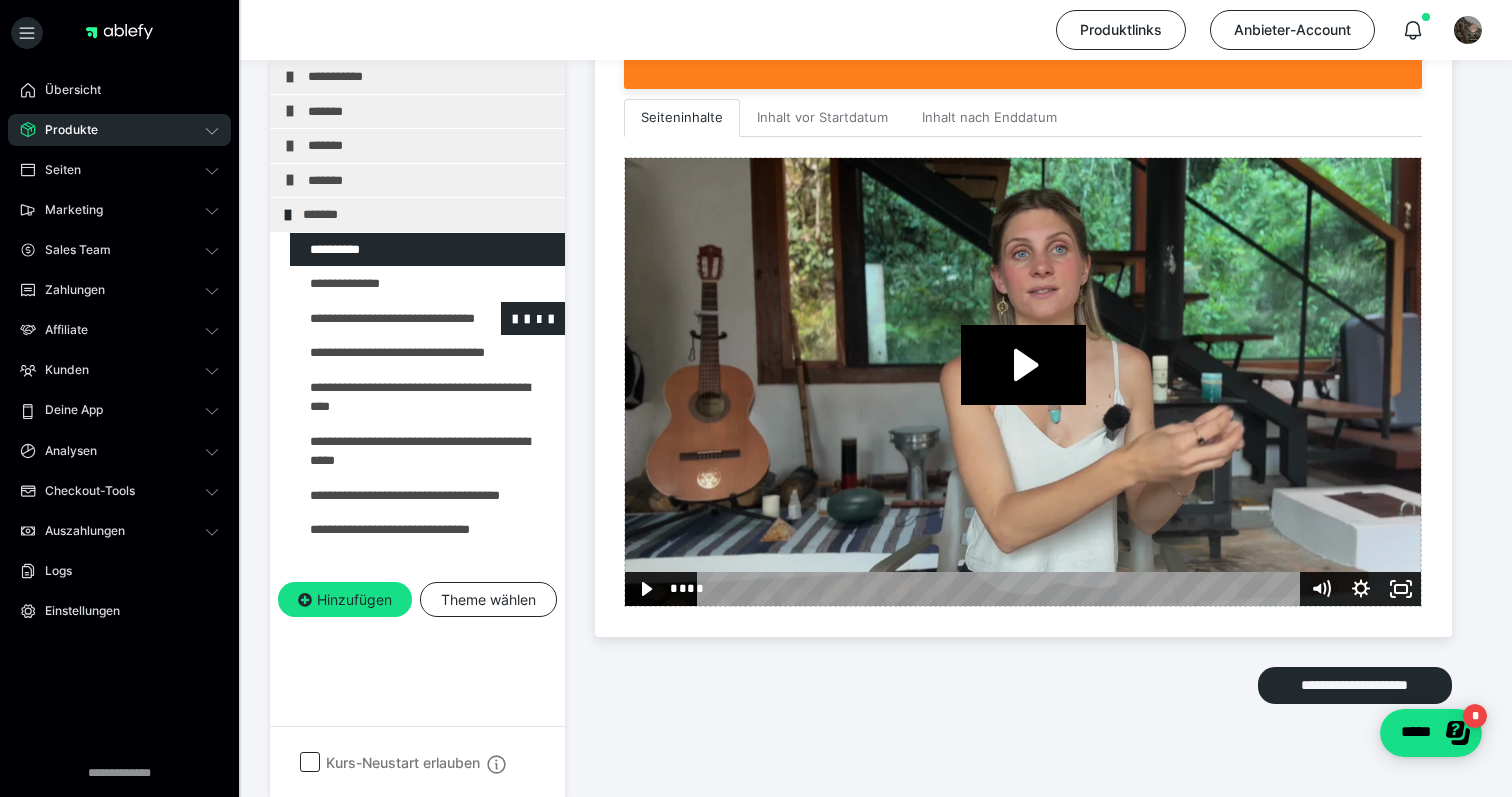 click at bounding box center [375, 319] 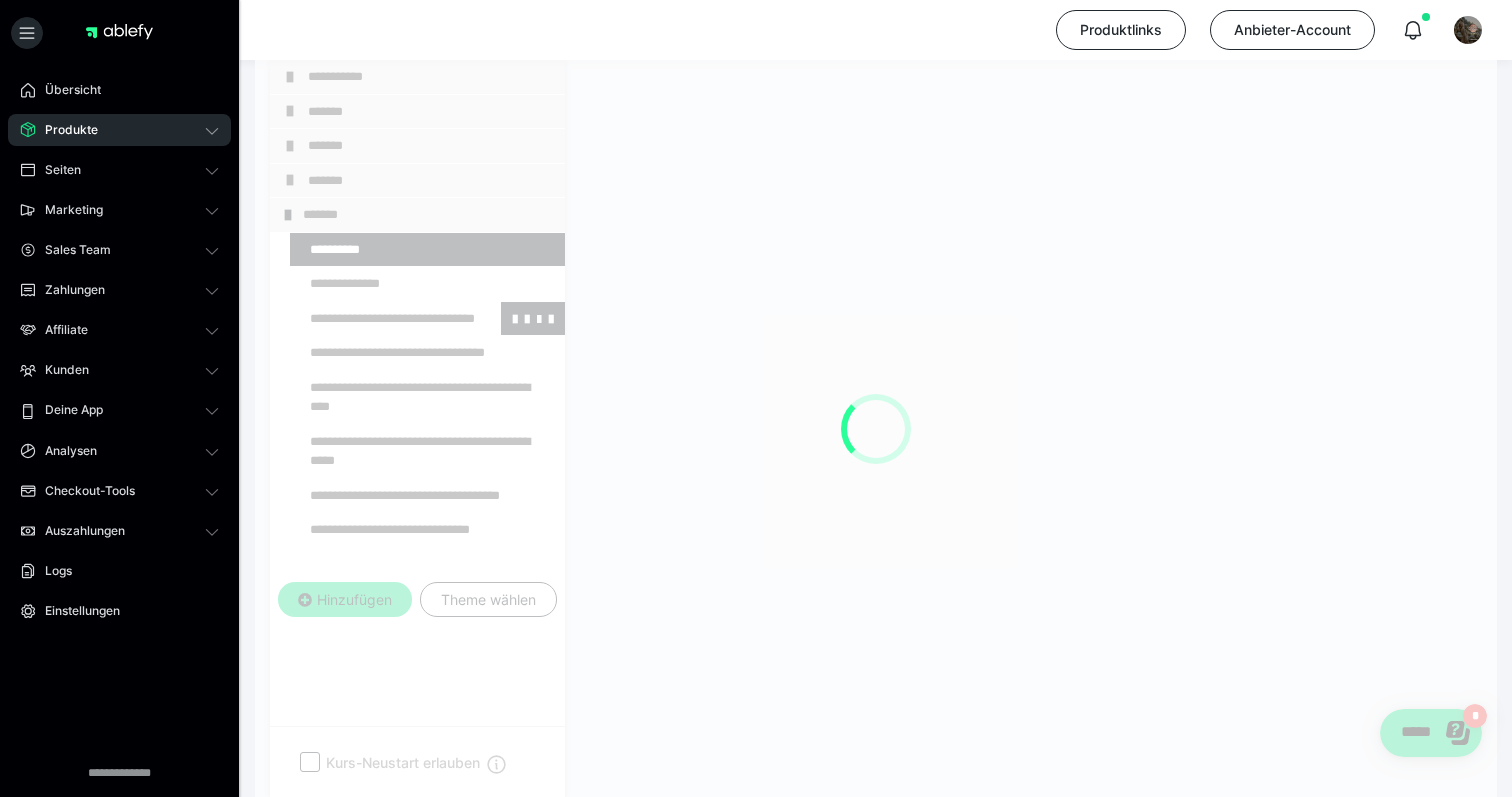 scroll, scrollTop: 374, scrollLeft: 0, axis: vertical 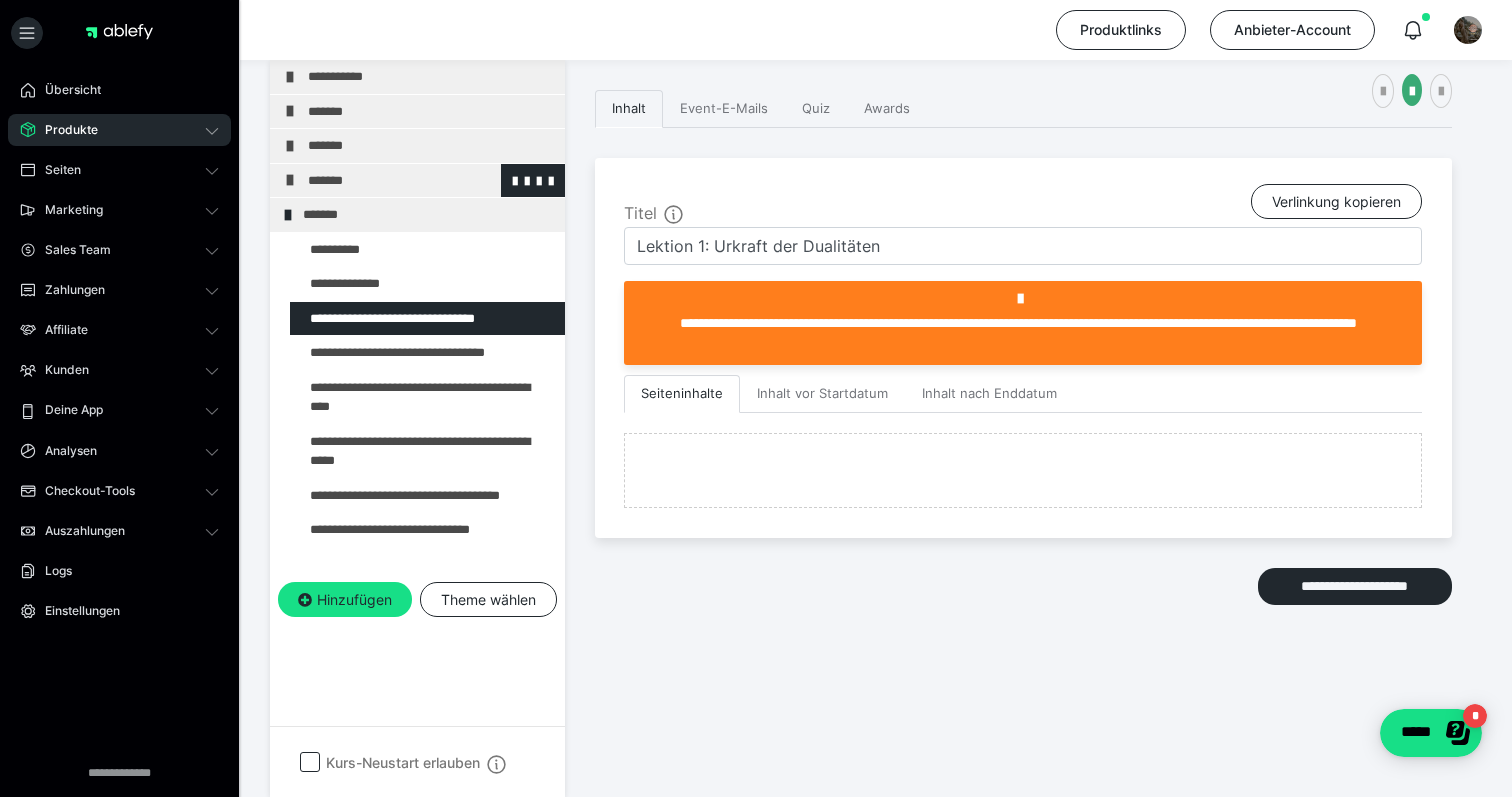 click on "*******" at bounding box center [431, 181] 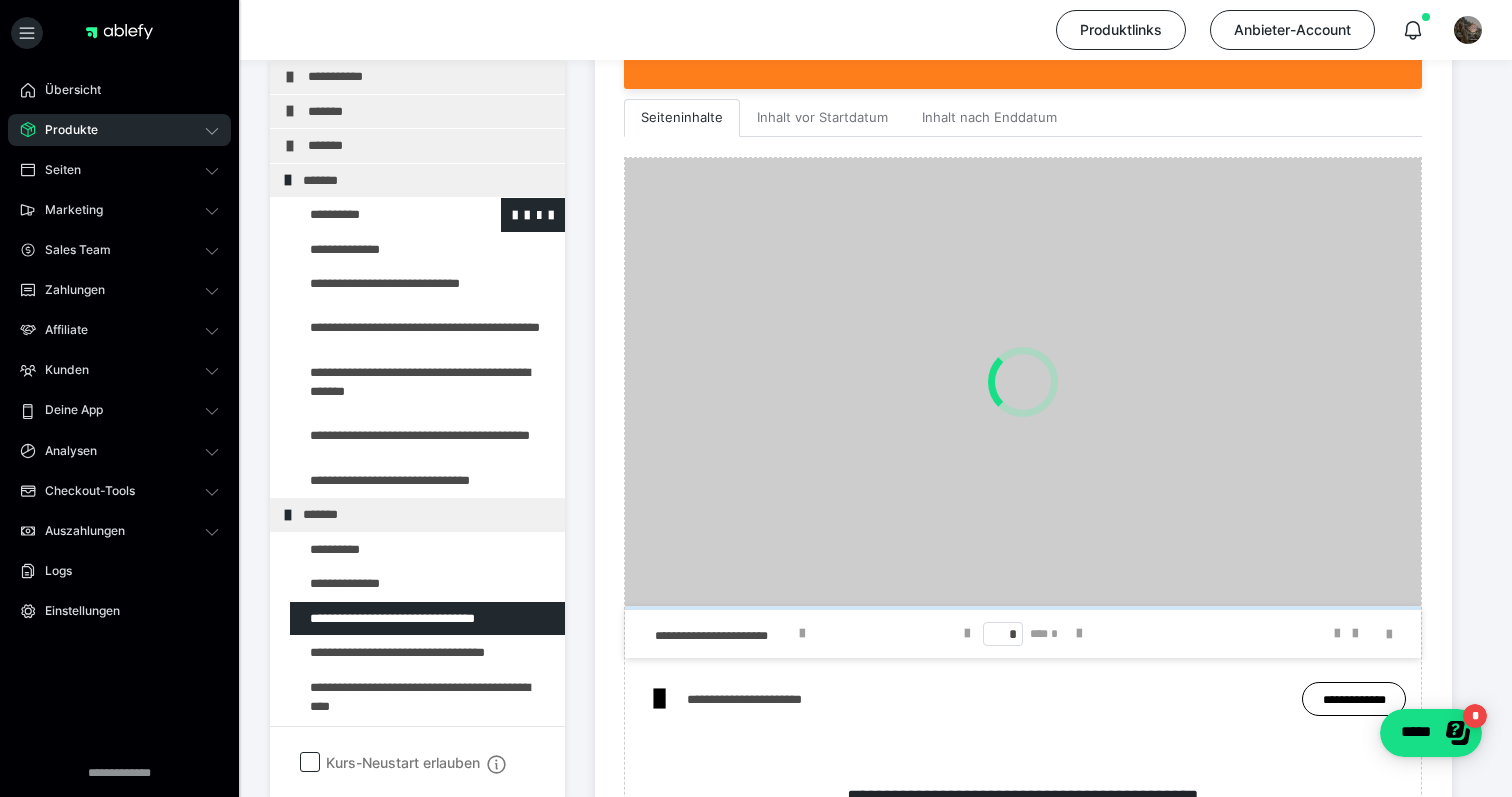 click at bounding box center (375, 215) 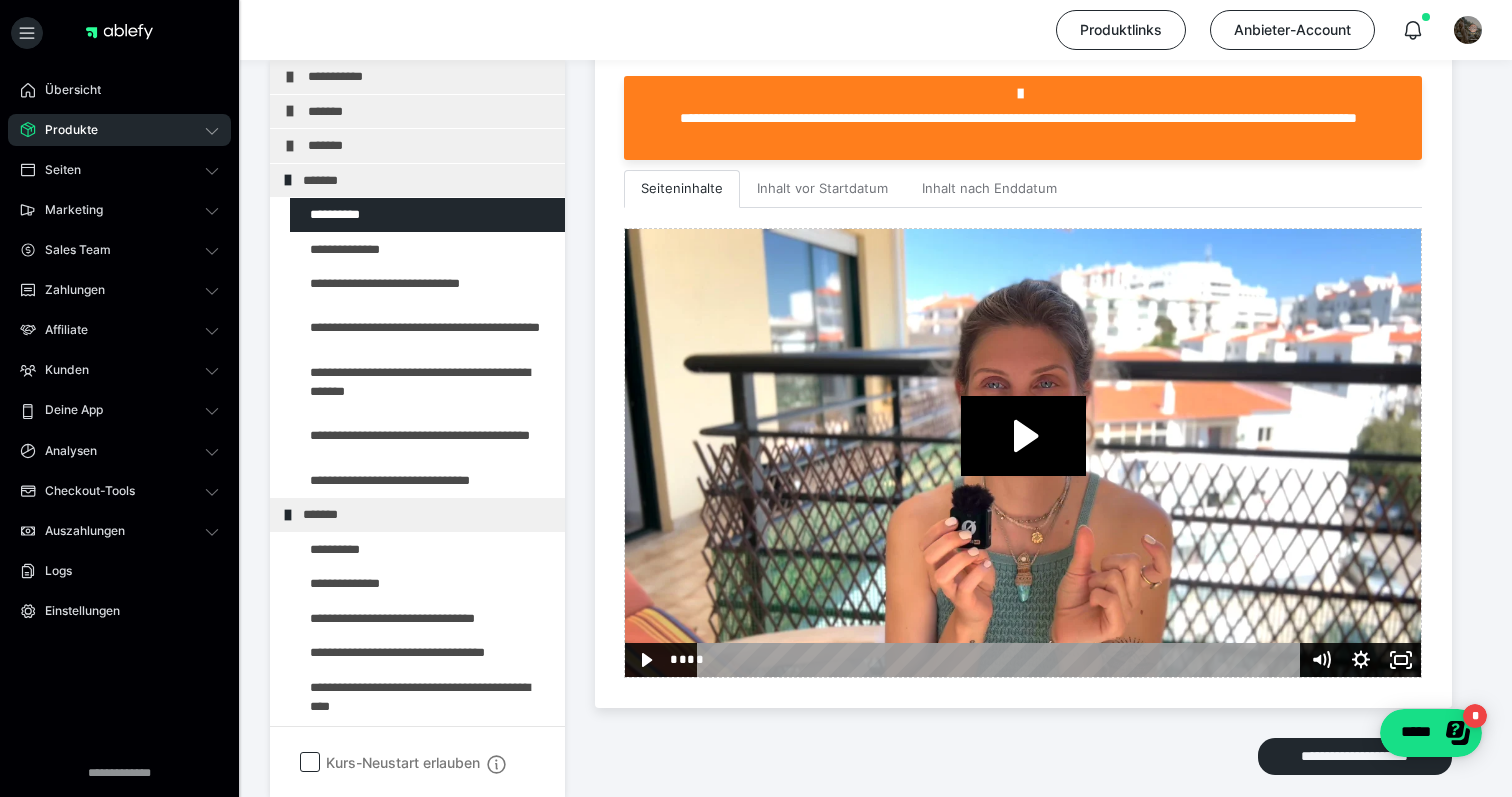scroll, scrollTop: 657, scrollLeft: 0, axis: vertical 